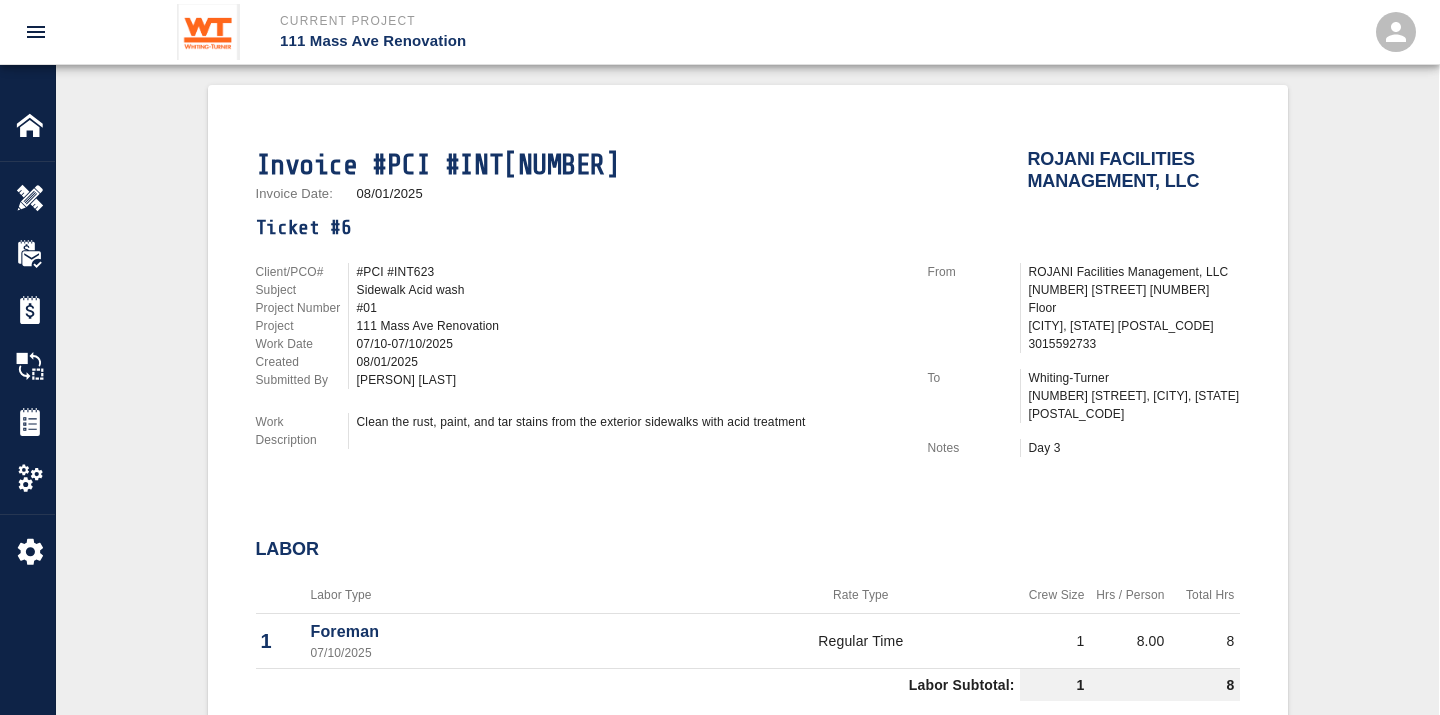 scroll, scrollTop: 444, scrollLeft: 0, axis: vertical 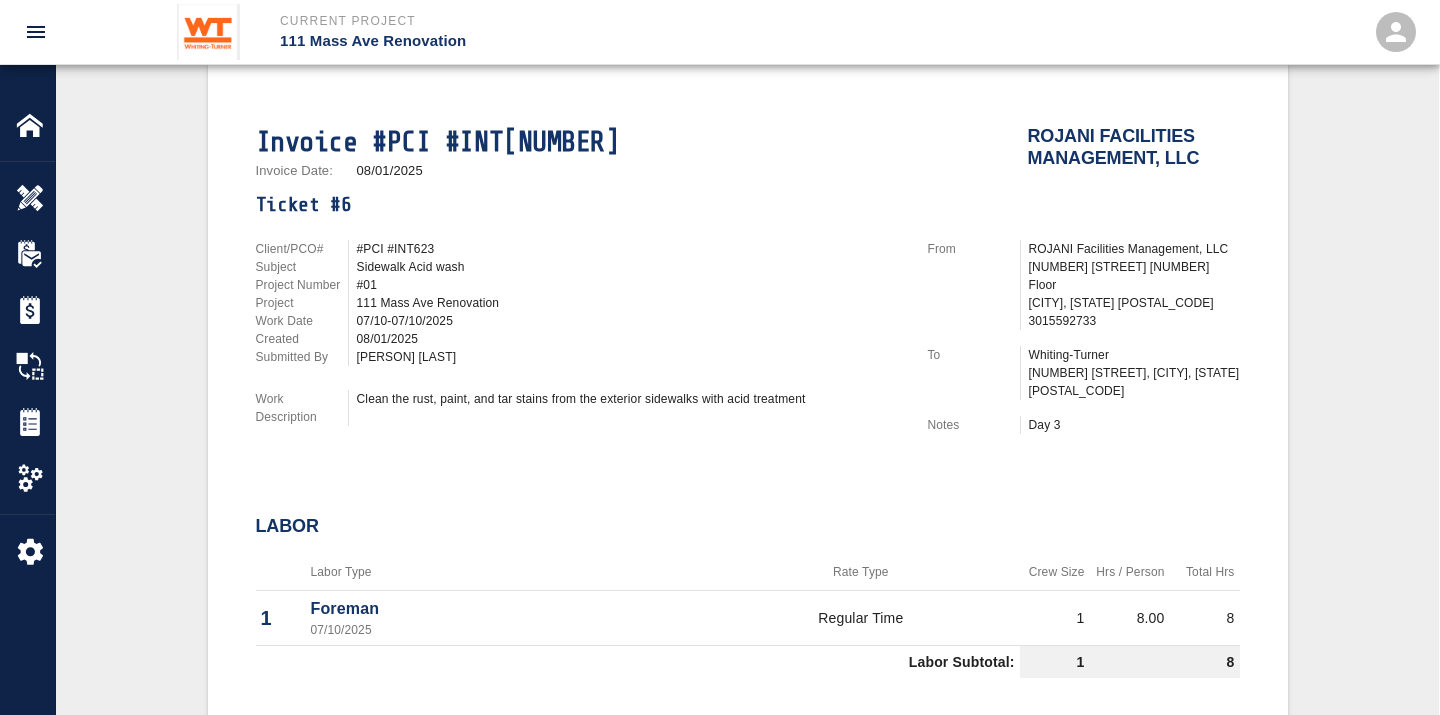 drag, startPoint x: 364, startPoint y: 380, endPoint x: 810, endPoint y: 393, distance: 446.18942 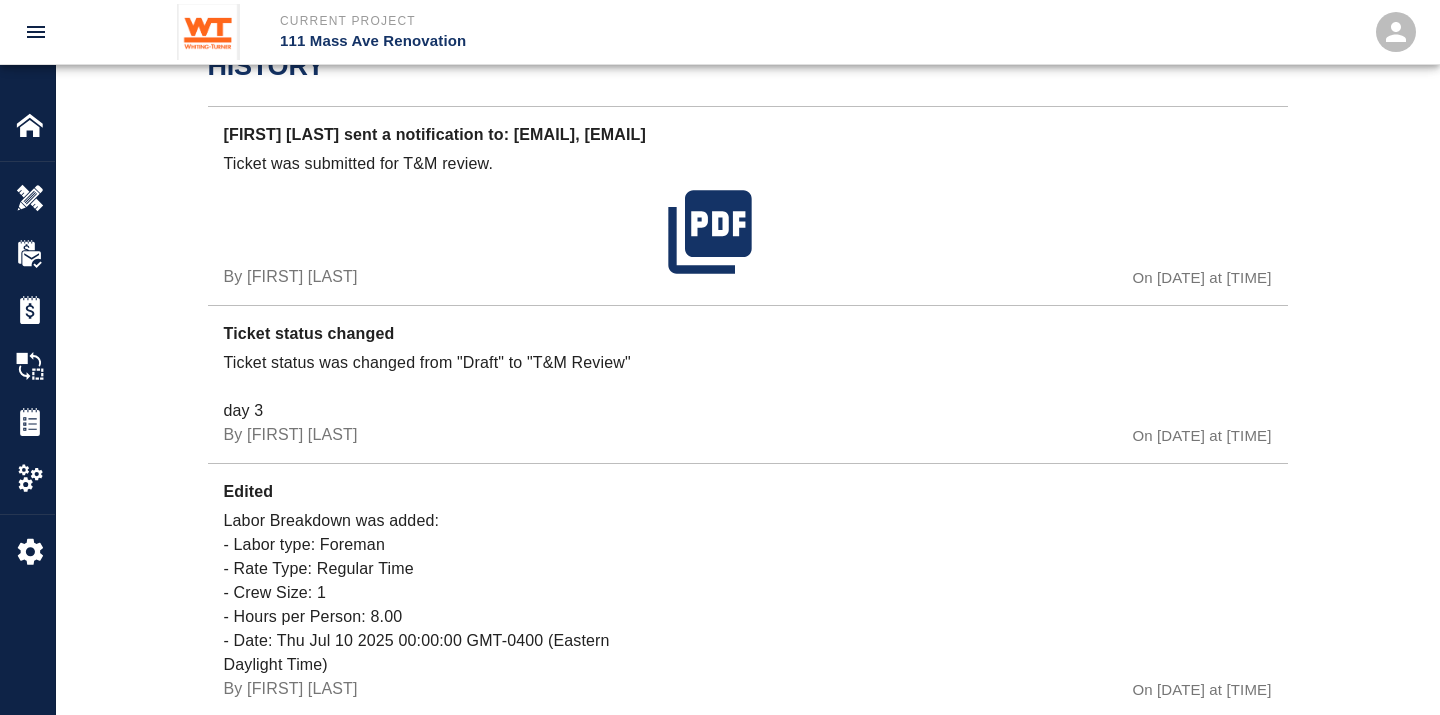 scroll, scrollTop: 875, scrollLeft: 0, axis: vertical 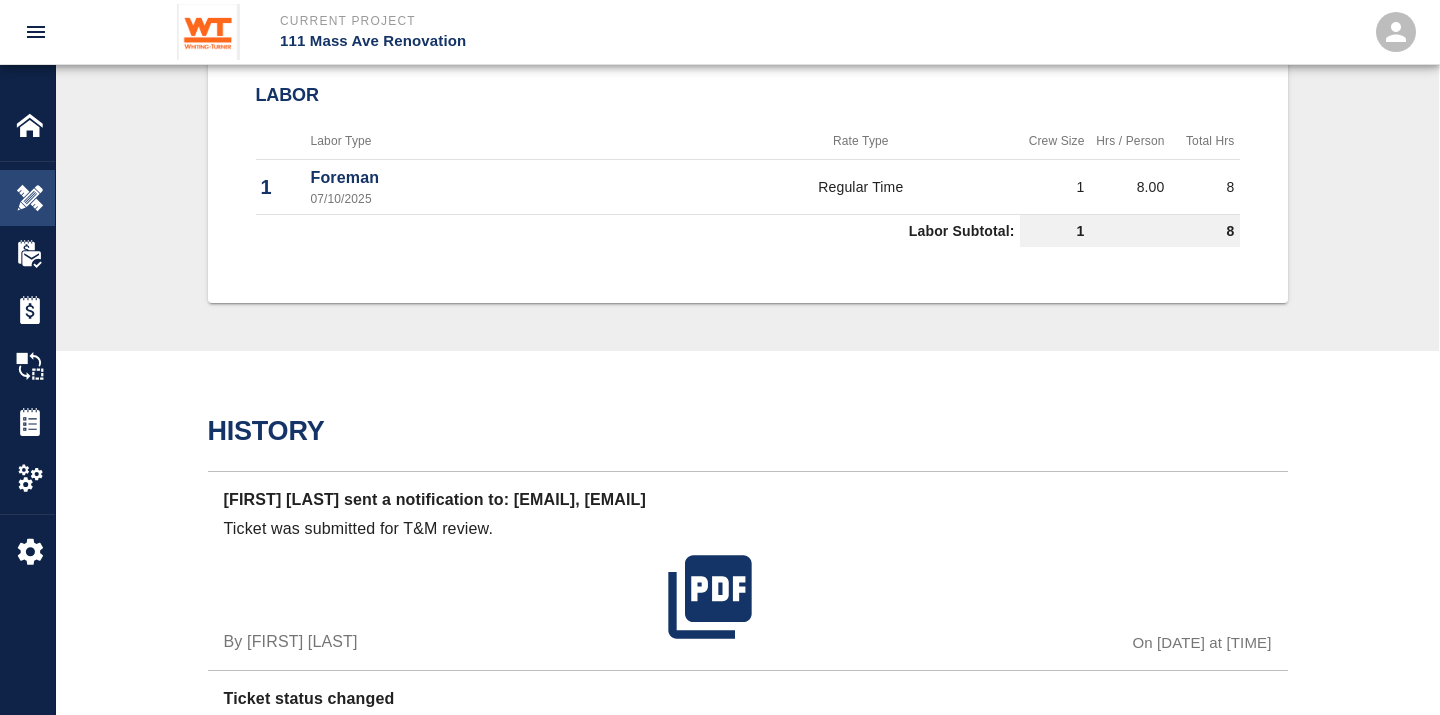 click at bounding box center [30, 198] 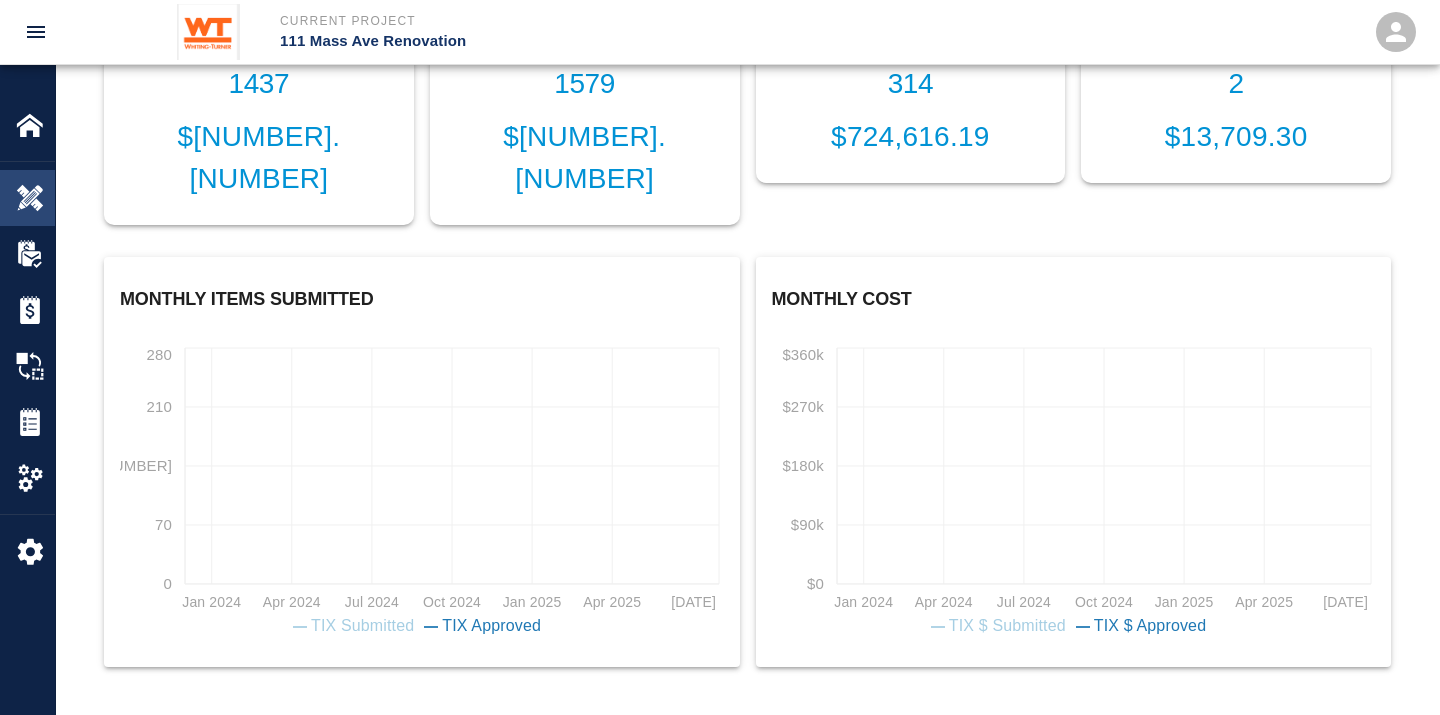scroll, scrollTop: 678, scrollLeft: 0, axis: vertical 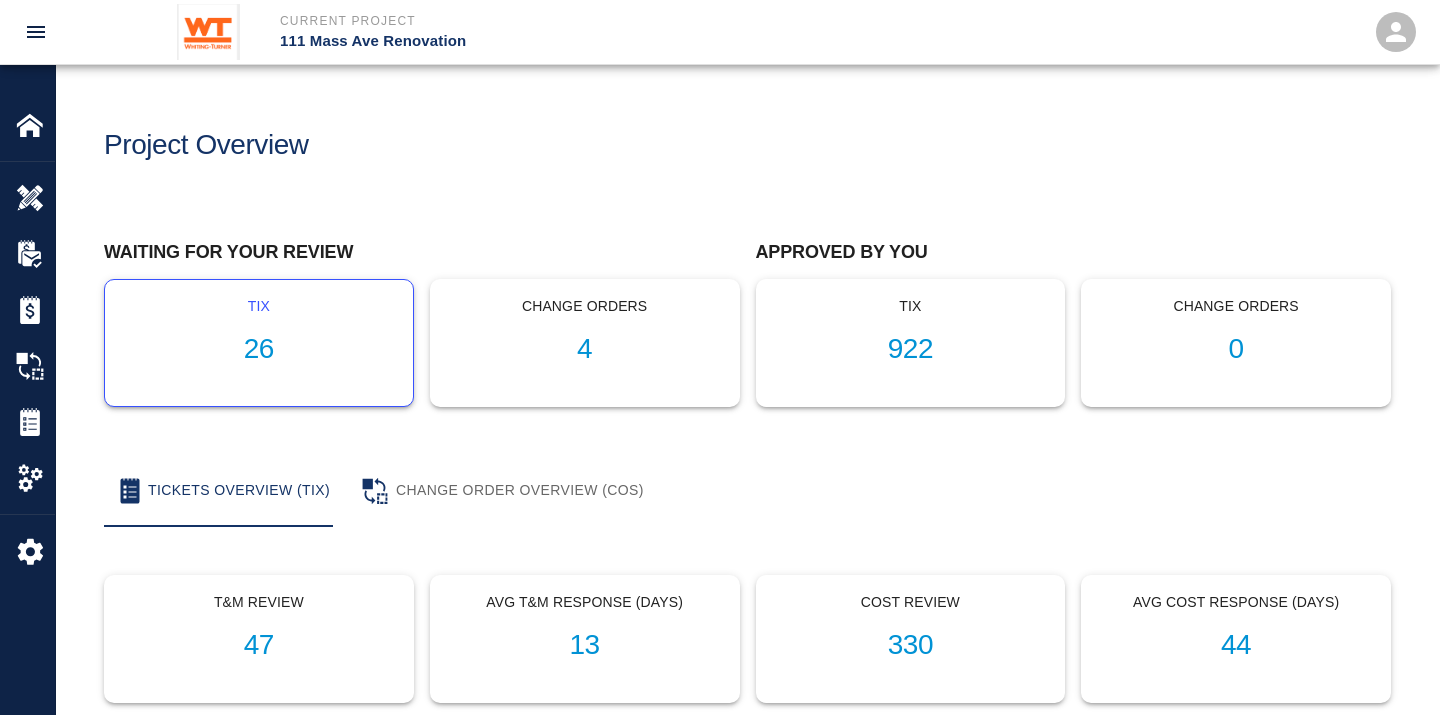 click on "26" at bounding box center [259, 349] 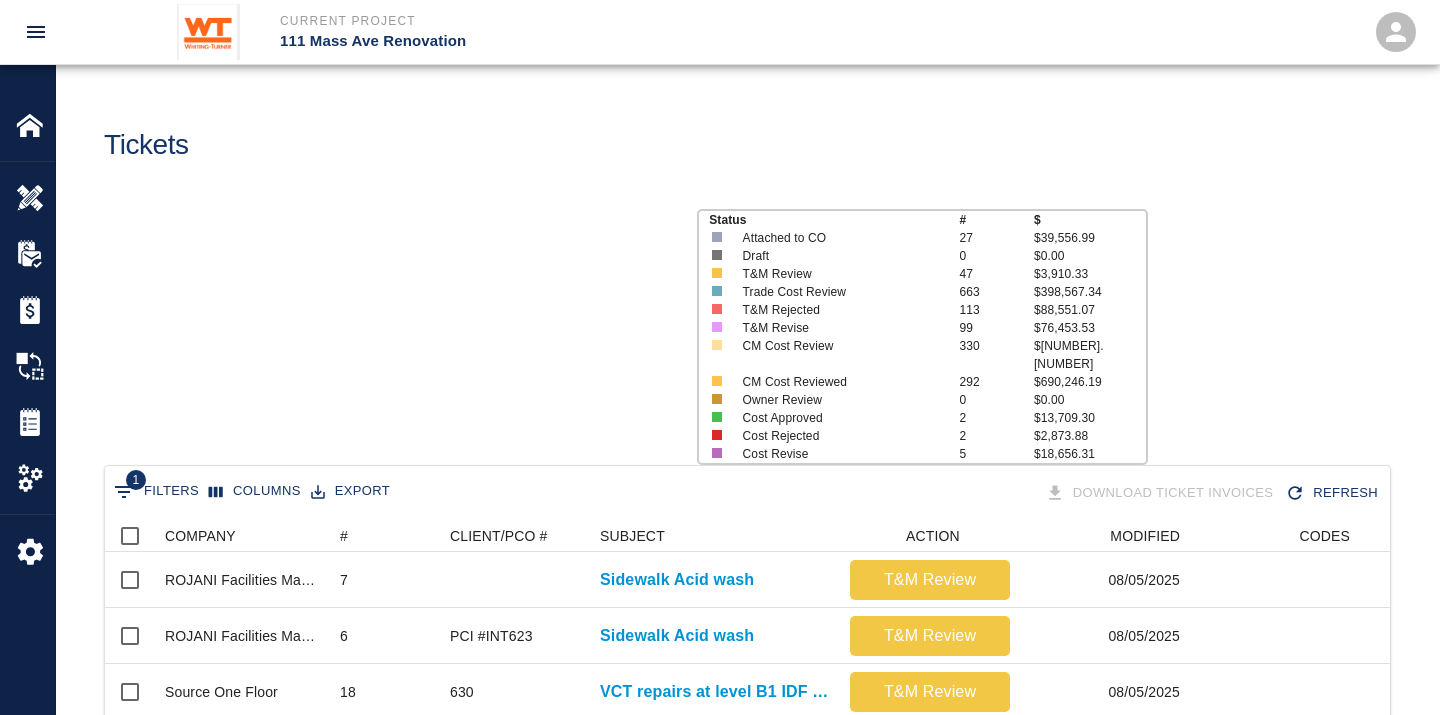 scroll, scrollTop: 17, scrollLeft: 17, axis: both 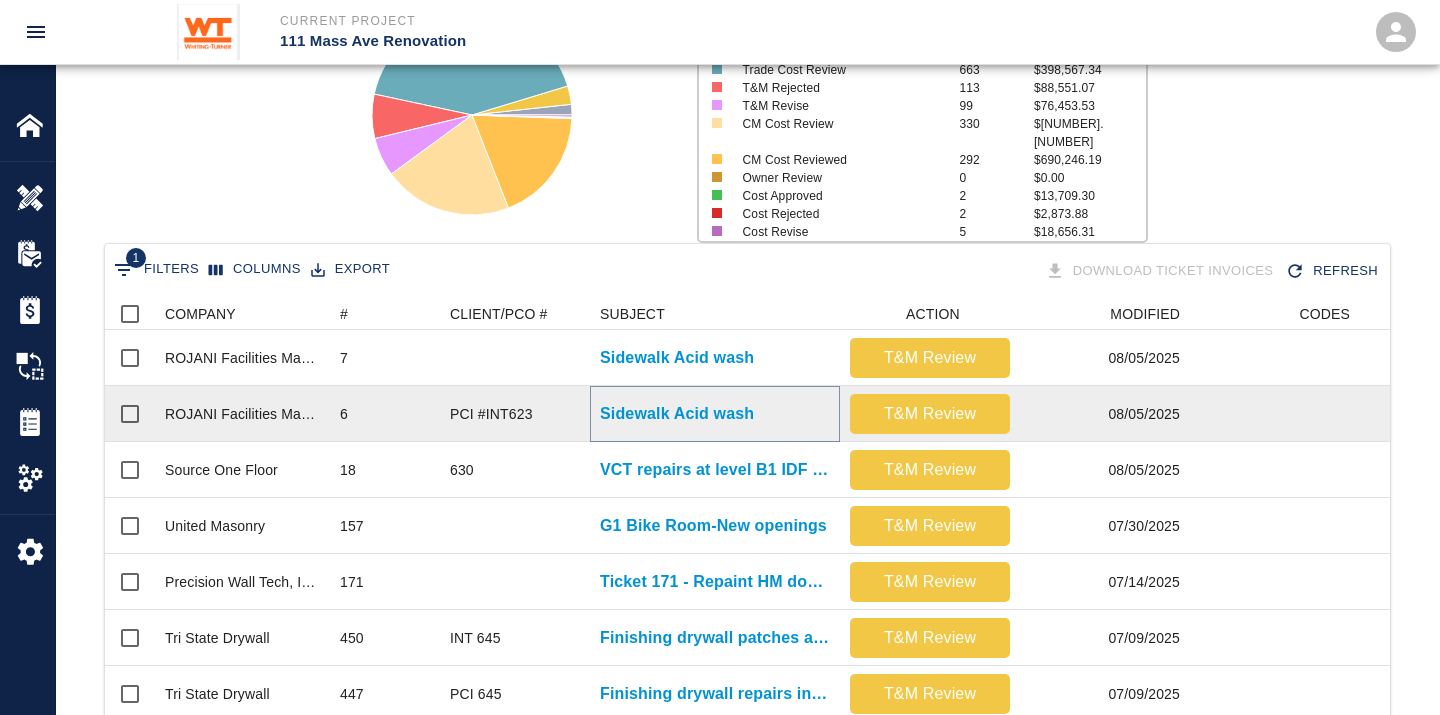 click on "Sidewalk Acid wash" at bounding box center (677, 414) 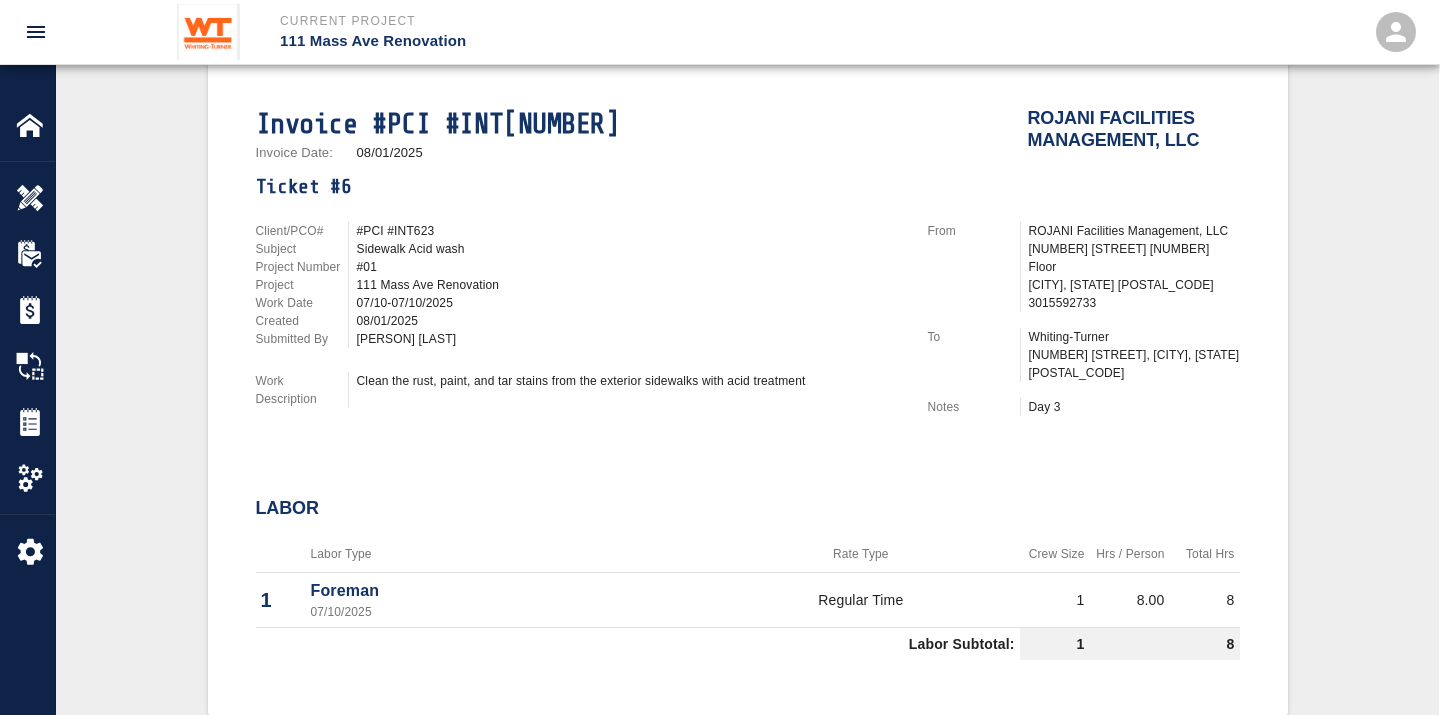 scroll, scrollTop: 444, scrollLeft: 0, axis: vertical 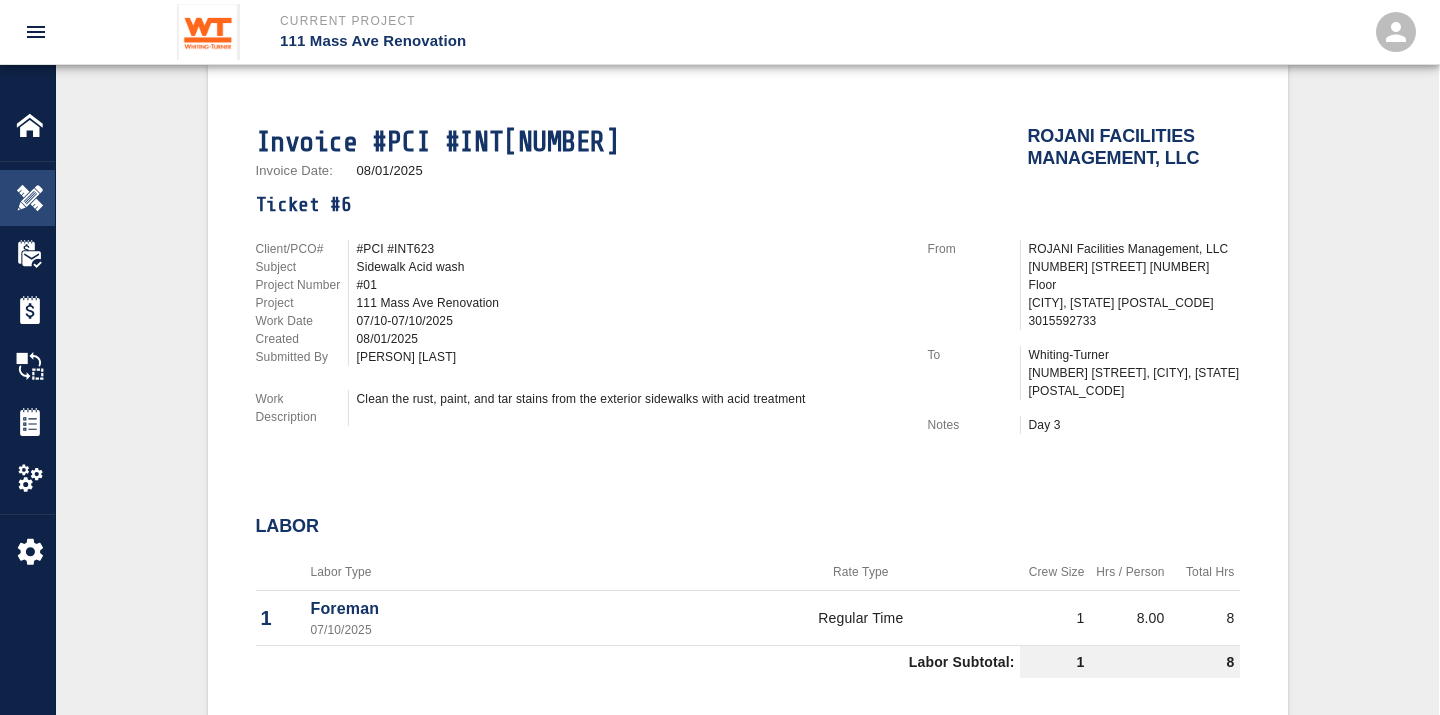 click at bounding box center (30, 198) 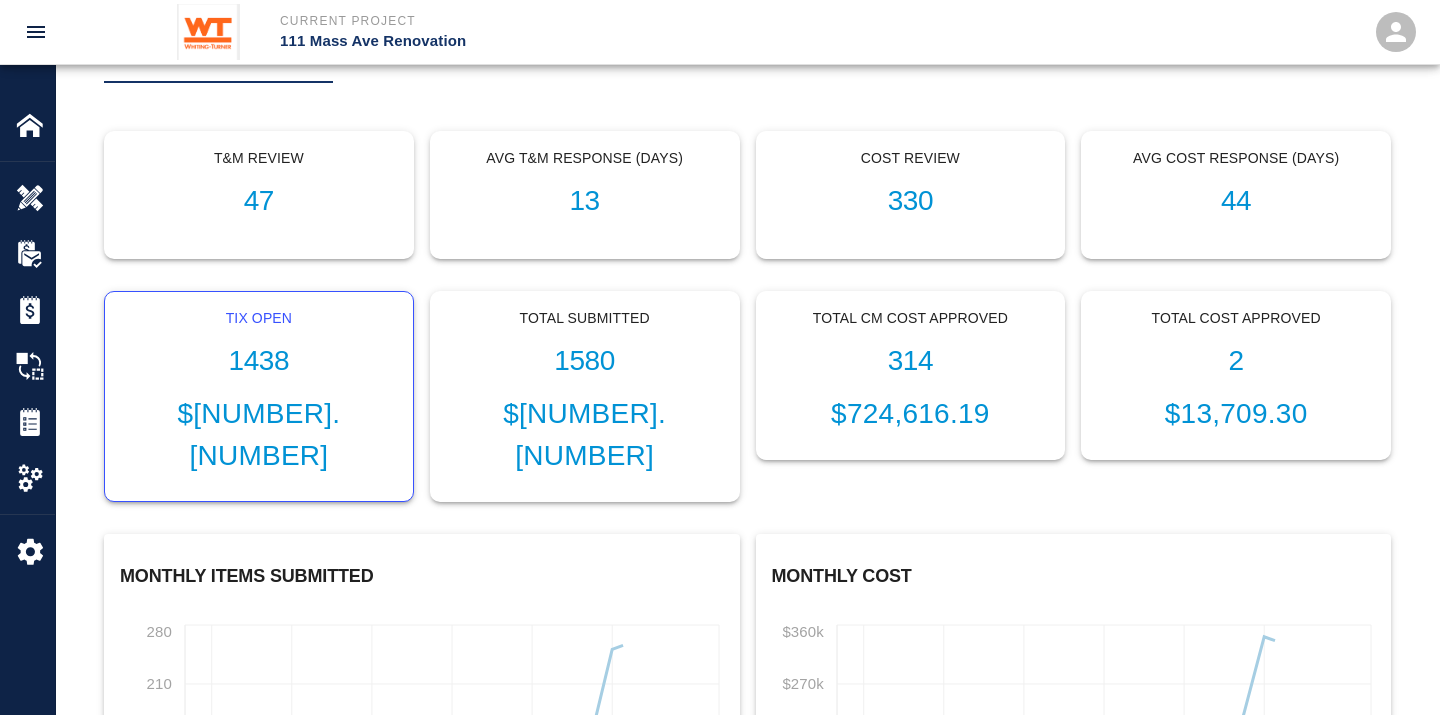 scroll, scrollTop: 111, scrollLeft: 0, axis: vertical 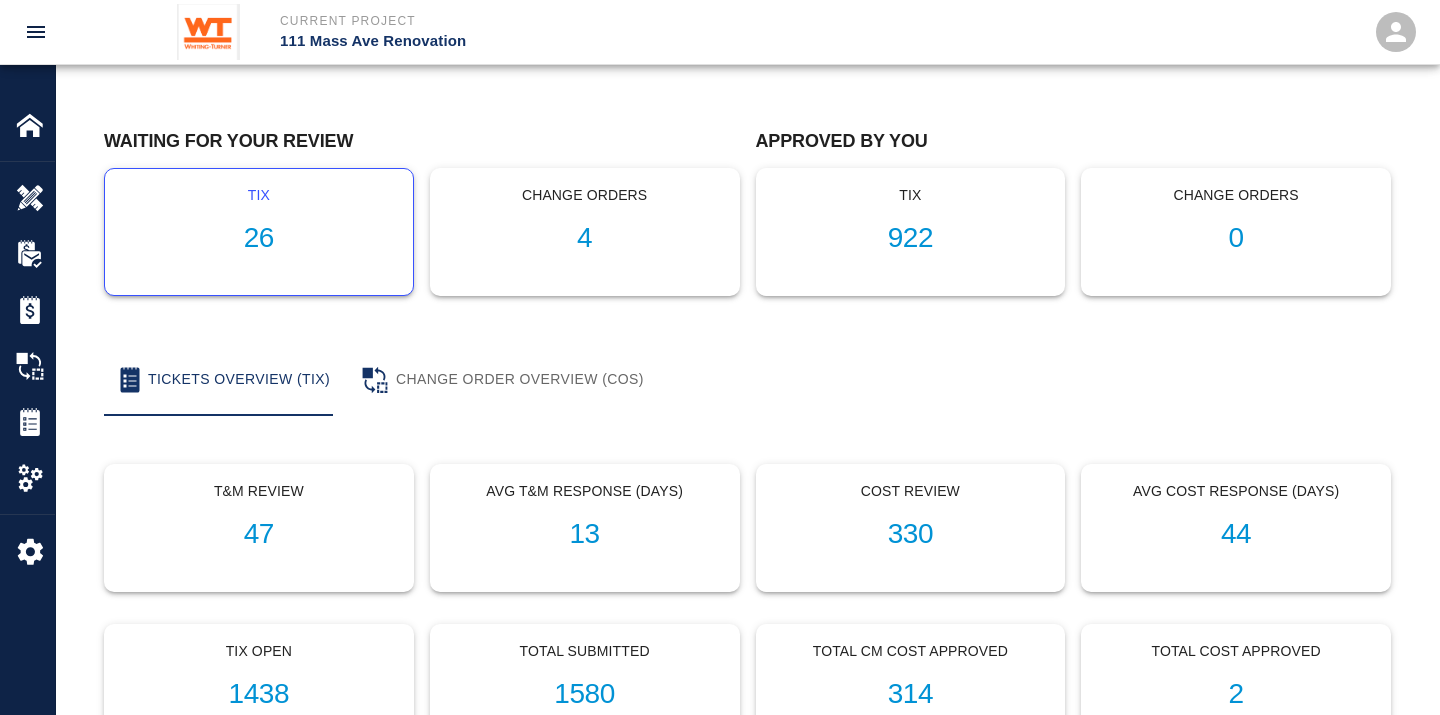 click on "26" at bounding box center [259, 238] 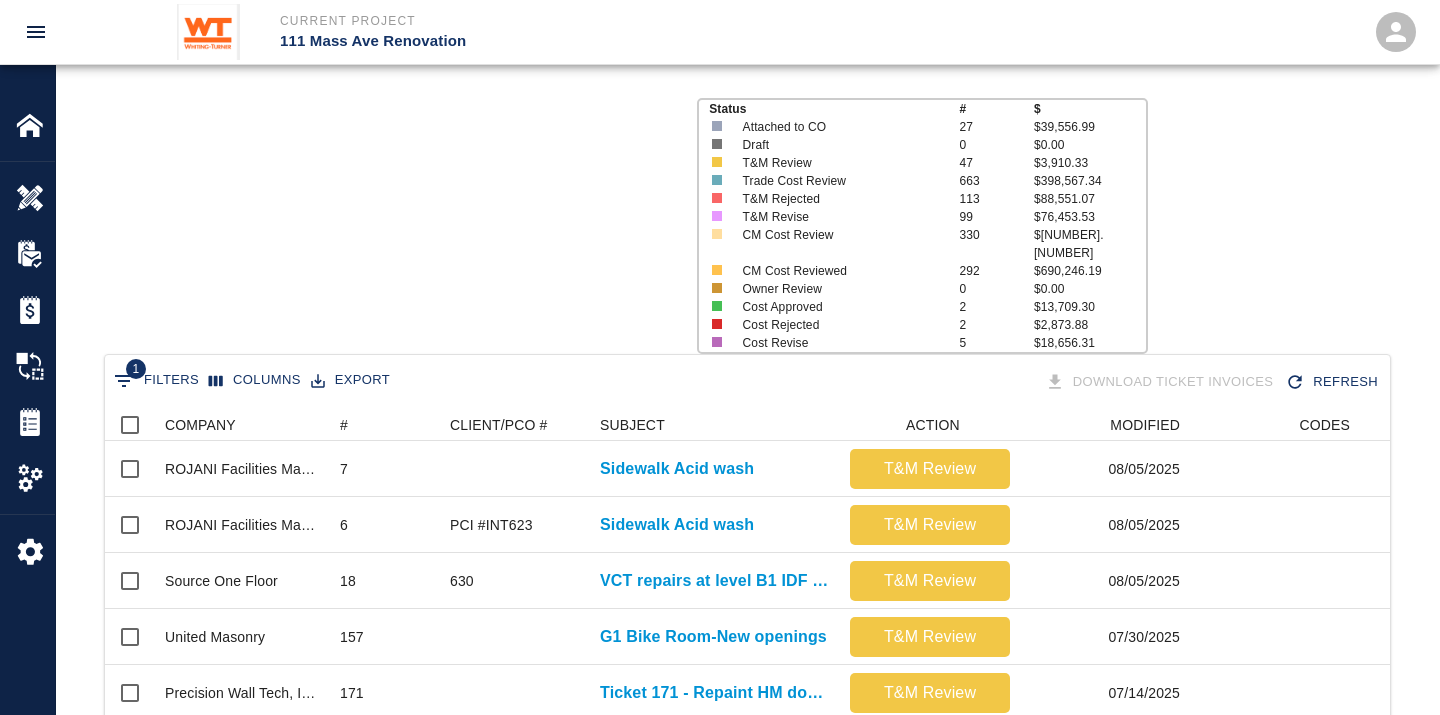 scroll, scrollTop: 0, scrollLeft: 0, axis: both 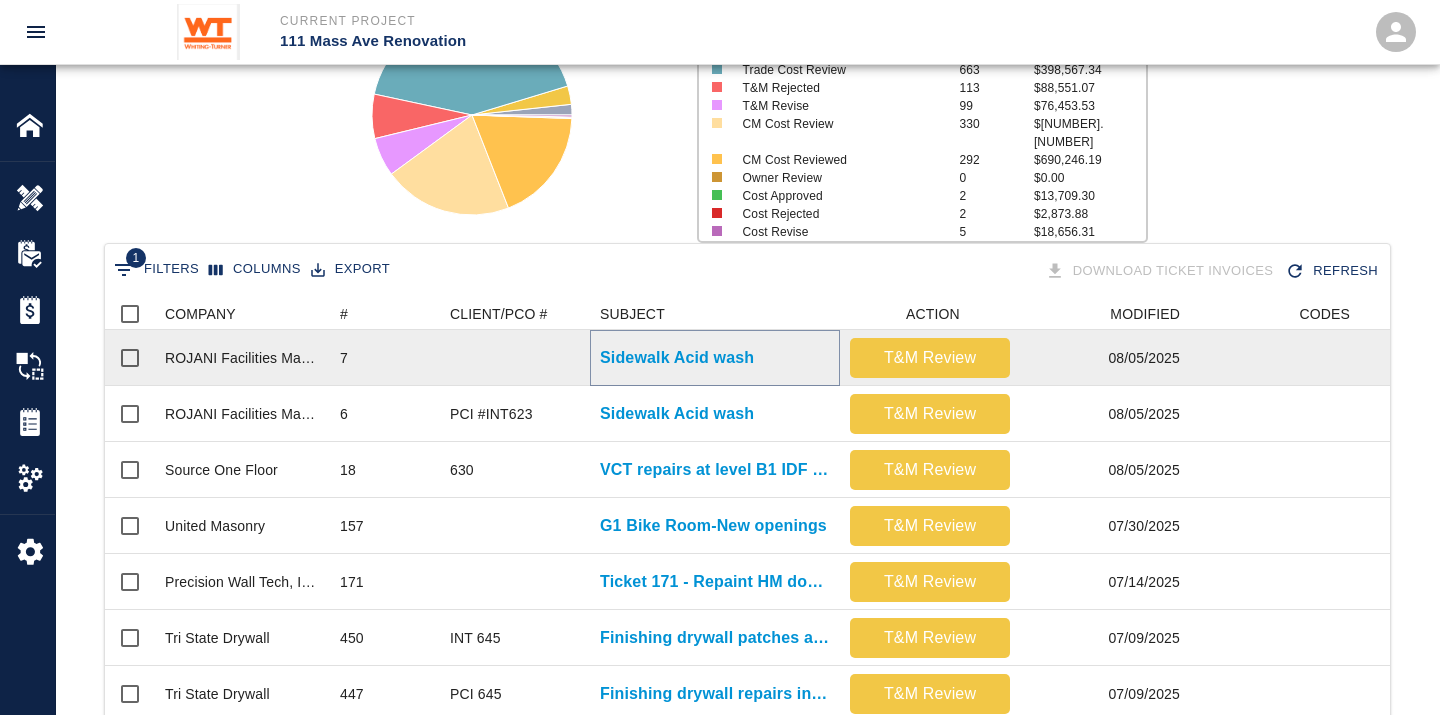 click on "Sidewalk Acid wash" at bounding box center [677, 358] 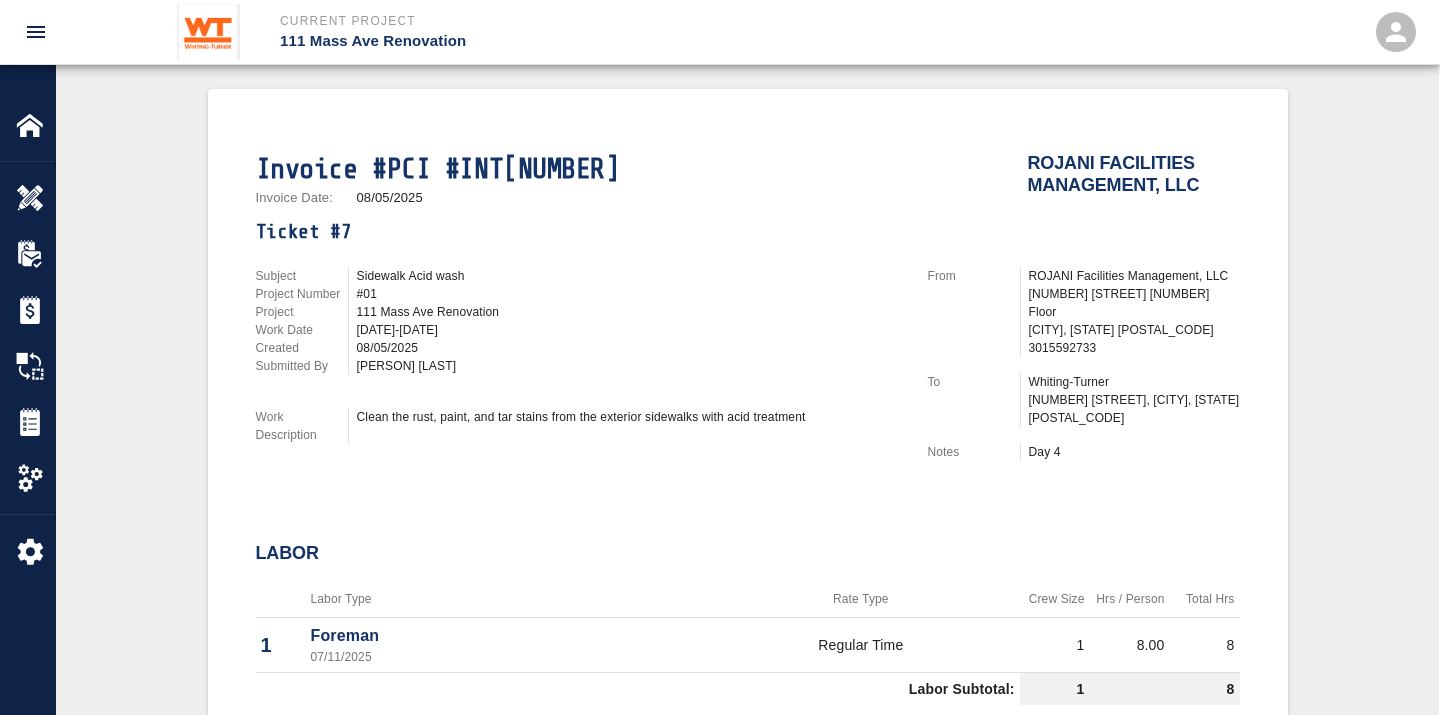 scroll, scrollTop: 555, scrollLeft: 0, axis: vertical 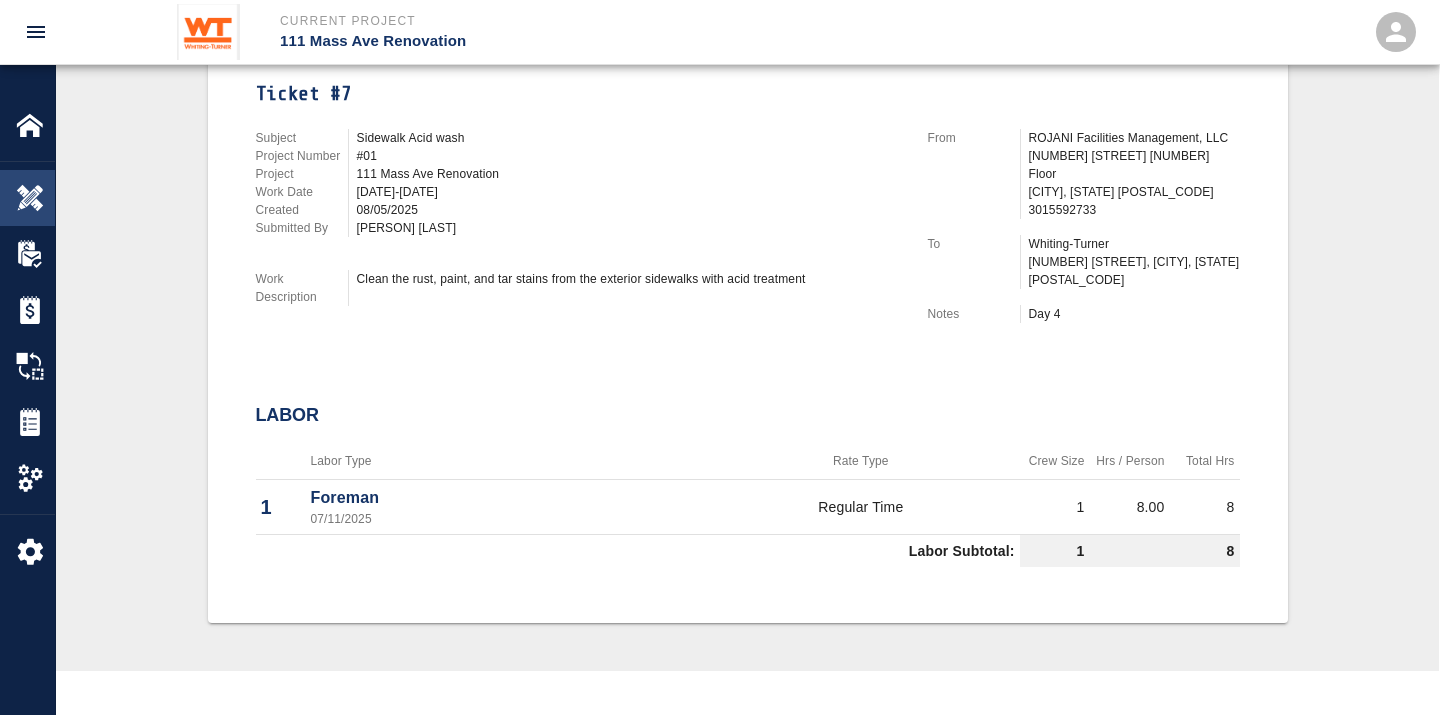 click at bounding box center (30, 198) 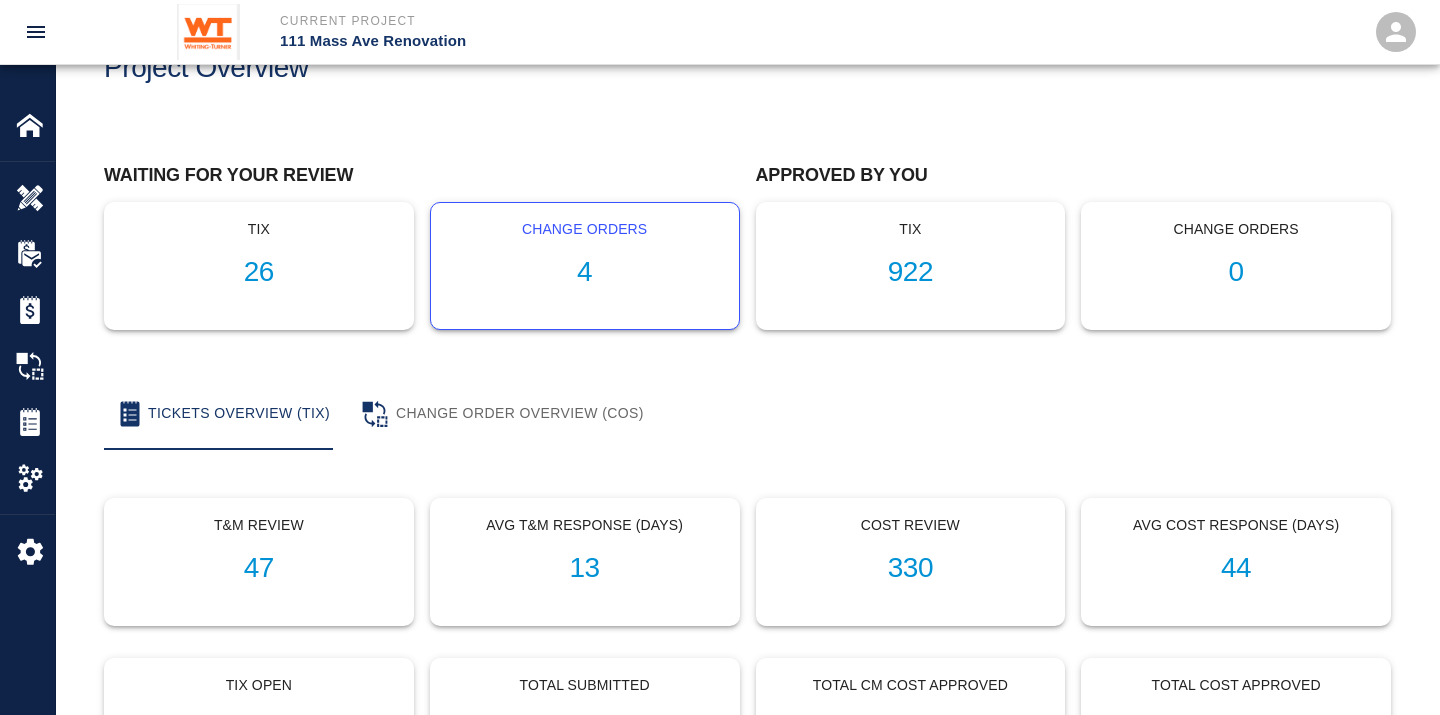 scroll, scrollTop: 0, scrollLeft: 0, axis: both 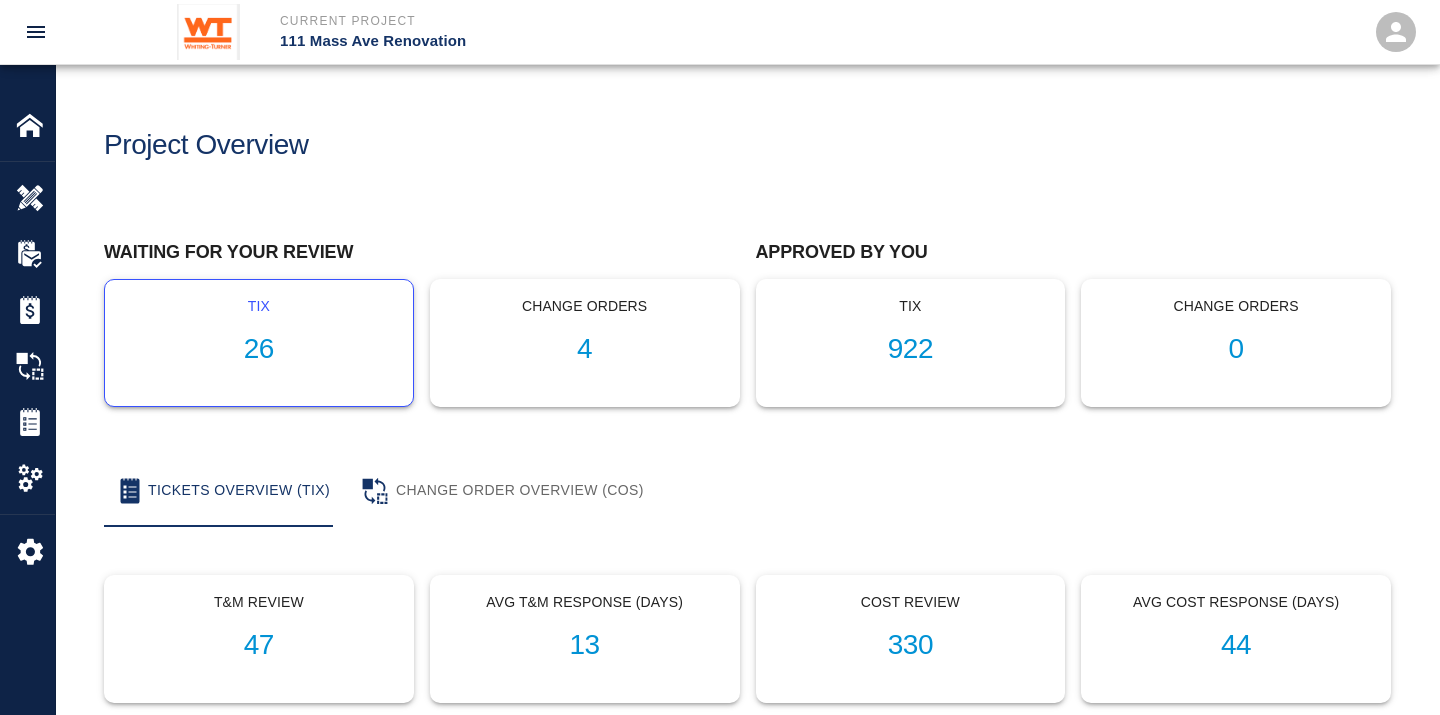 click on "26" at bounding box center (259, 349) 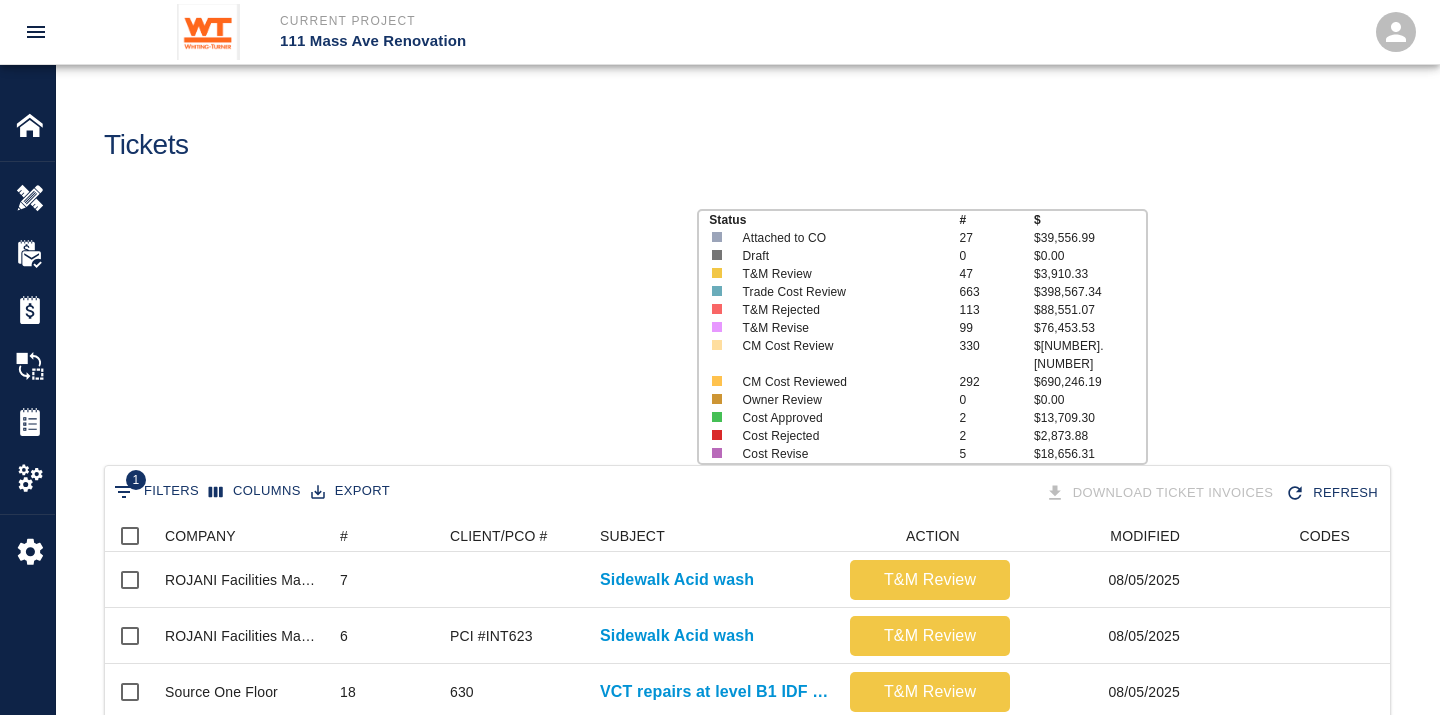 scroll, scrollTop: 17, scrollLeft: 17, axis: both 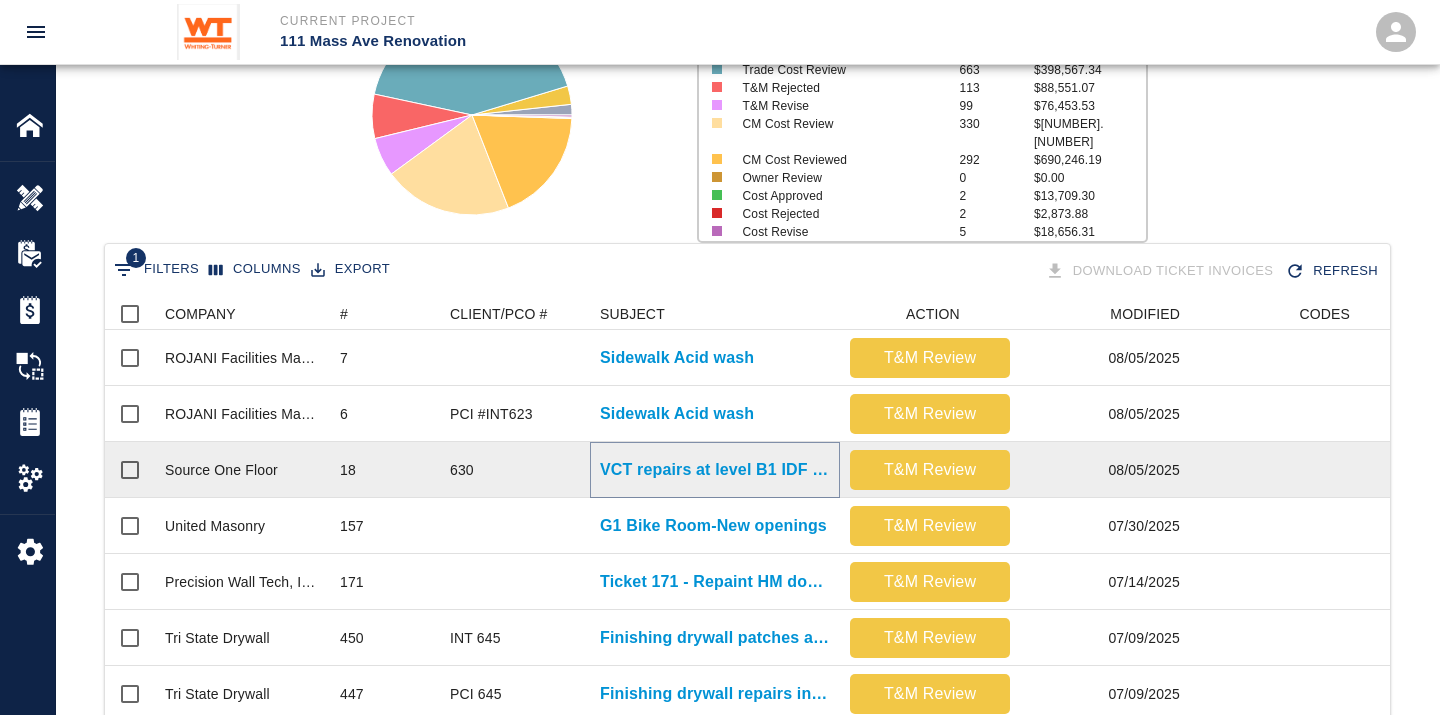 click on "VCT repairs at level B1 IDF room" at bounding box center [715, 470] 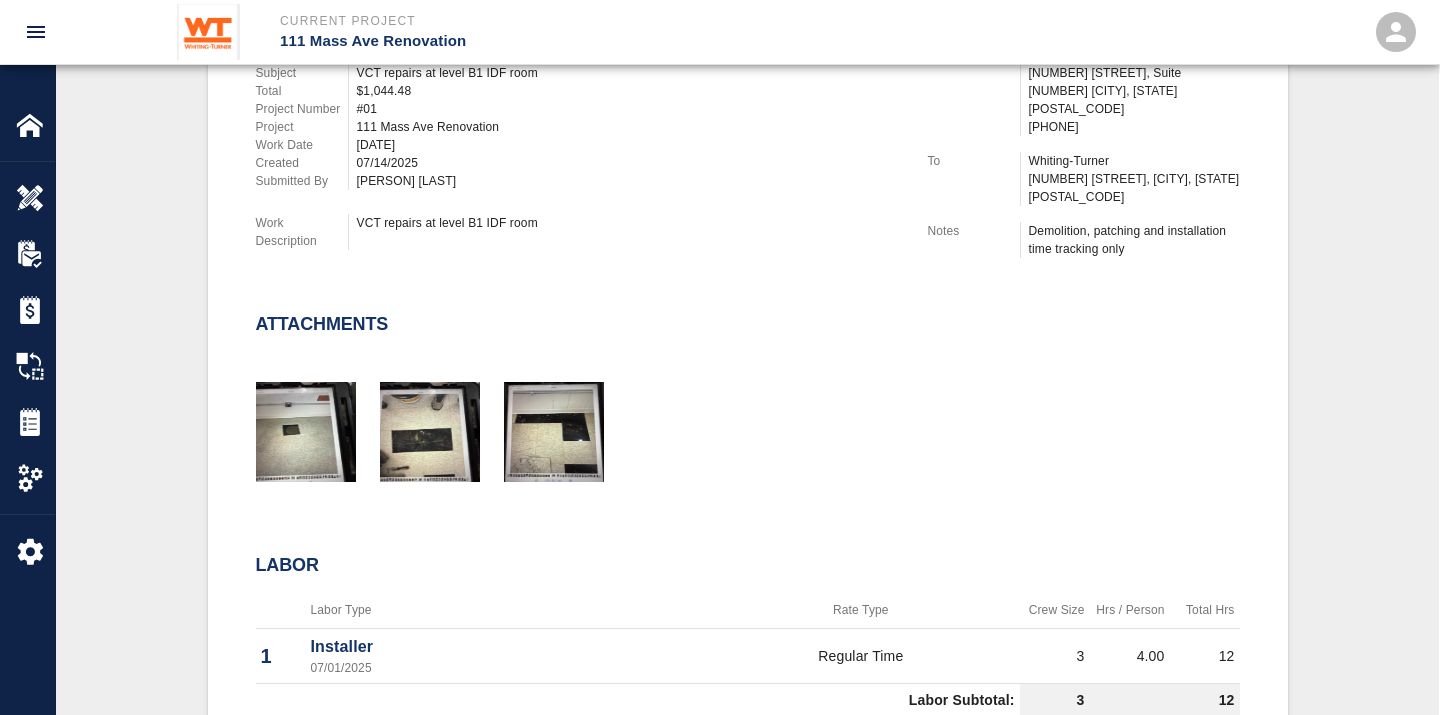 scroll, scrollTop: 555, scrollLeft: 0, axis: vertical 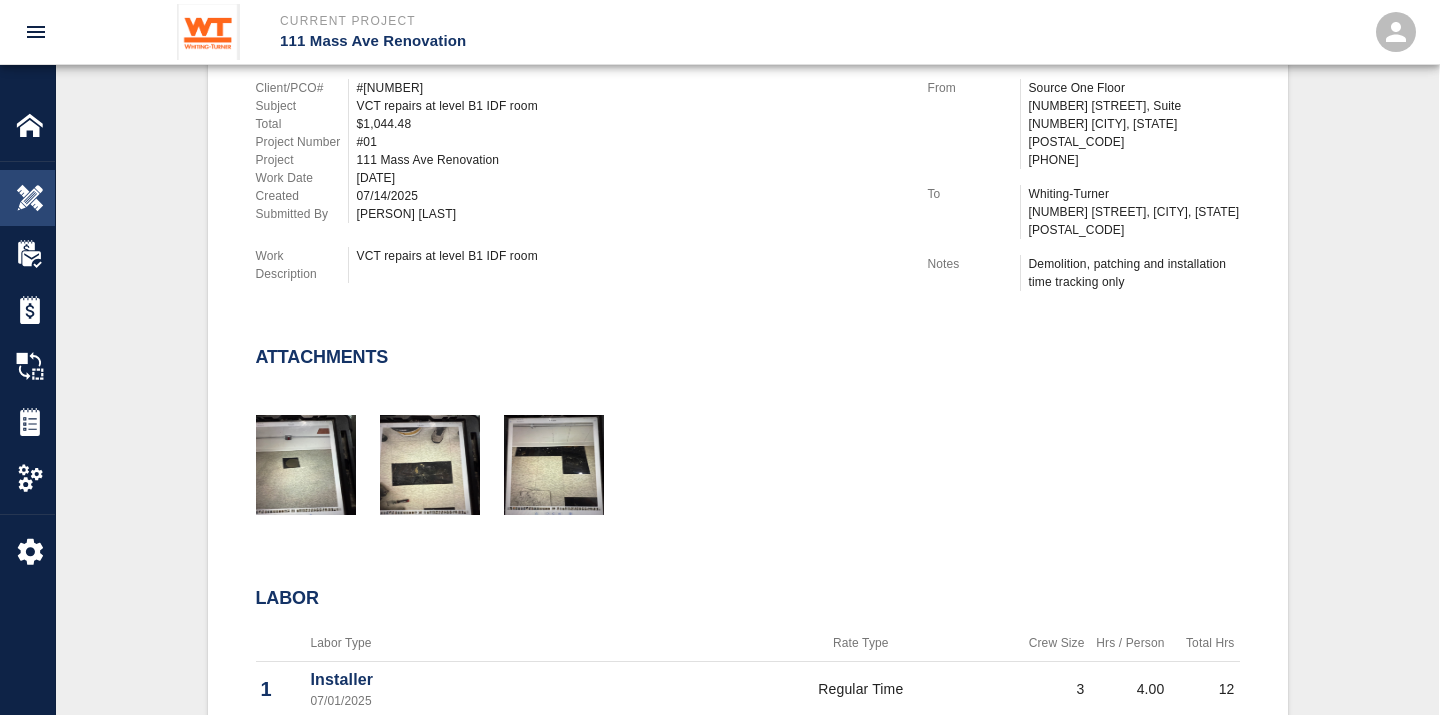 click at bounding box center (30, 198) 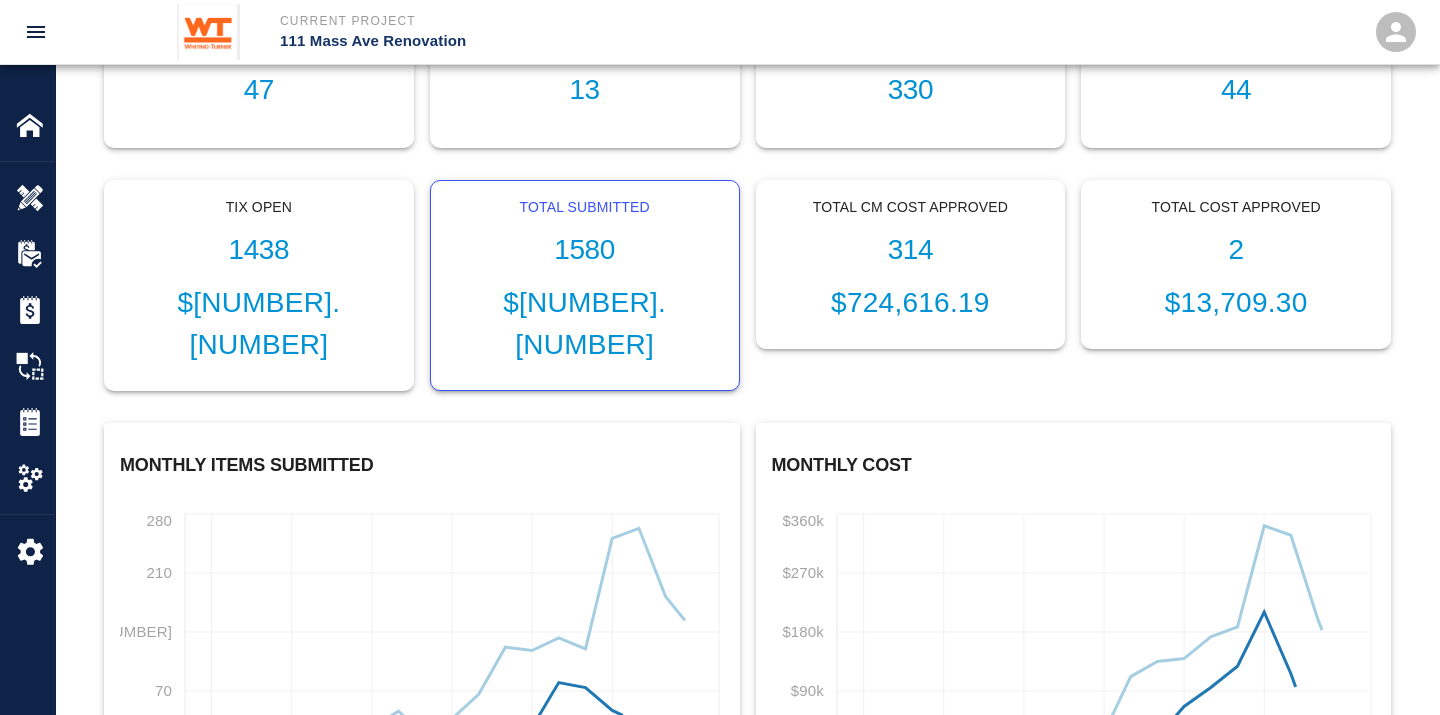 scroll, scrollTop: 0, scrollLeft: 0, axis: both 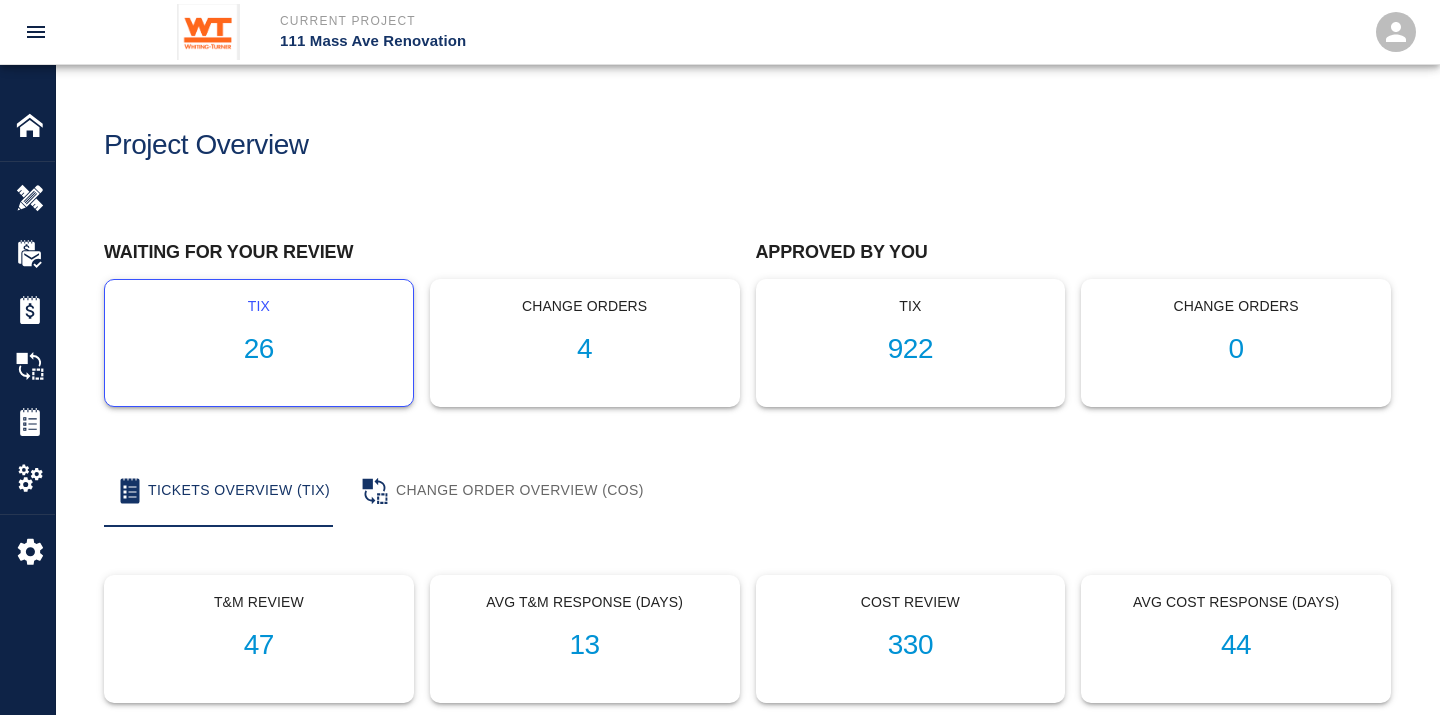 click on "26" at bounding box center (259, 349) 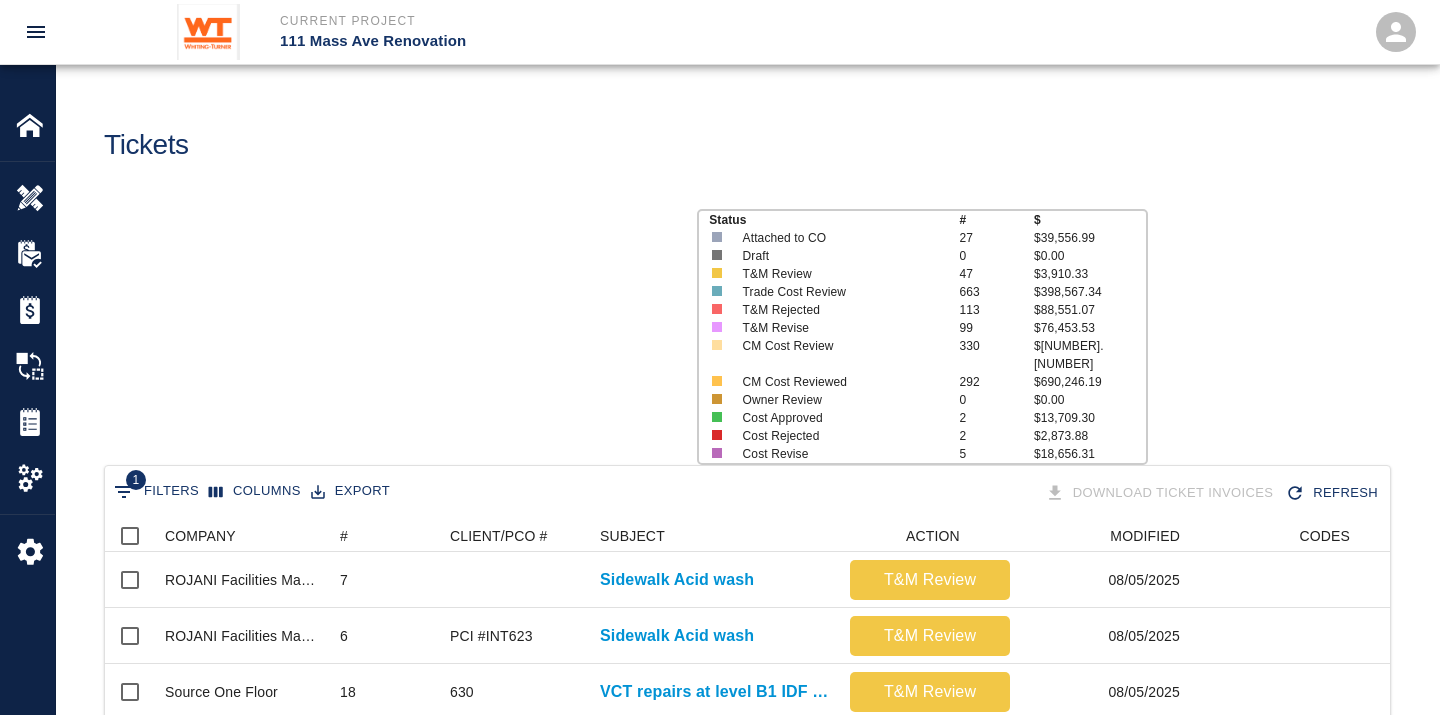 scroll, scrollTop: 17, scrollLeft: 17, axis: both 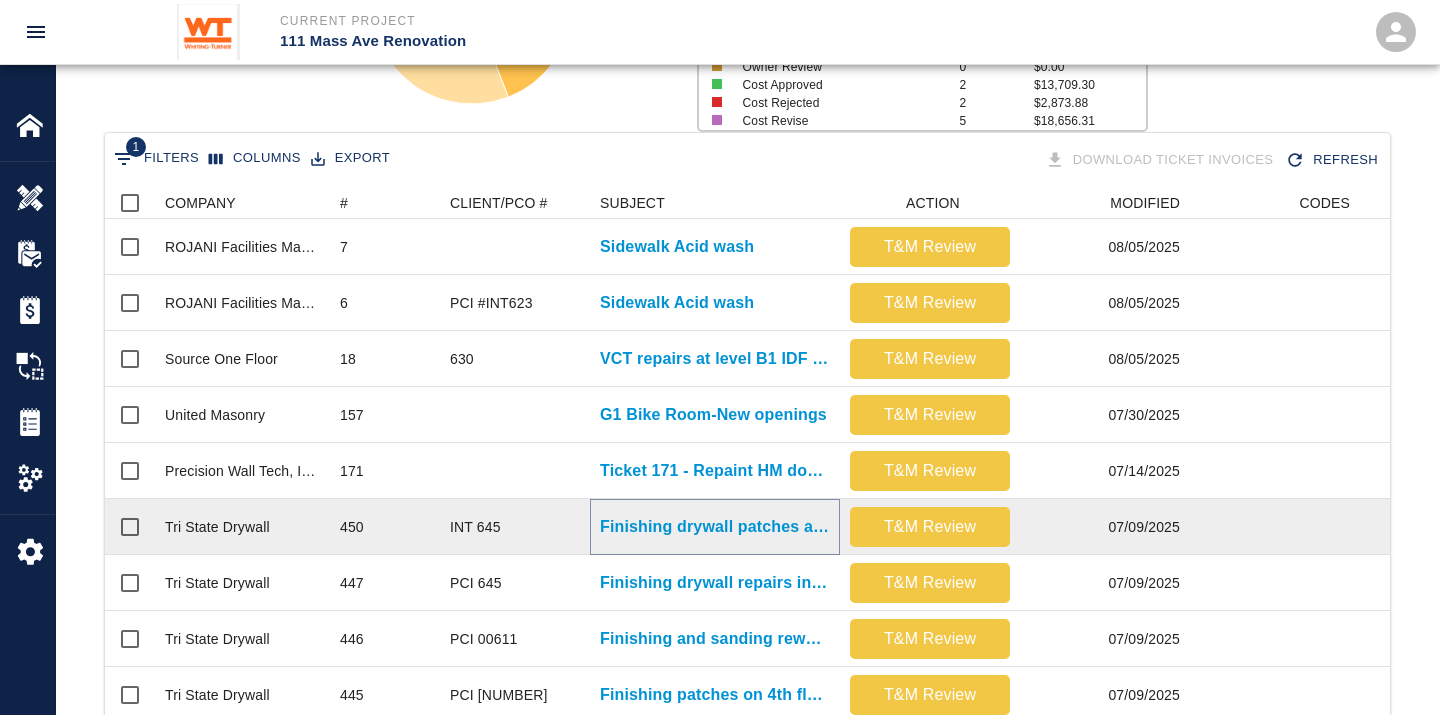 click on "Finishing drywall patches and repairs in stair 1 from 2nd..." at bounding box center [715, 527] 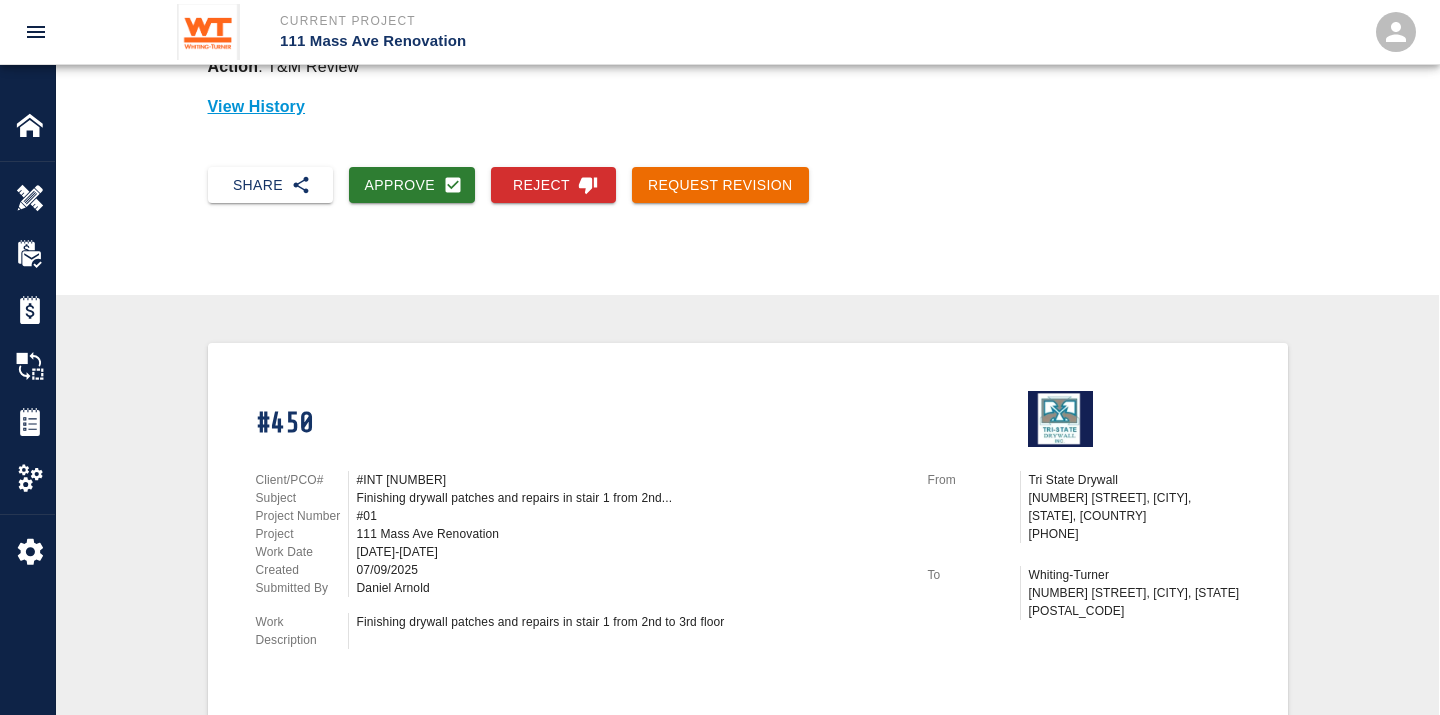 scroll, scrollTop: 222, scrollLeft: 0, axis: vertical 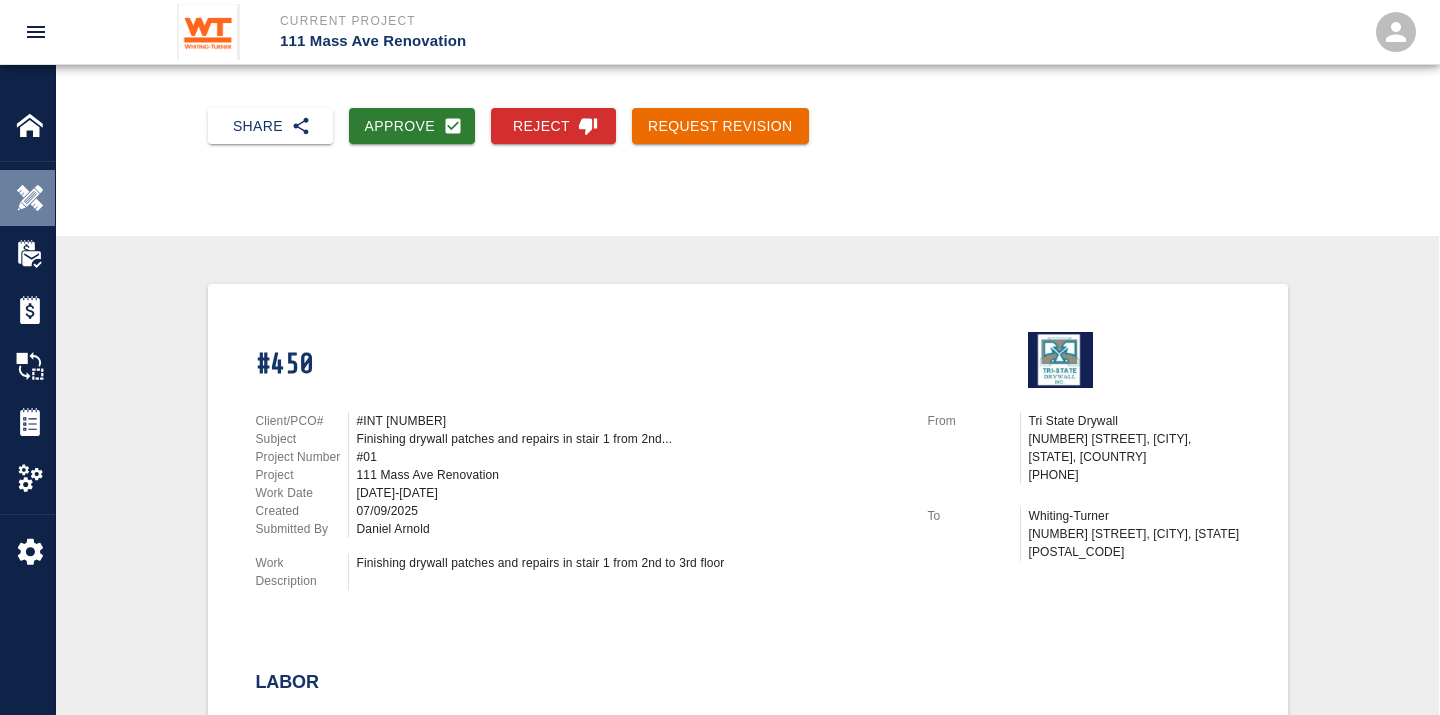 click at bounding box center [30, 198] 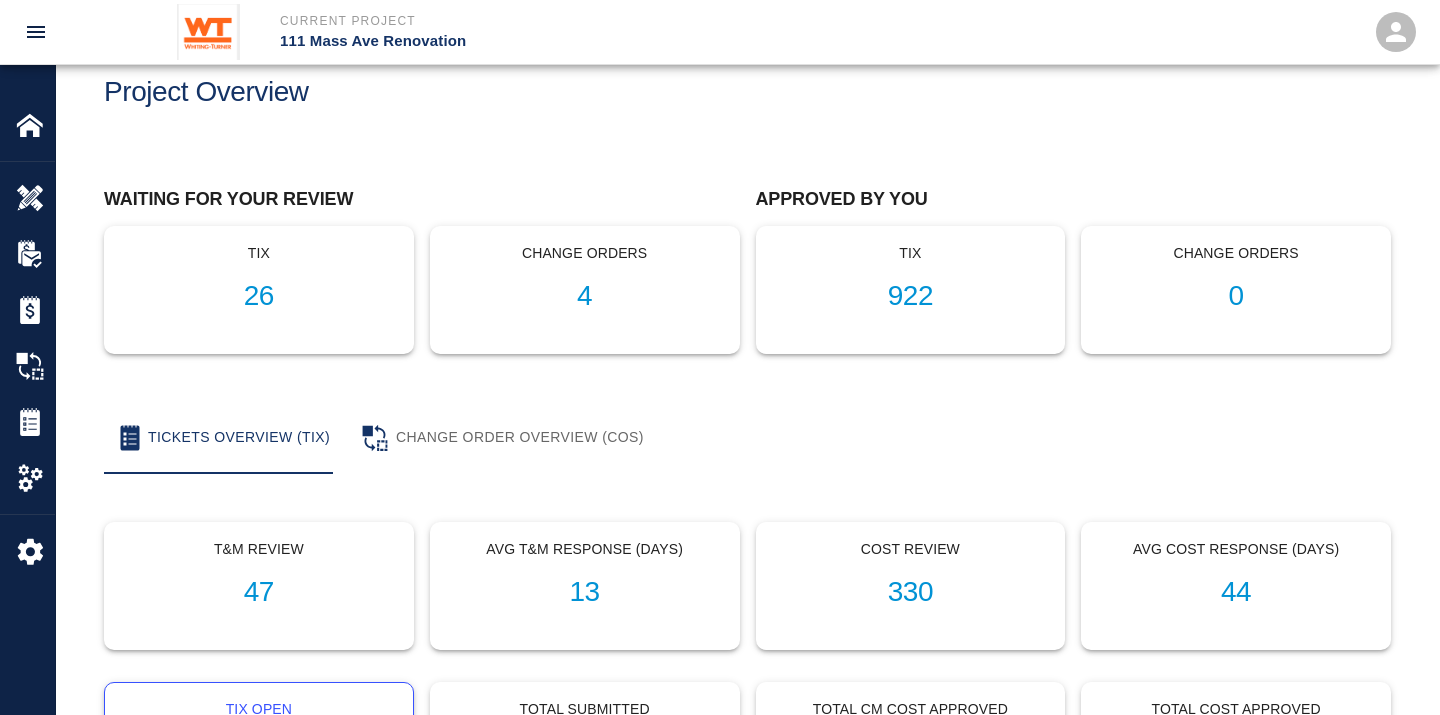 scroll, scrollTop: 0, scrollLeft: 0, axis: both 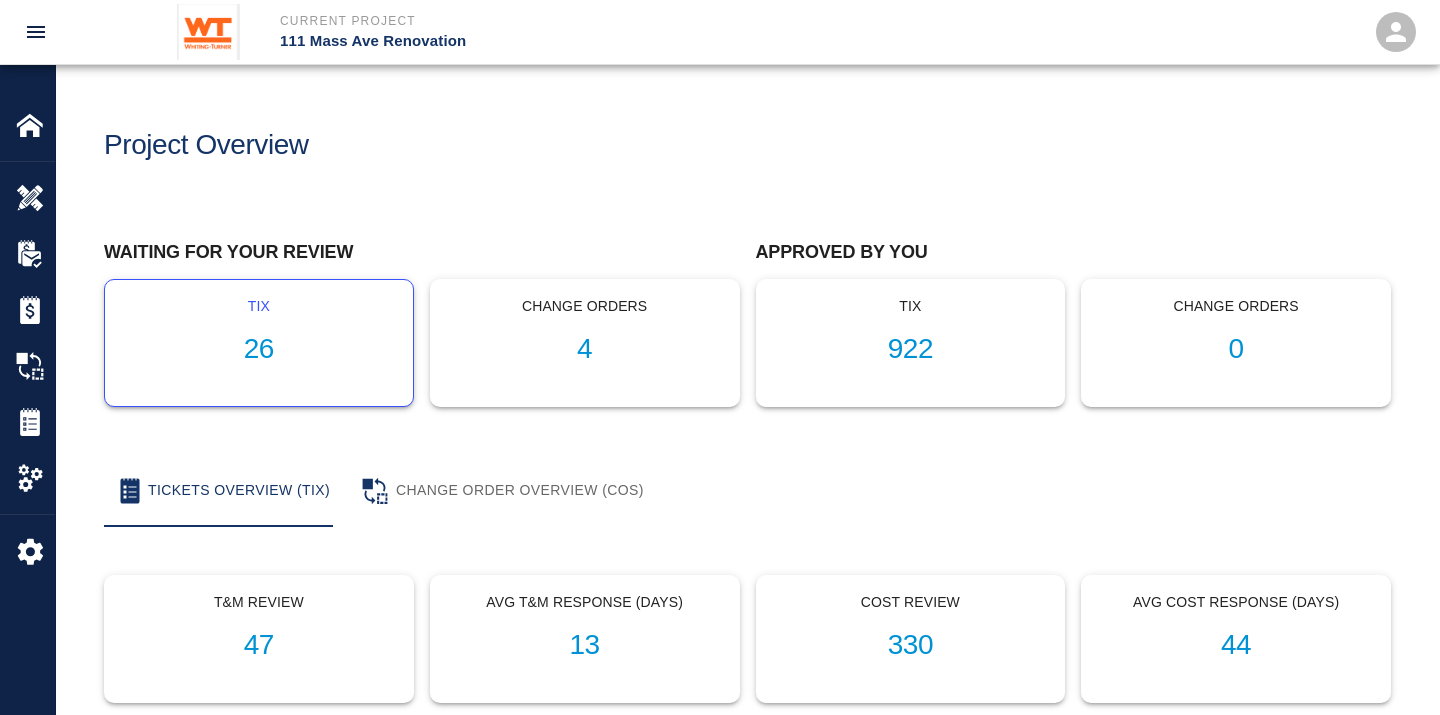click on "26" at bounding box center (259, 349) 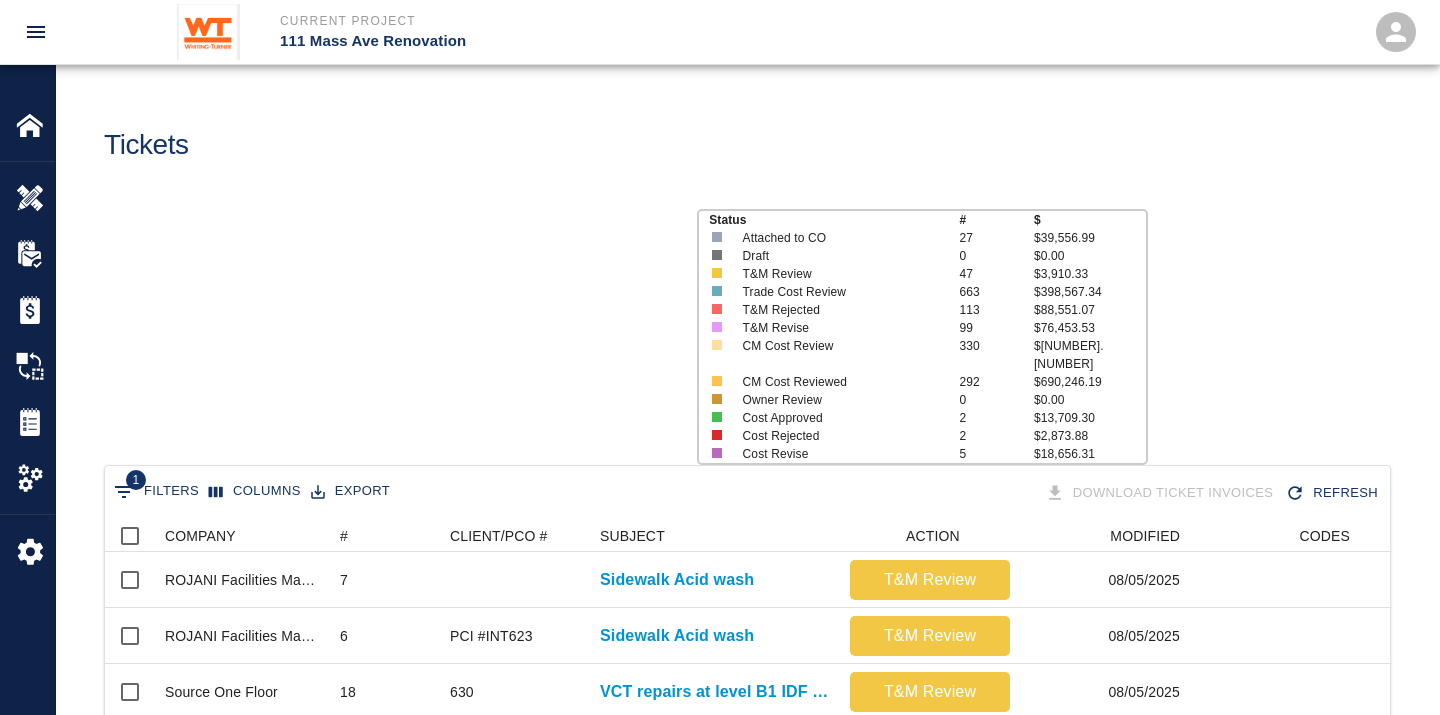 scroll, scrollTop: 17, scrollLeft: 17, axis: both 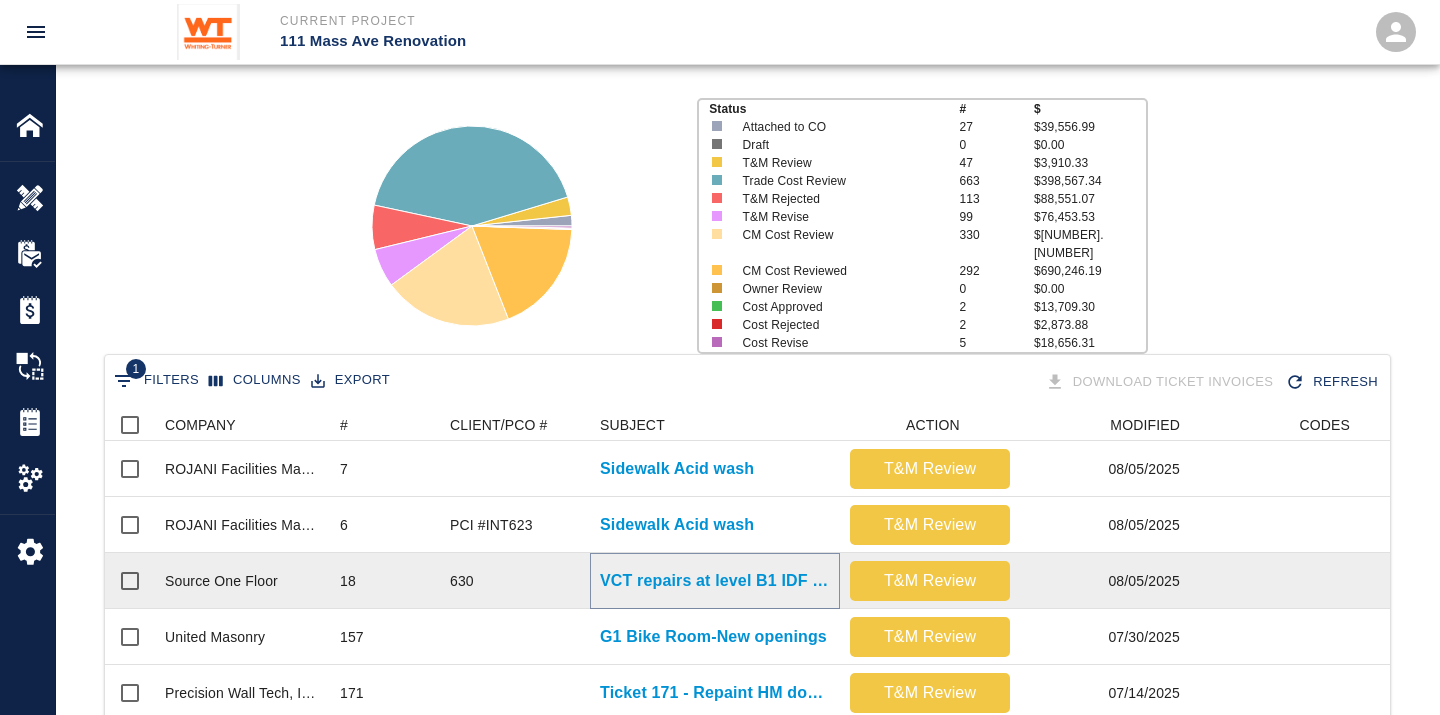 click on "VCT repairs at level B1 IDF room" at bounding box center (715, 581) 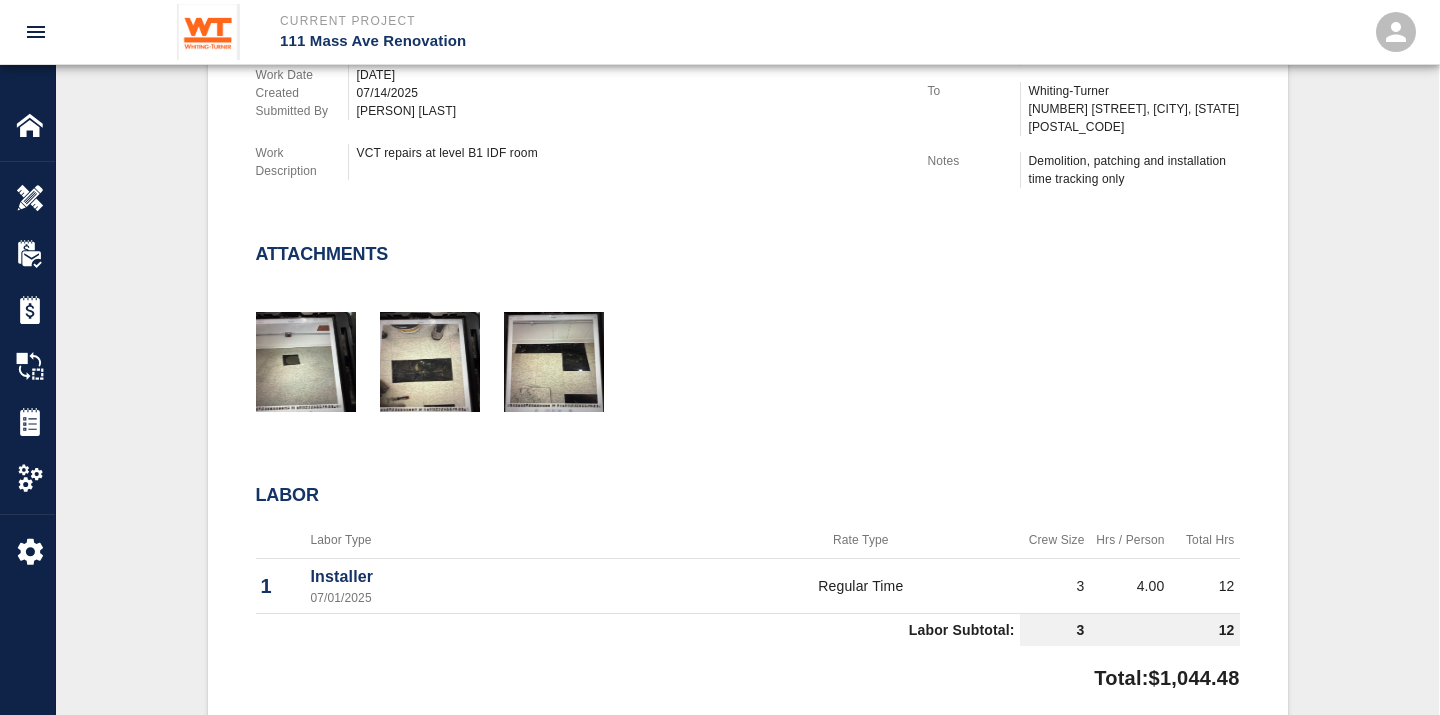 scroll, scrollTop: 666, scrollLeft: 0, axis: vertical 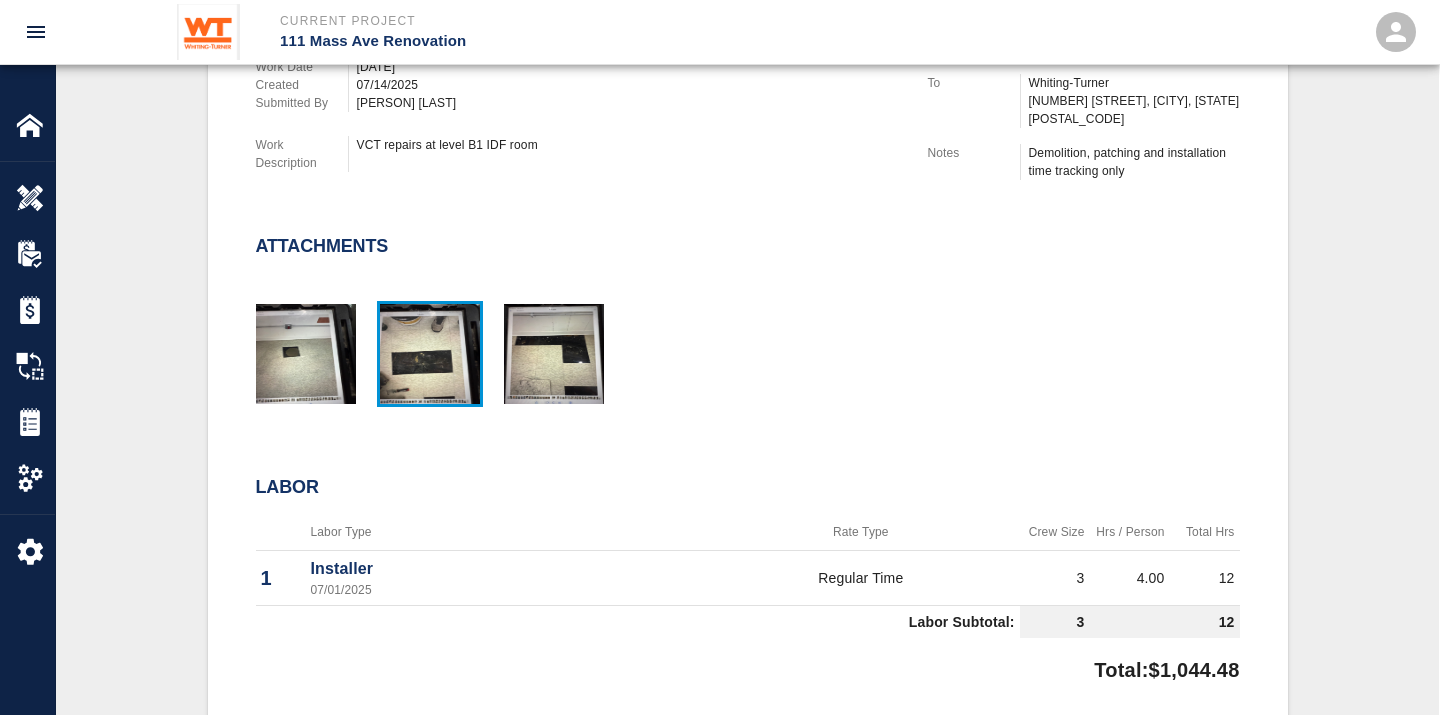 click at bounding box center (430, 354) 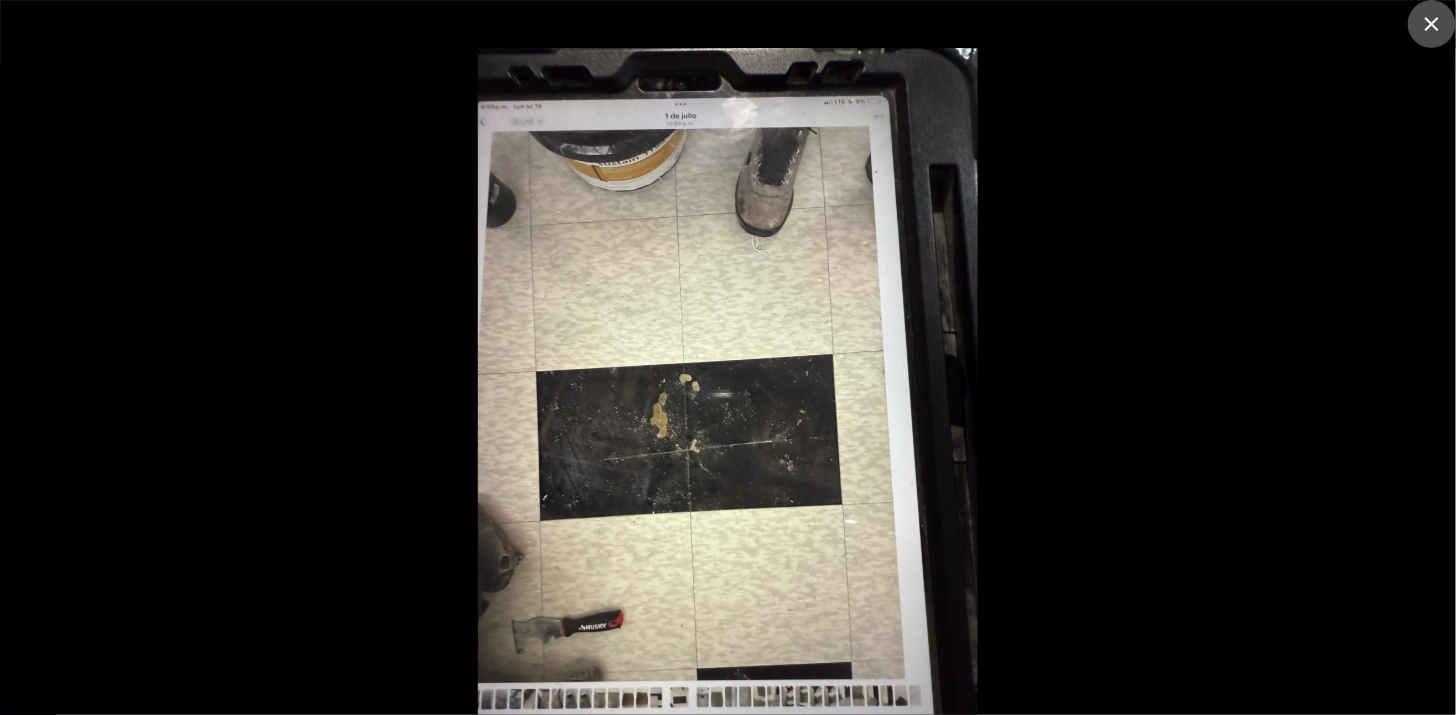 click 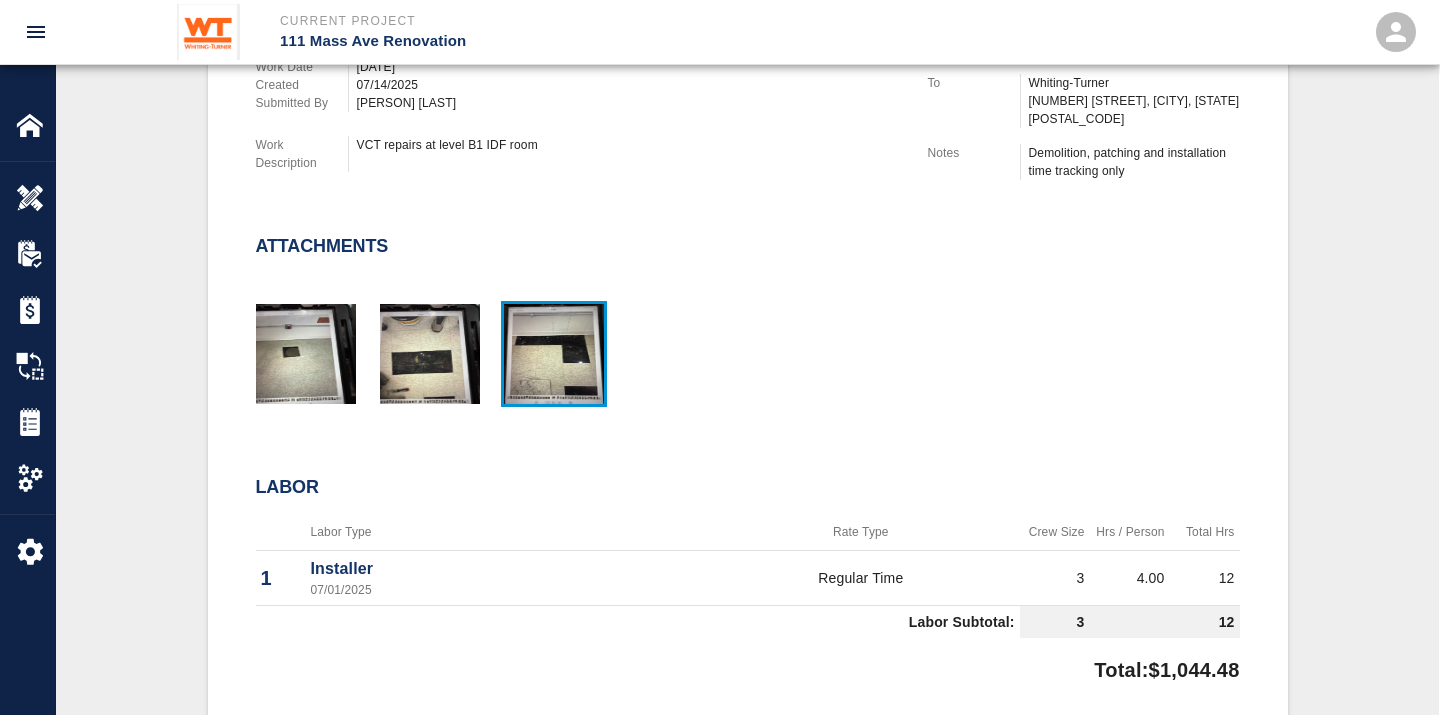 click at bounding box center (554, 354) 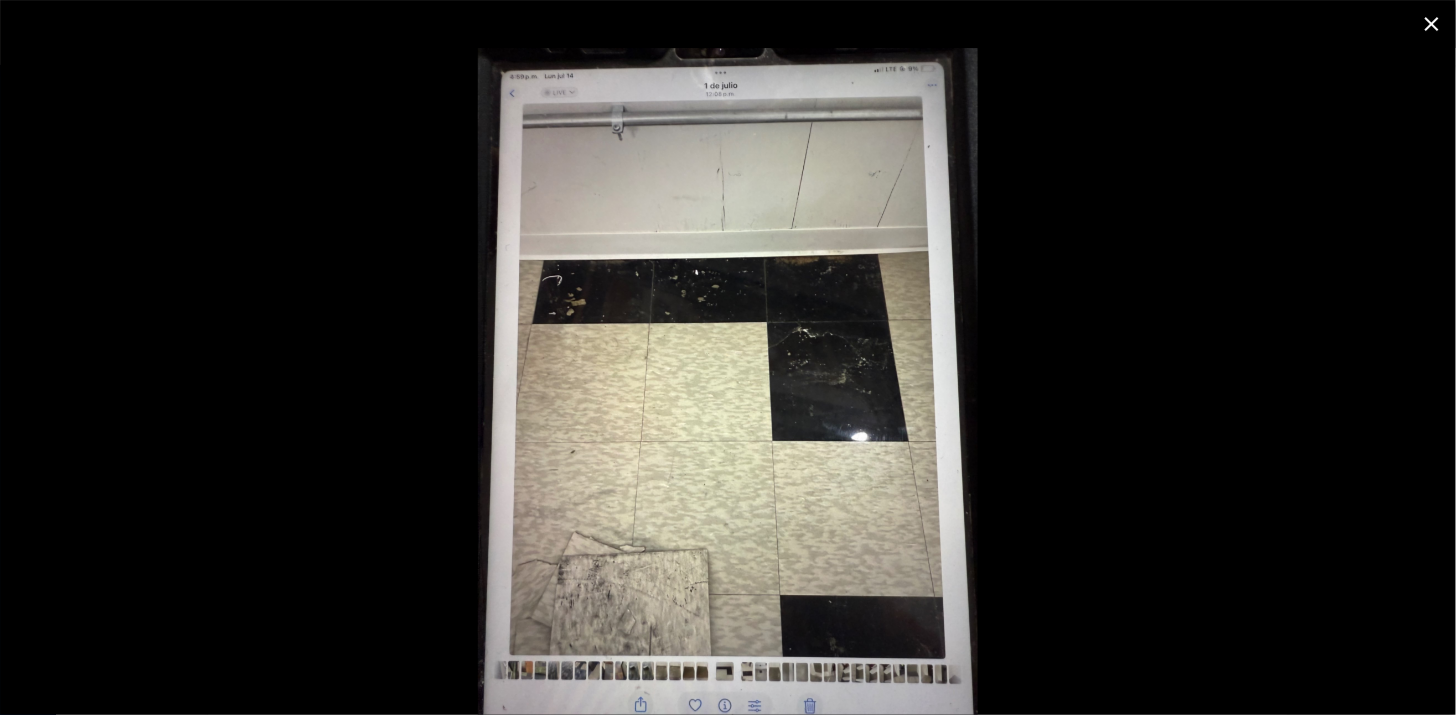 click at bounding box center (1432, 24) 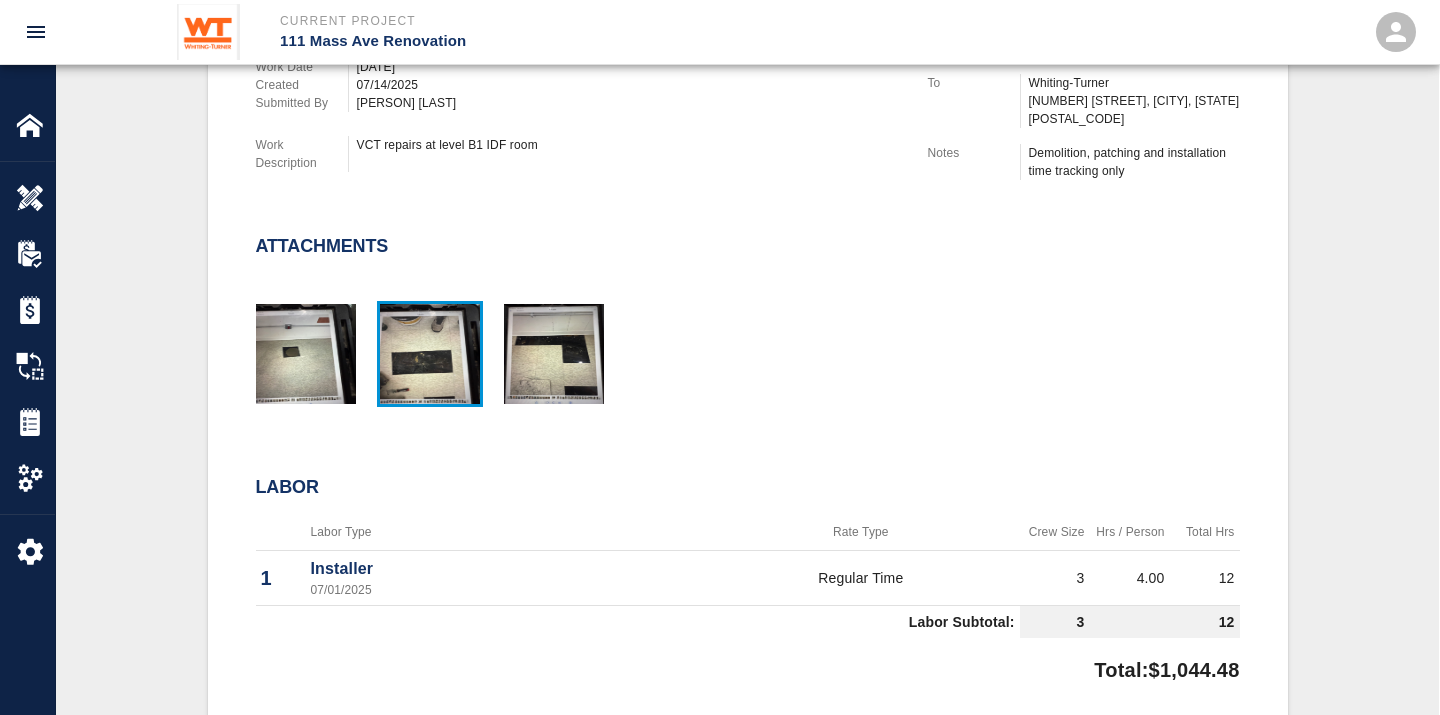 click at bounding box center (430, 354) 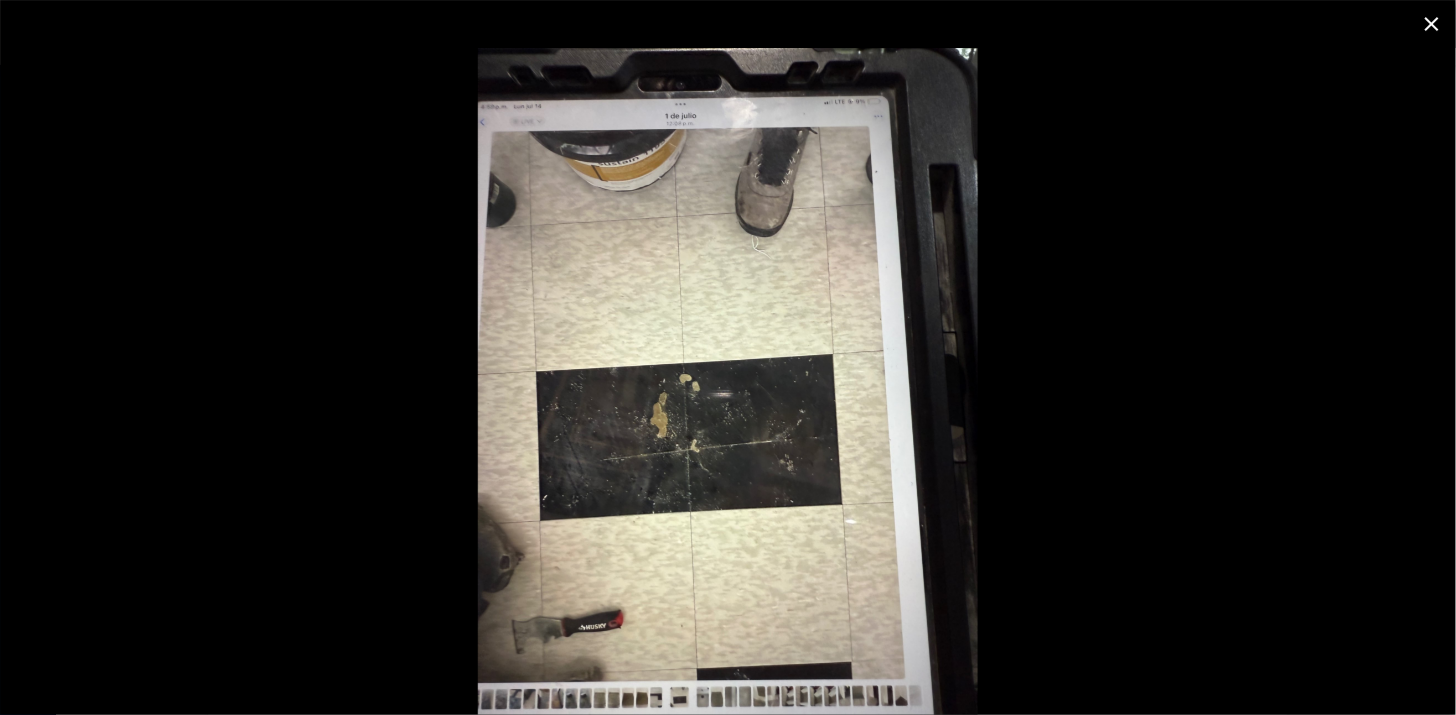 click 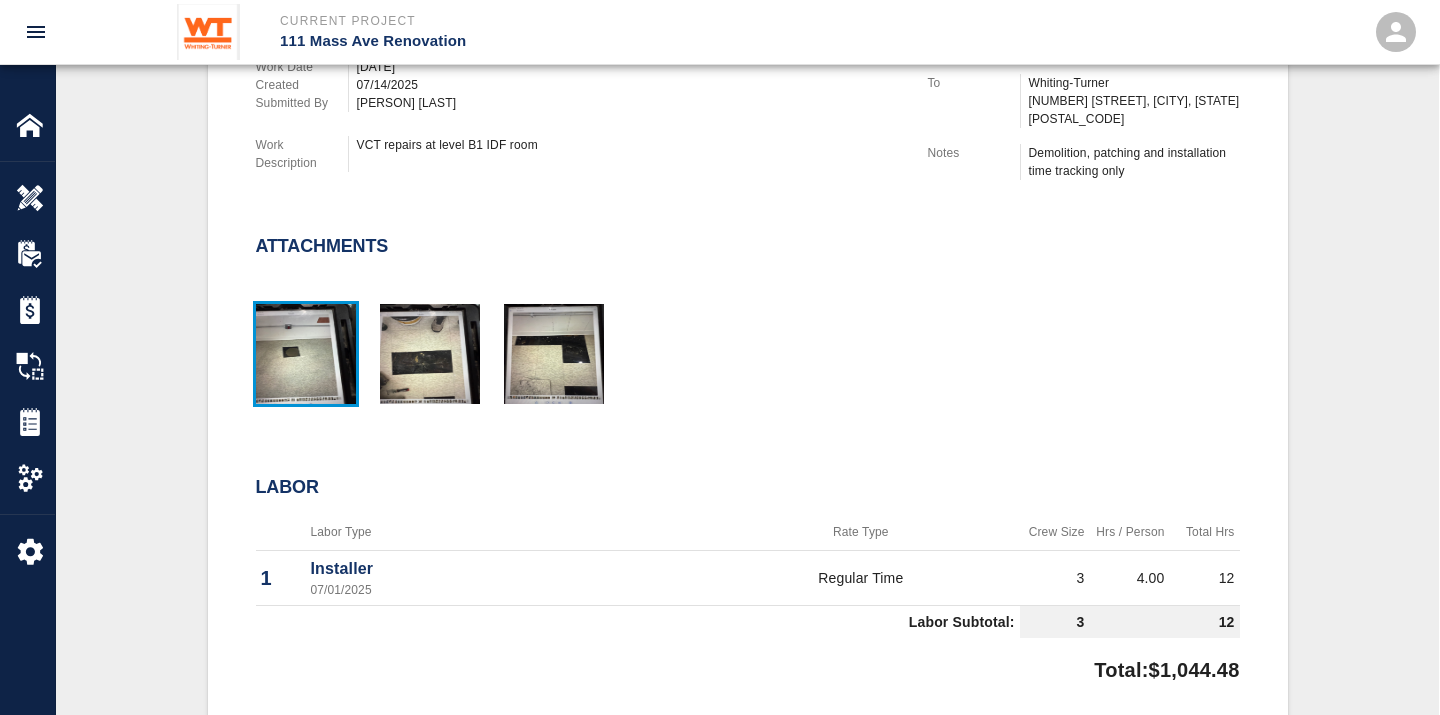 click at bounding box center (306, 354) 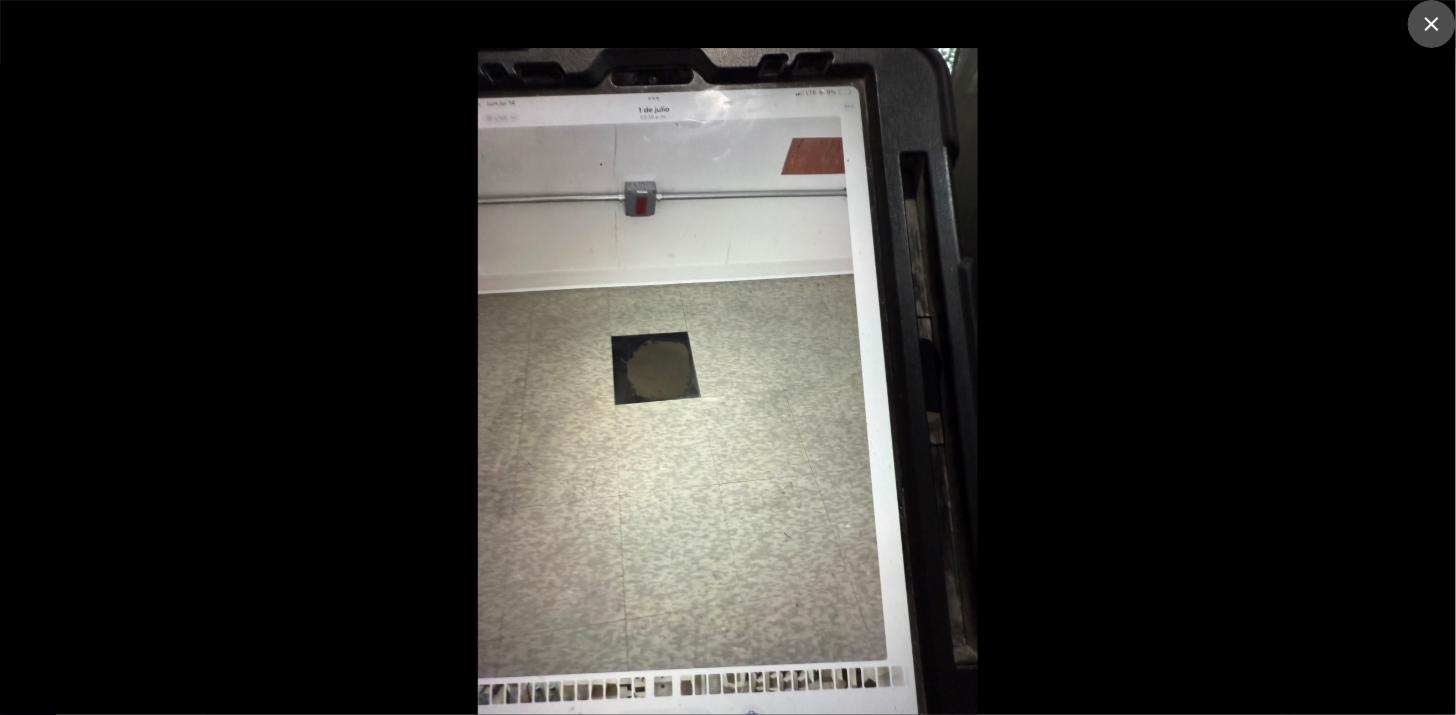 click 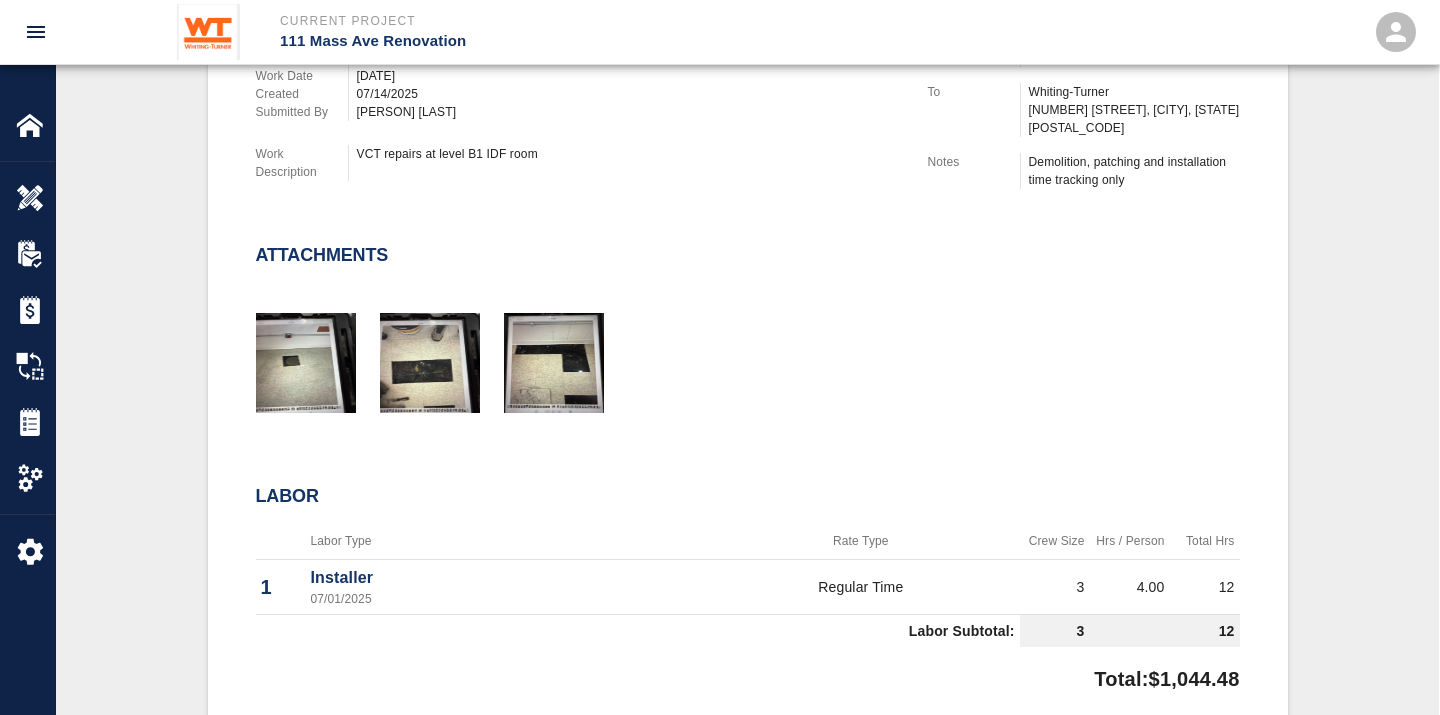 scroll, scrollTop: 666, scrollLeft: 0, axis: vertical 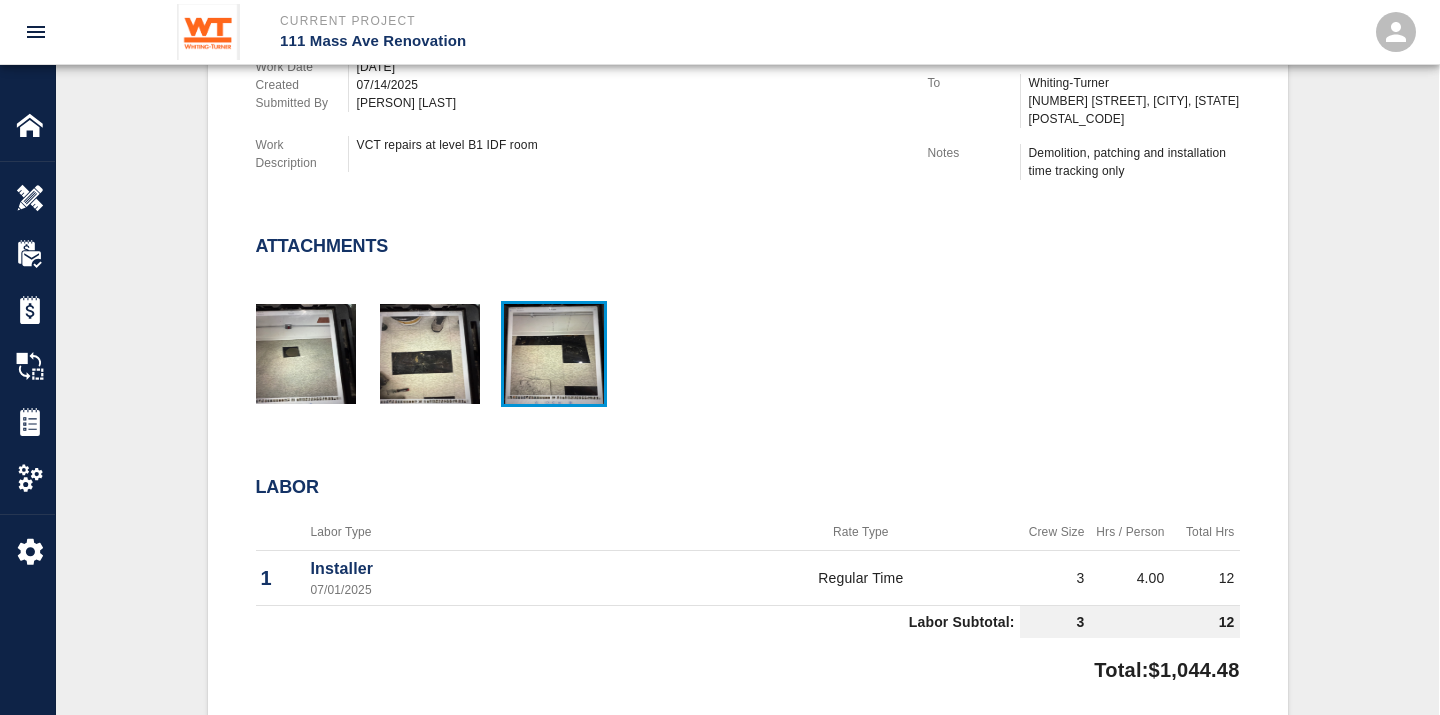 click at bounding box center (554, 354) 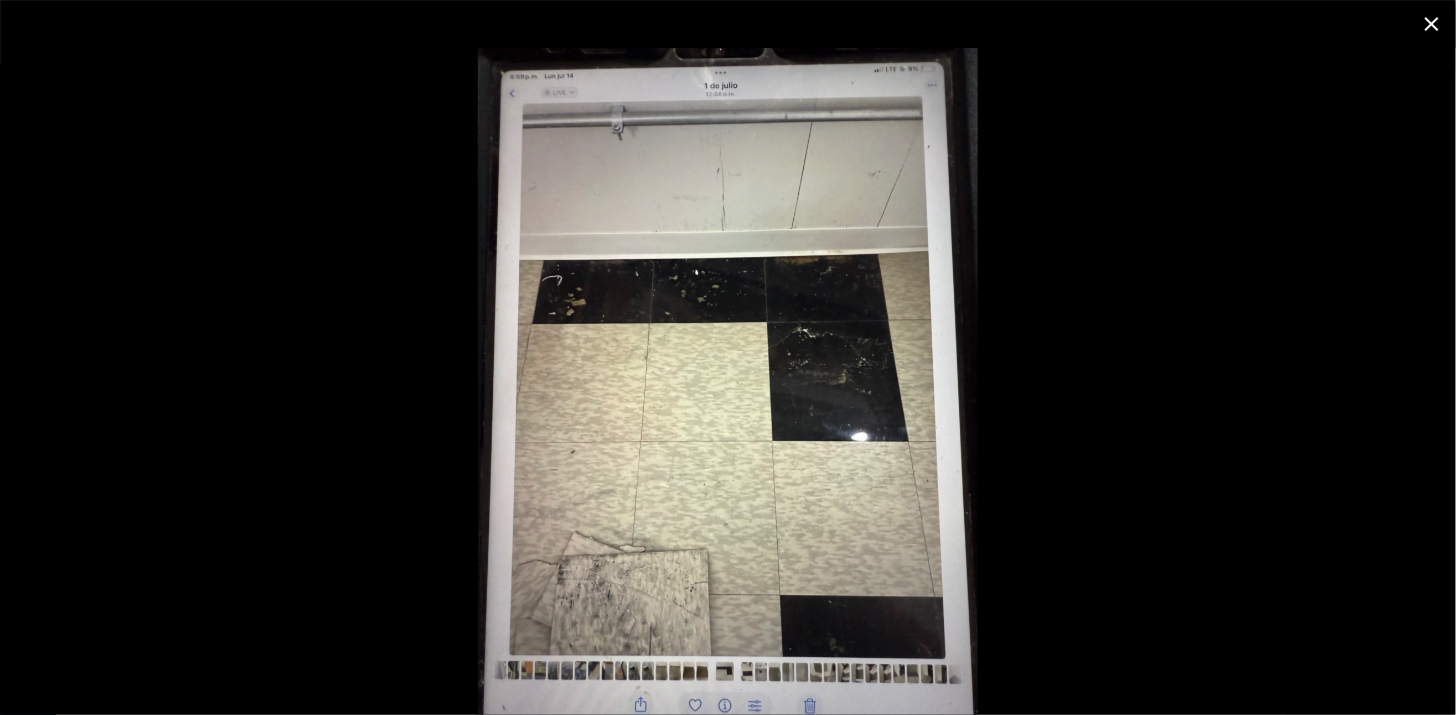 click 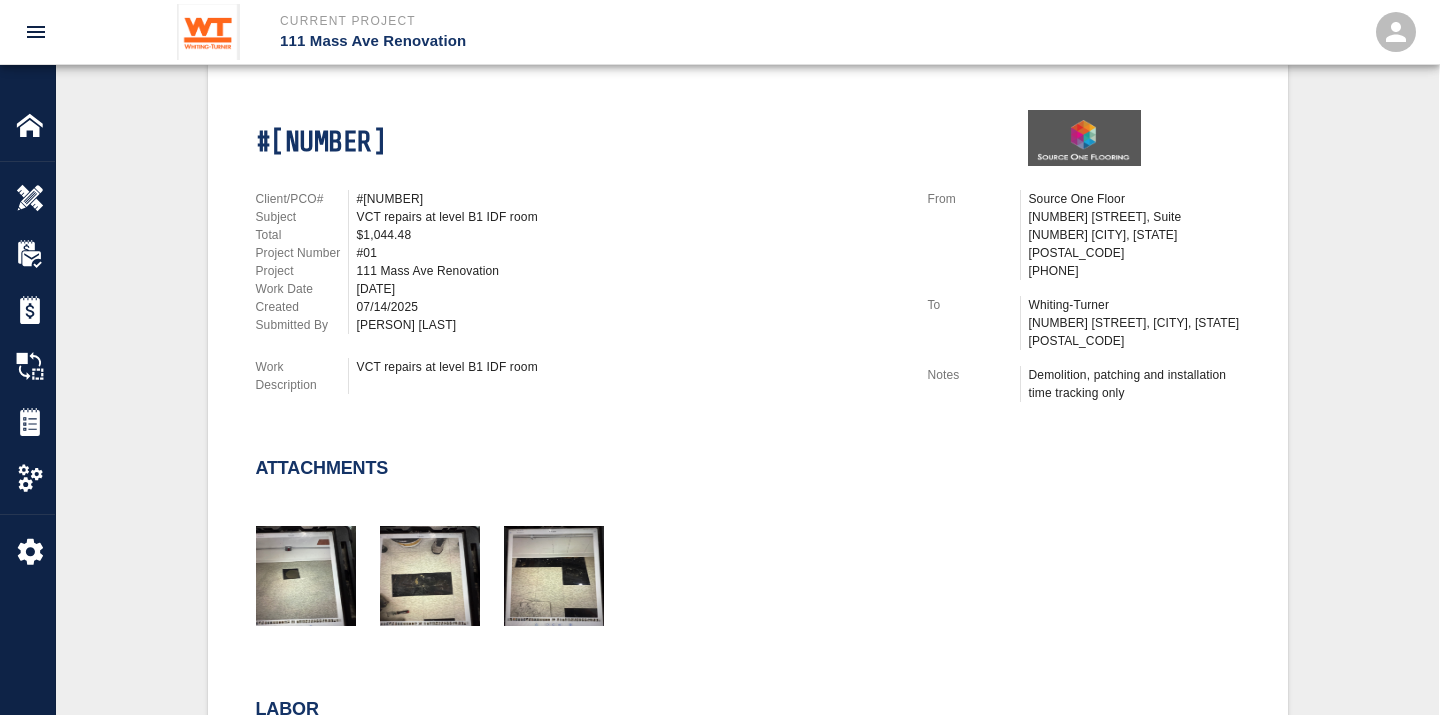 scroll, scrollTop: 111, scrollLeft: 0, axis: vertical 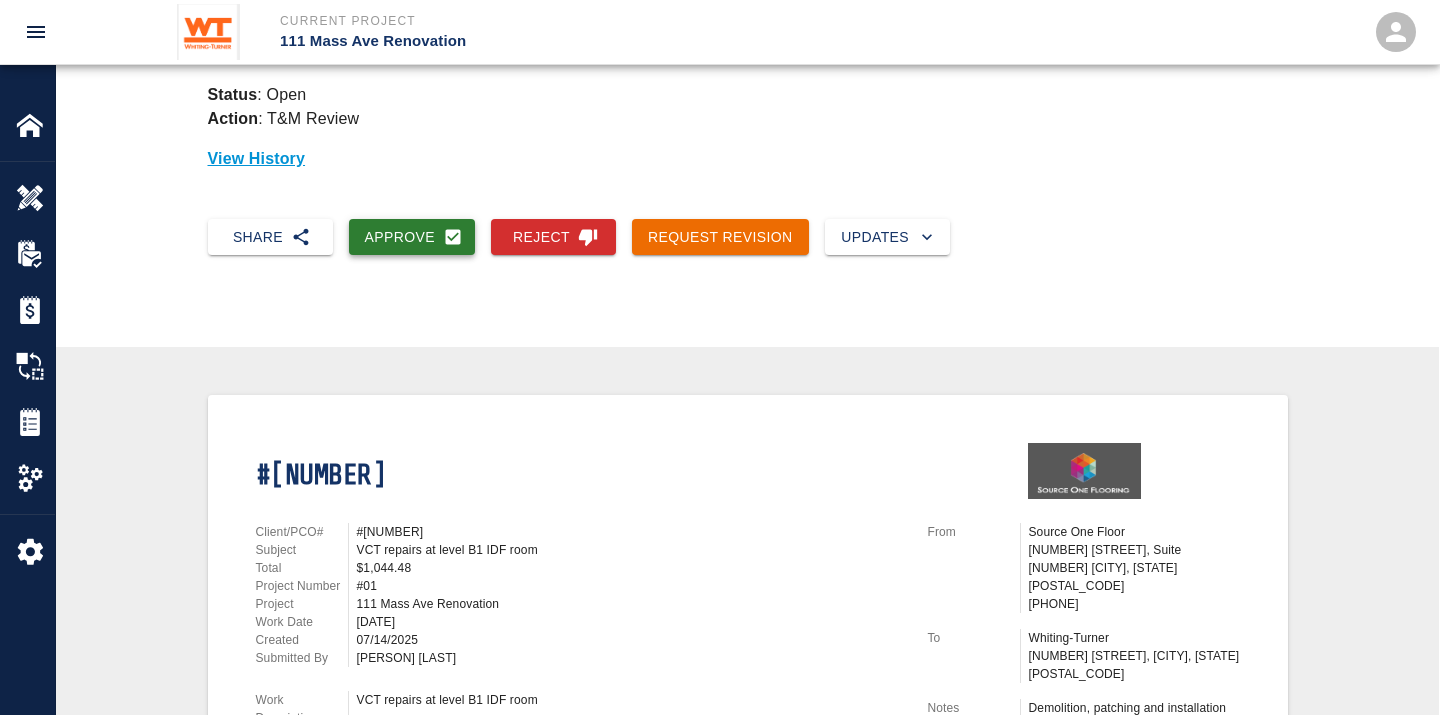 click on "Approve" at bounding box center [412, 237] 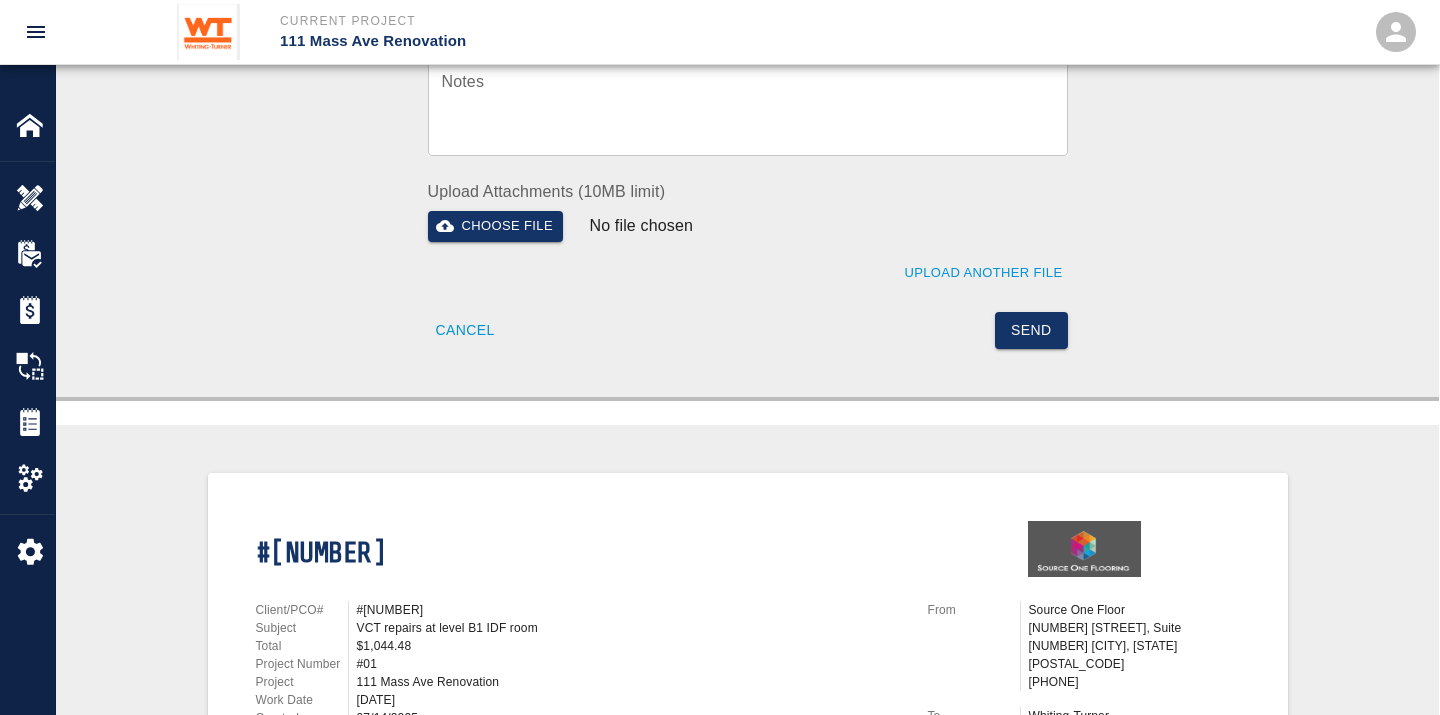 scroll, scrollTop: 888, scrollLeft: 0, axis: vertical 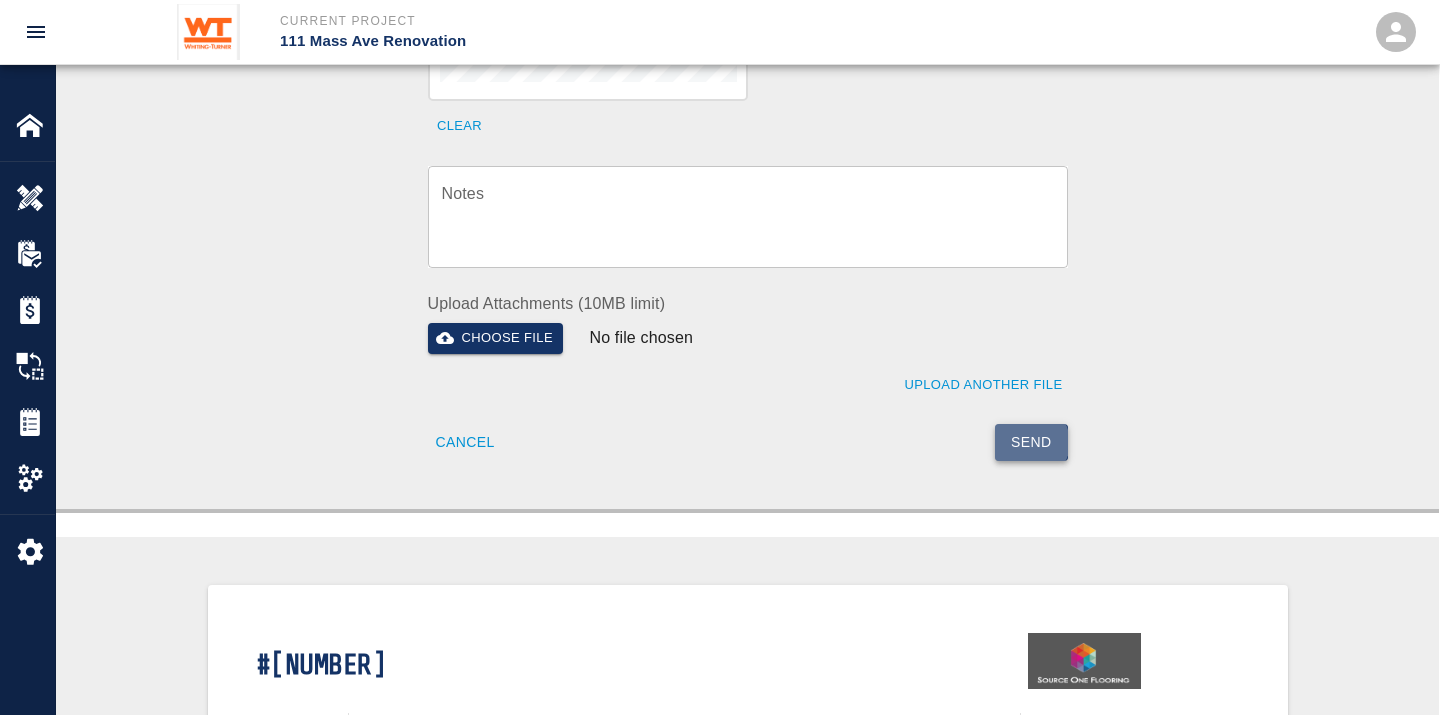 click on "Send" at bounding box center [1031, 442] 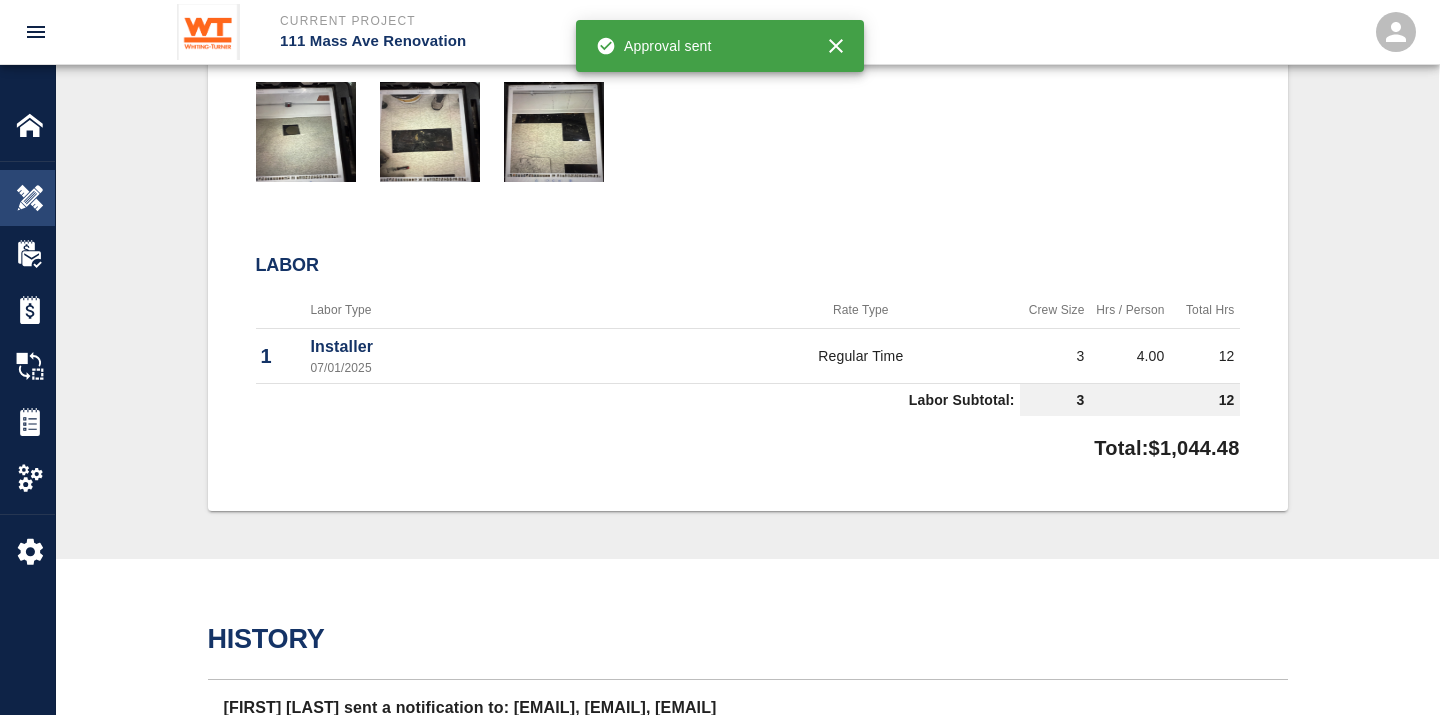 click at bounding box center (30, 198) 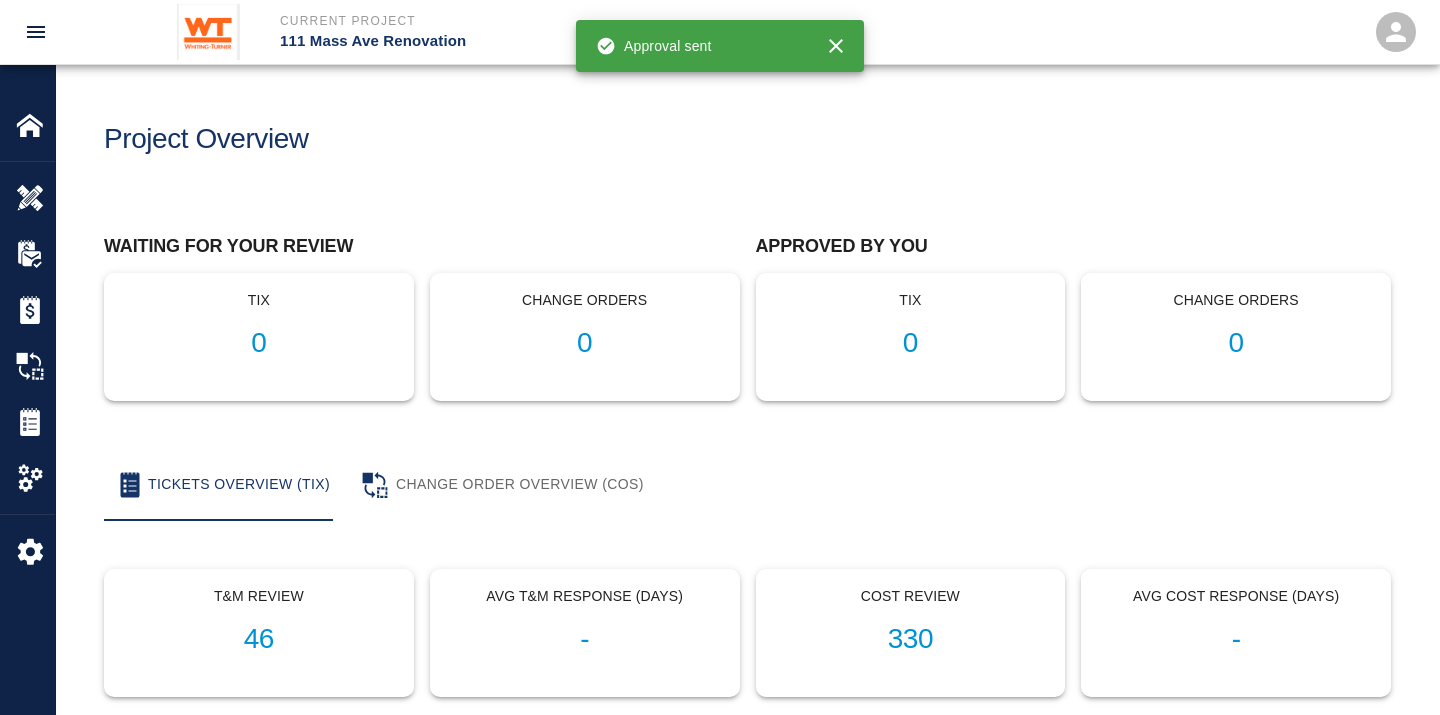 scroll, scrollTop: 0, scrollLeft: 0, axis: both 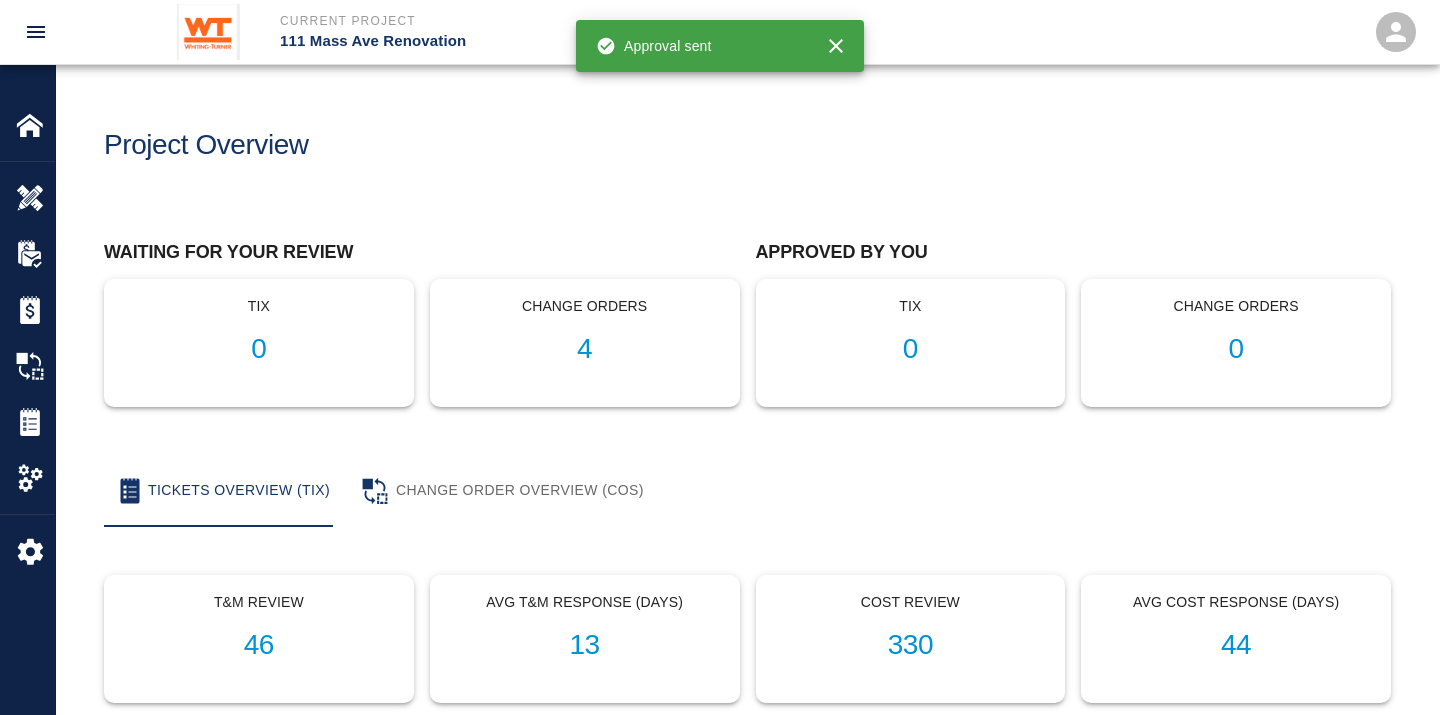 click on "0" at bounding box center [259, 349] 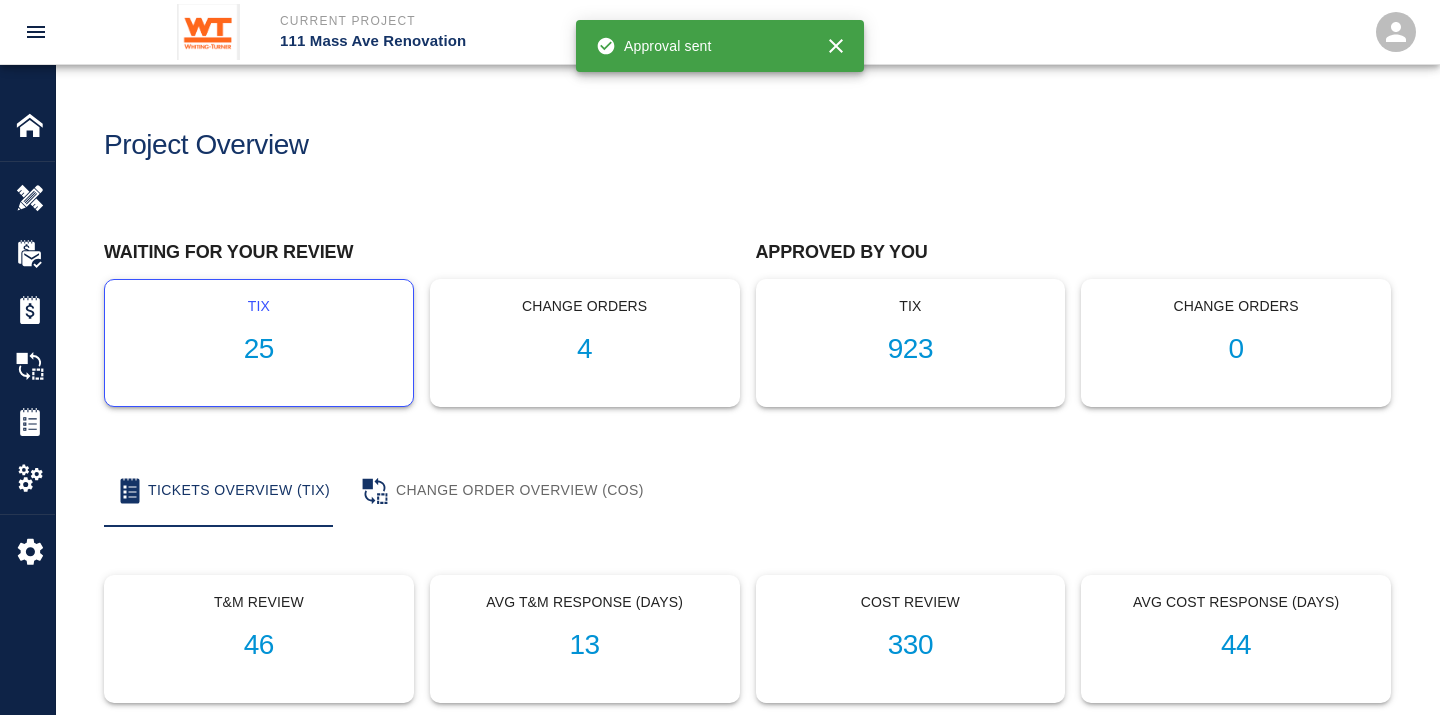 click on "25" at bounding box center [259, 349] 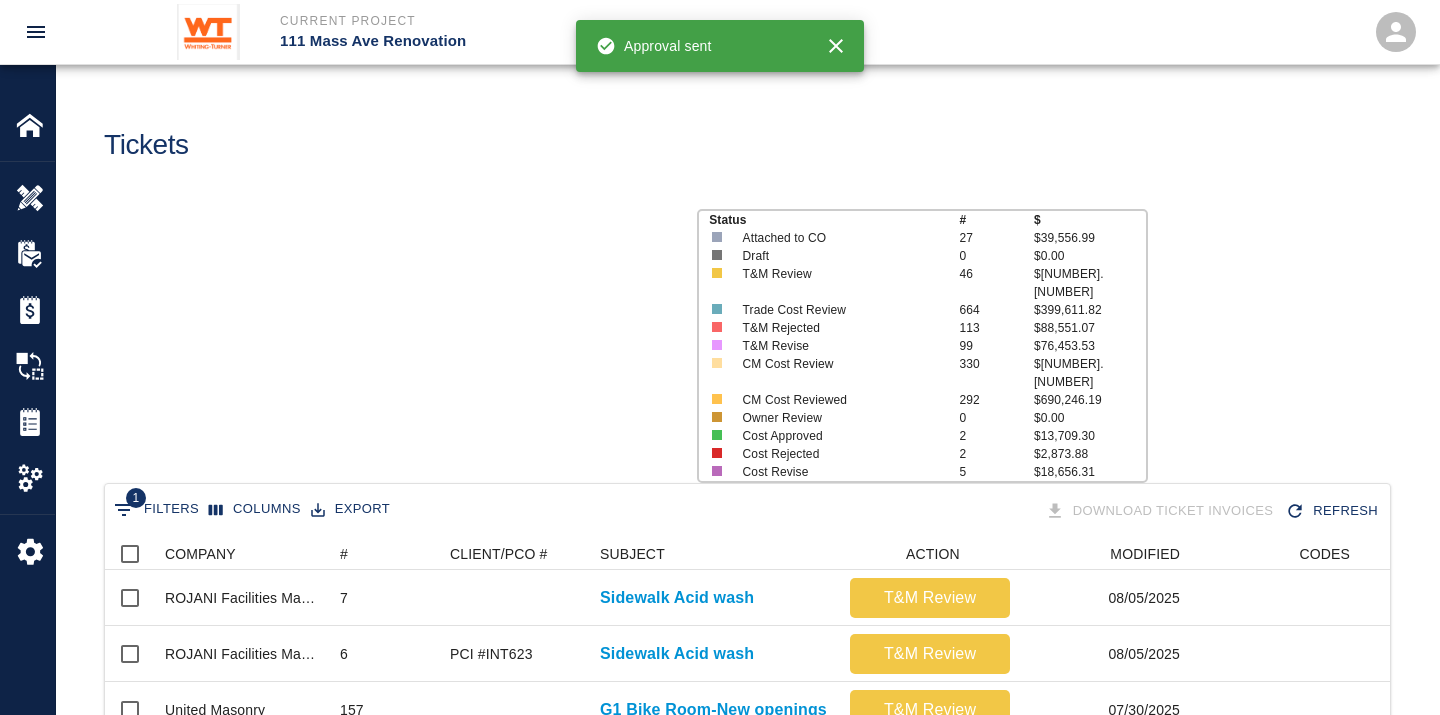 scroll, scrollTop: 17, scrollLeft: 17, axis: both 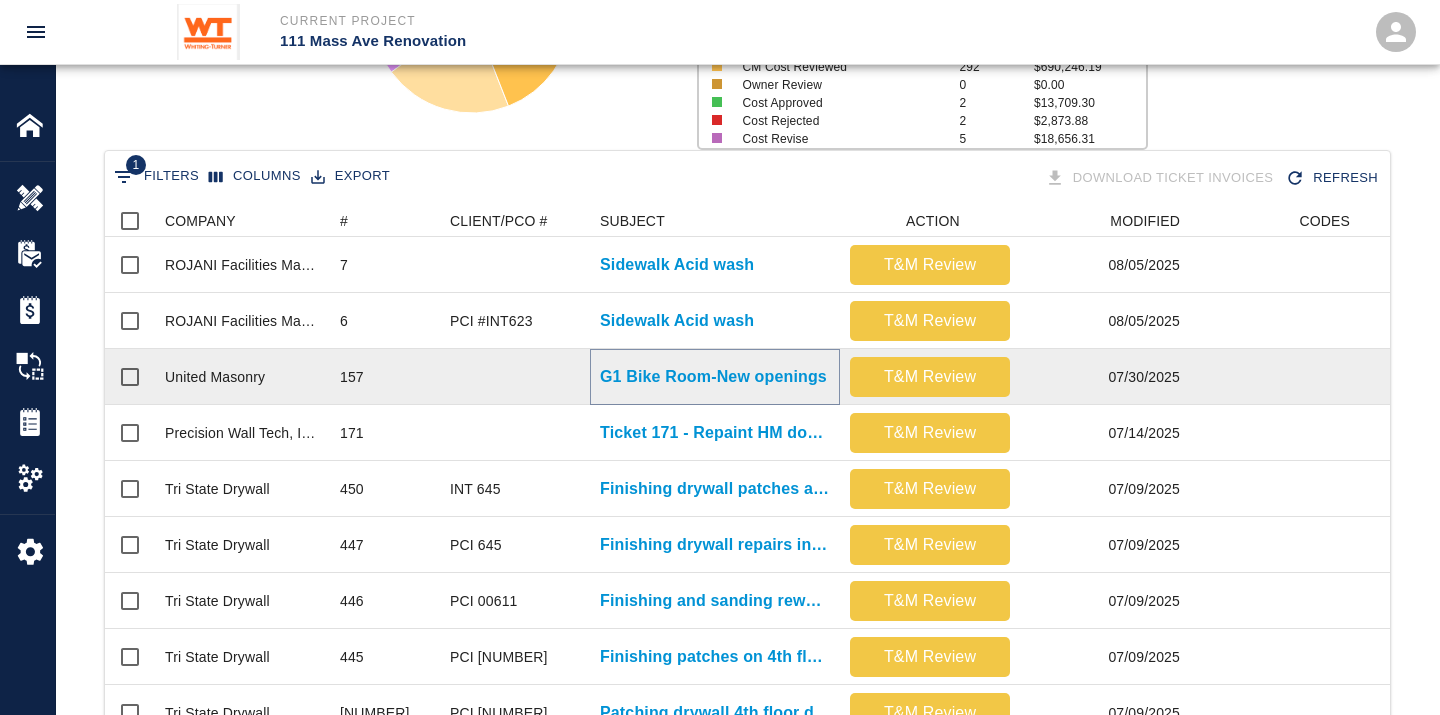 click on "G1 Bike Room-New openings" at bounding box center (713, 377) 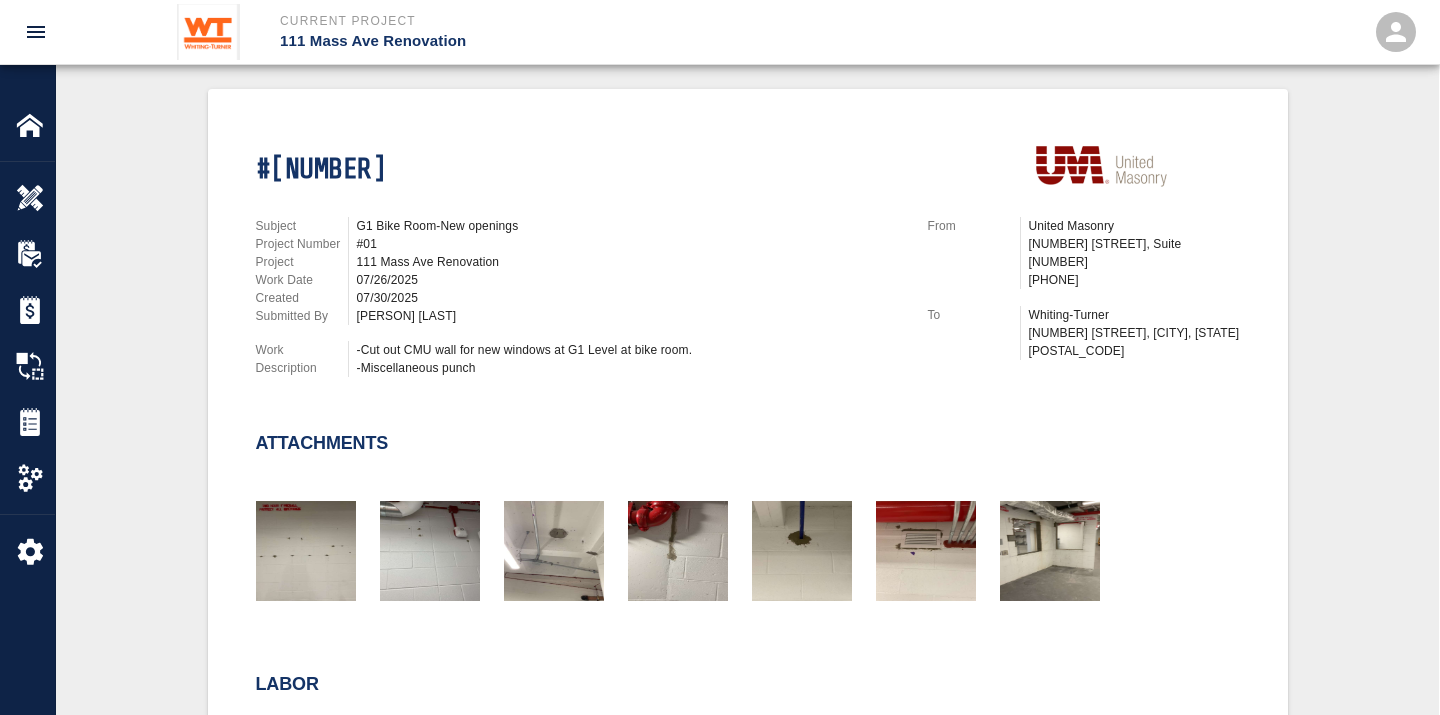 scroll, scrollTop: 444, scrollLeft: 0, axis: vertical 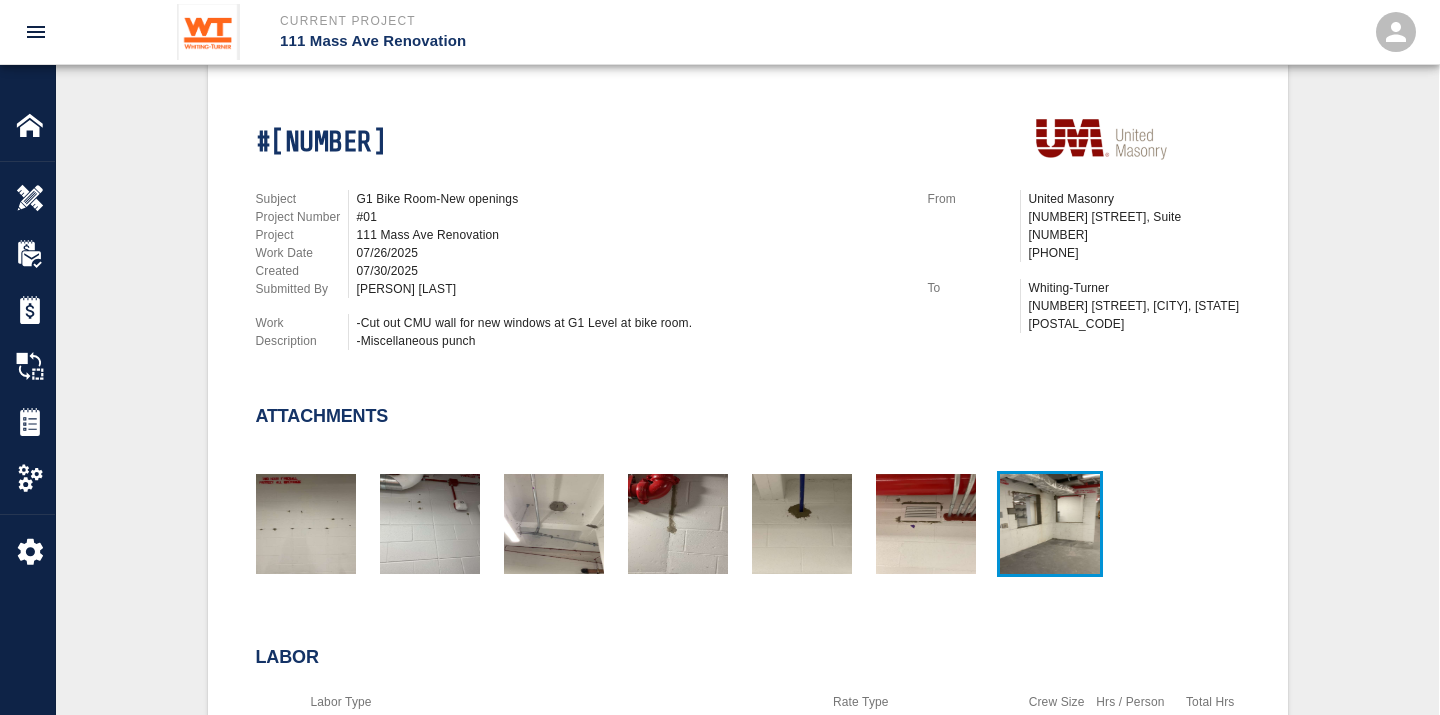 click at bounding box center [1050, 524] 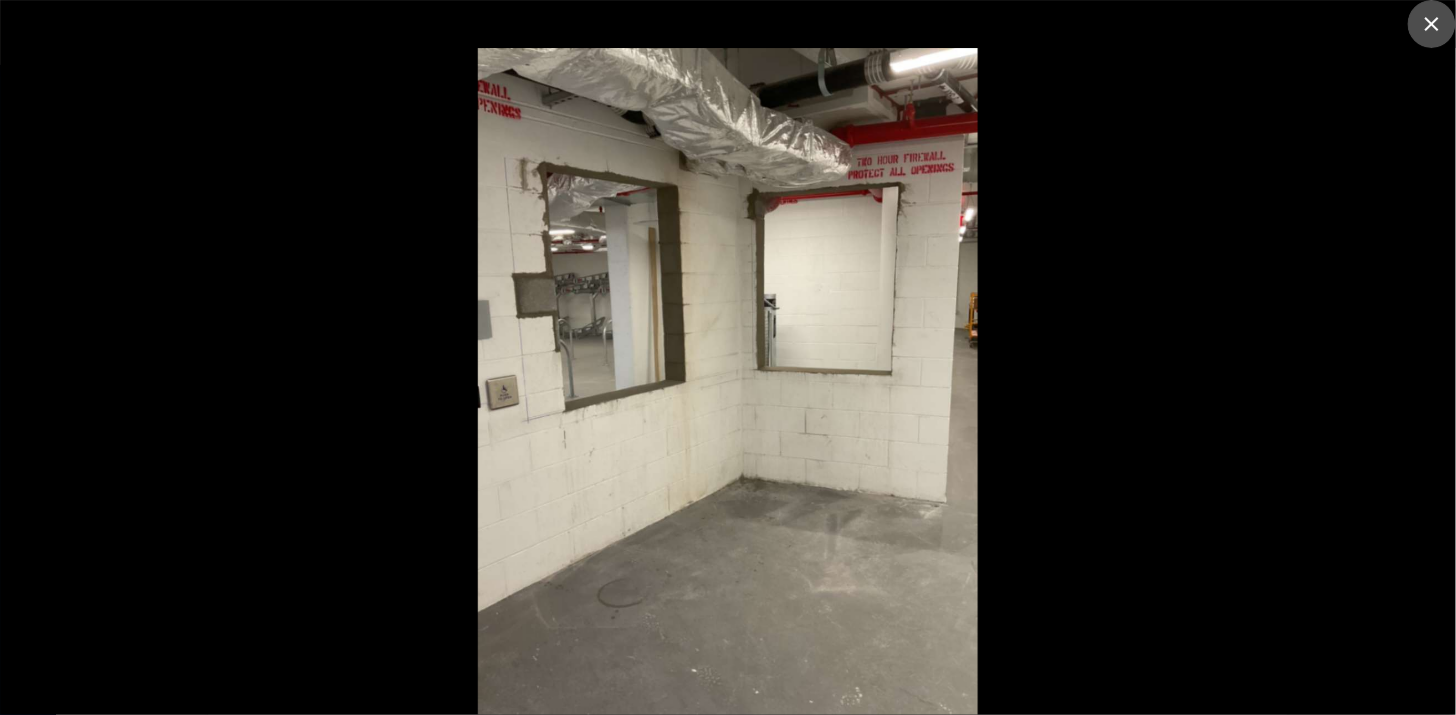 click 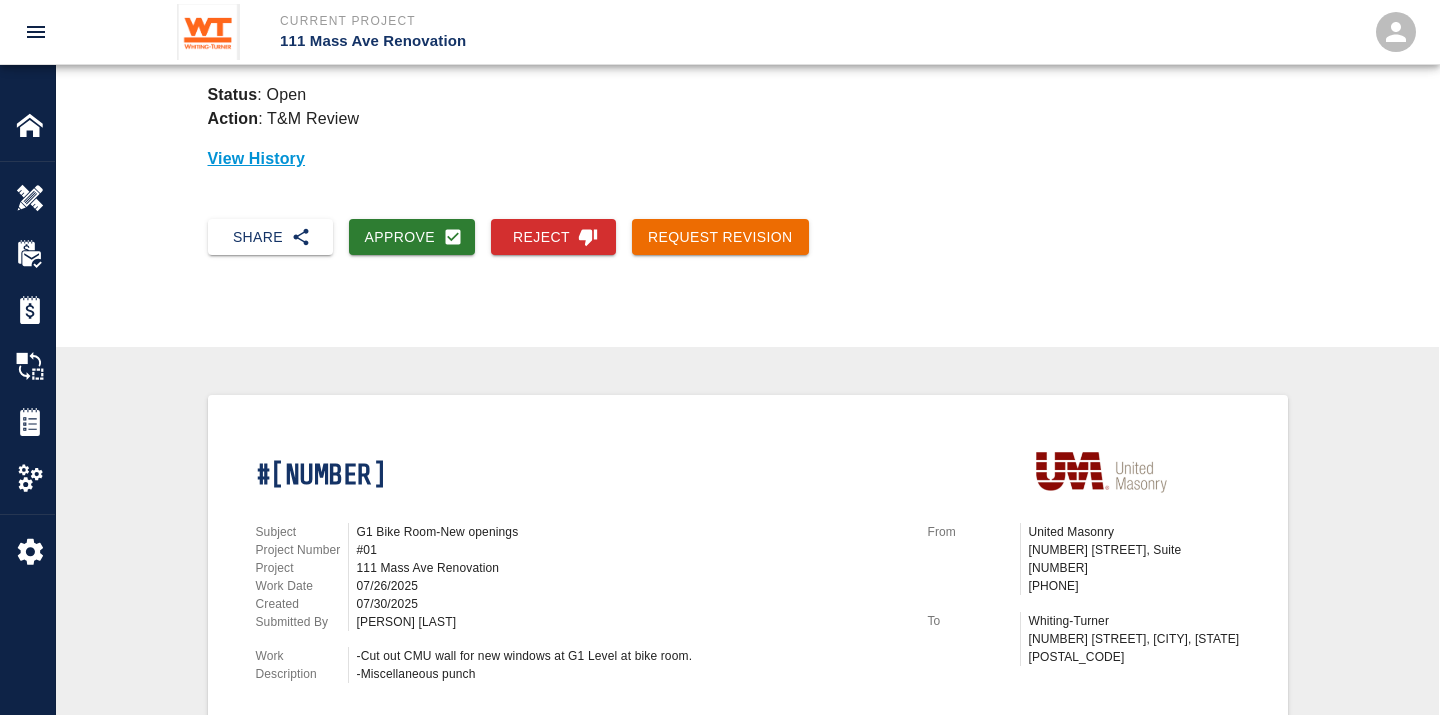 scroll, scrollTop: 0, scrollLeft: 0, axis: both 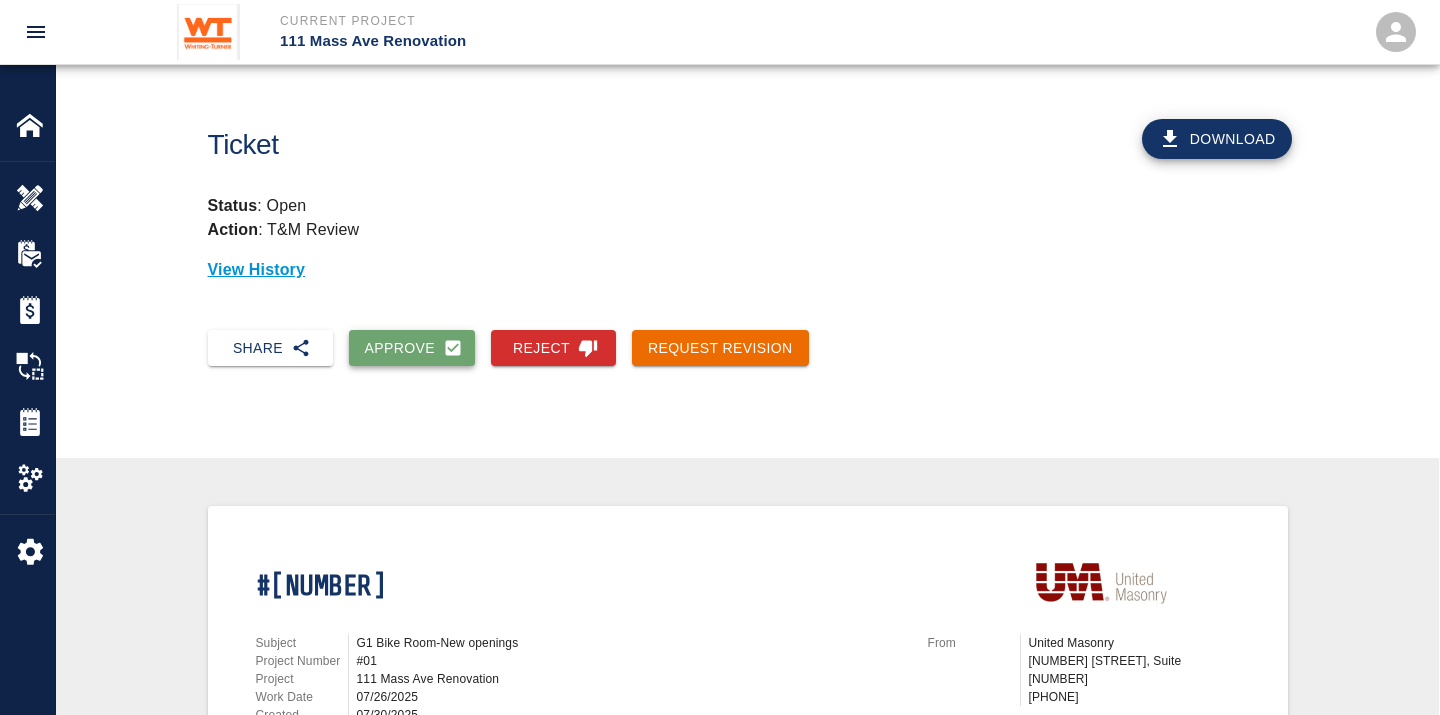 click on "Approve" at bounding box center [412, 348] 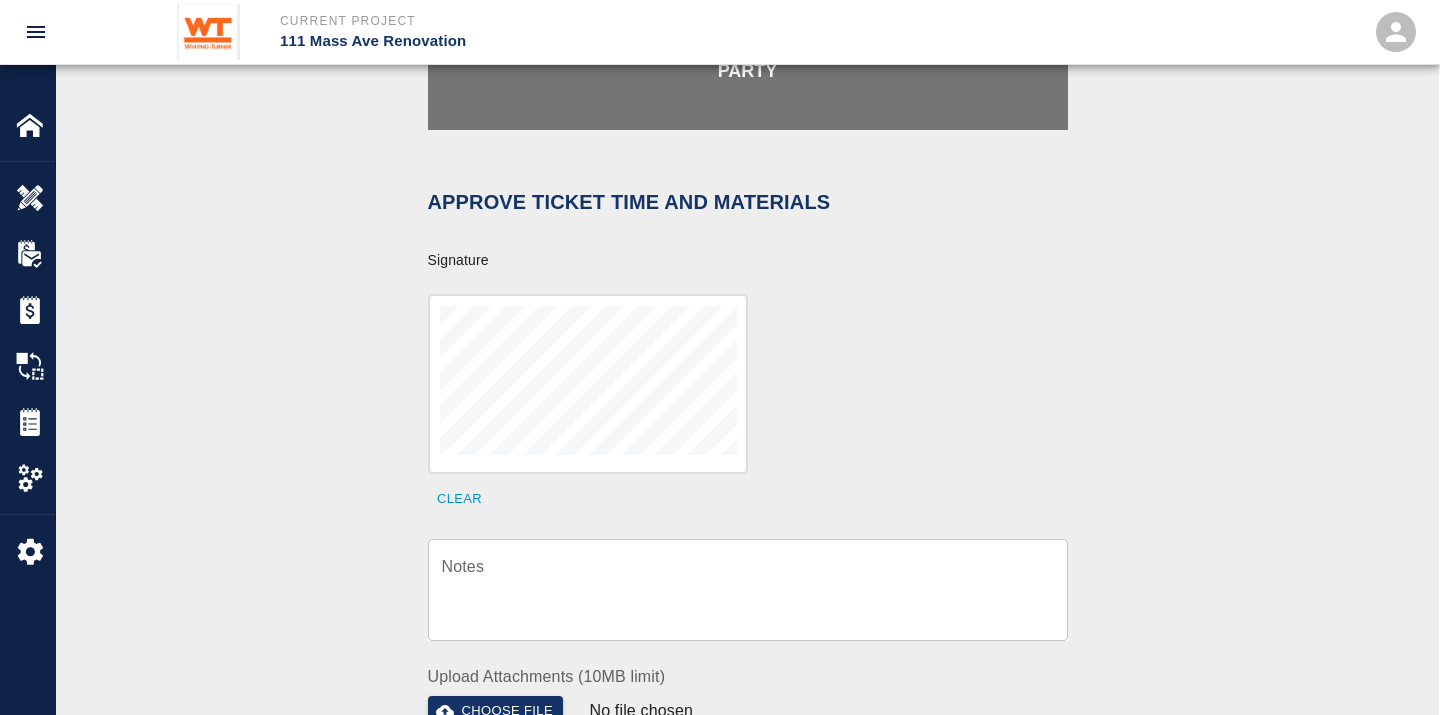 scroll, scrollTop: 555, scrollLeft: 0, axis: vertical 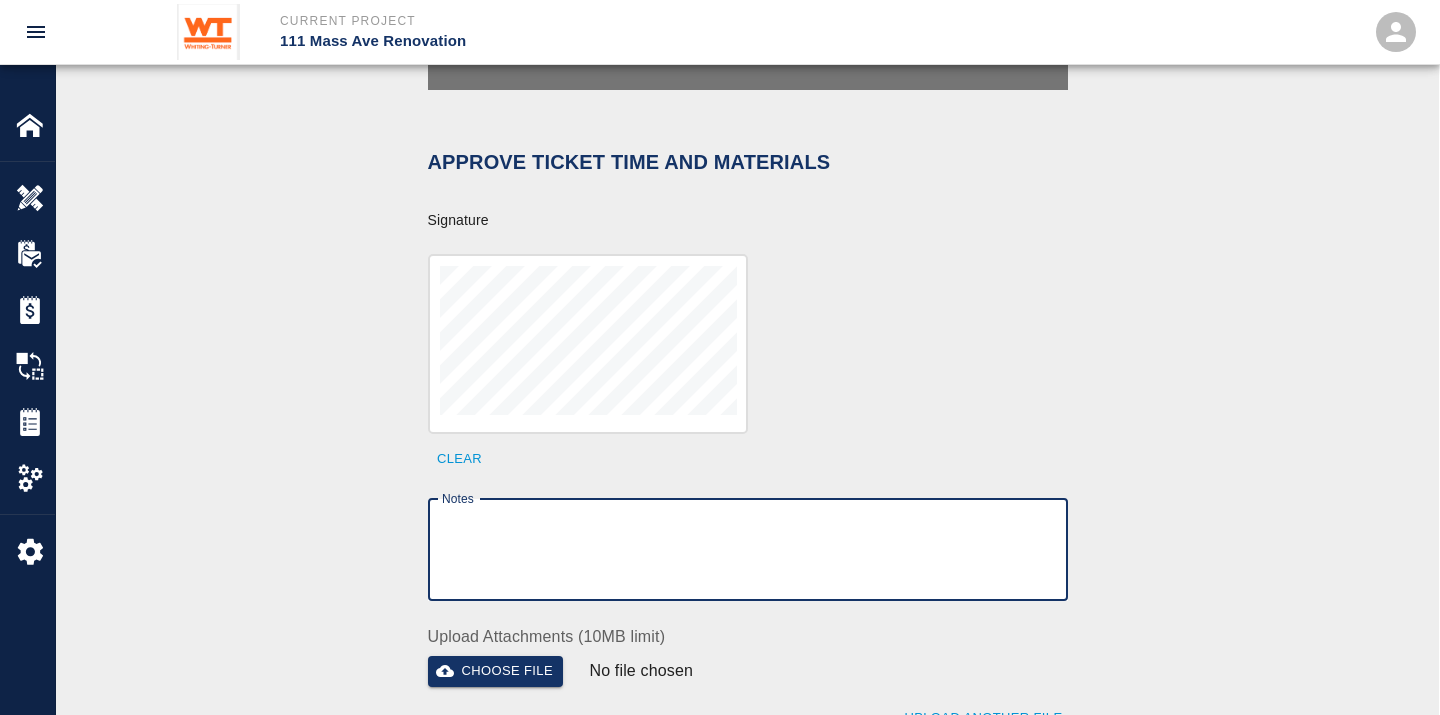 click on "Notes" at bounding box center (748, 549) 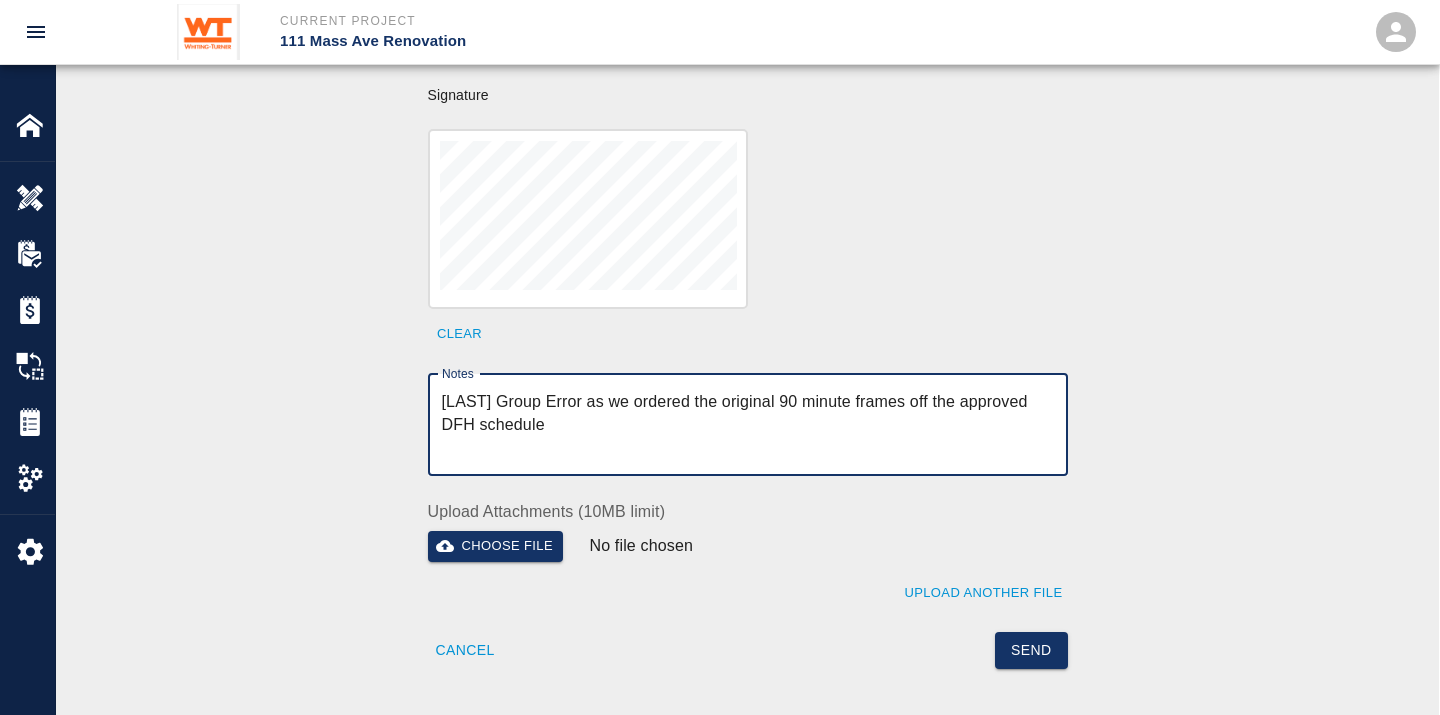 scroll, scrollTop: 888, scrollLeft: 0, axis: vertical 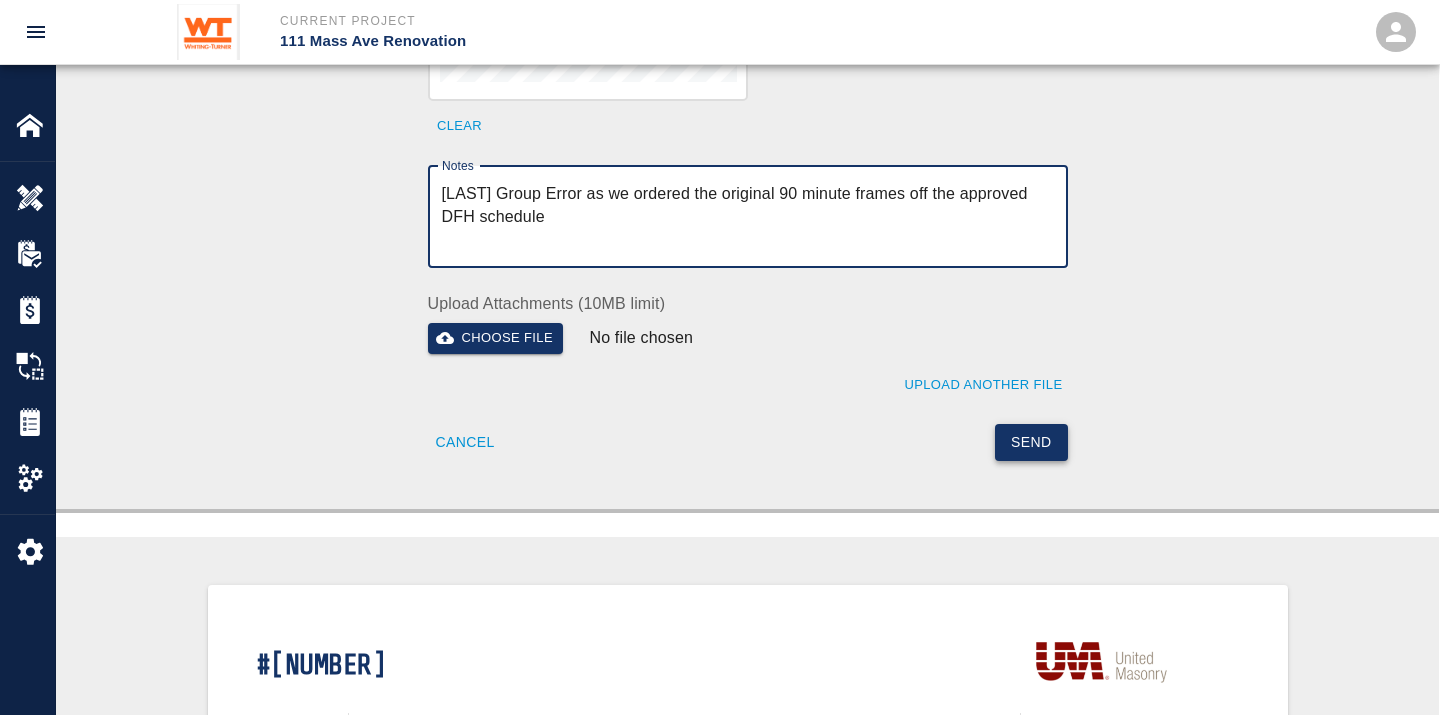 type on "[LAST] Group Error as we ordered the original 90 minute frames off the approved DFH schedule" 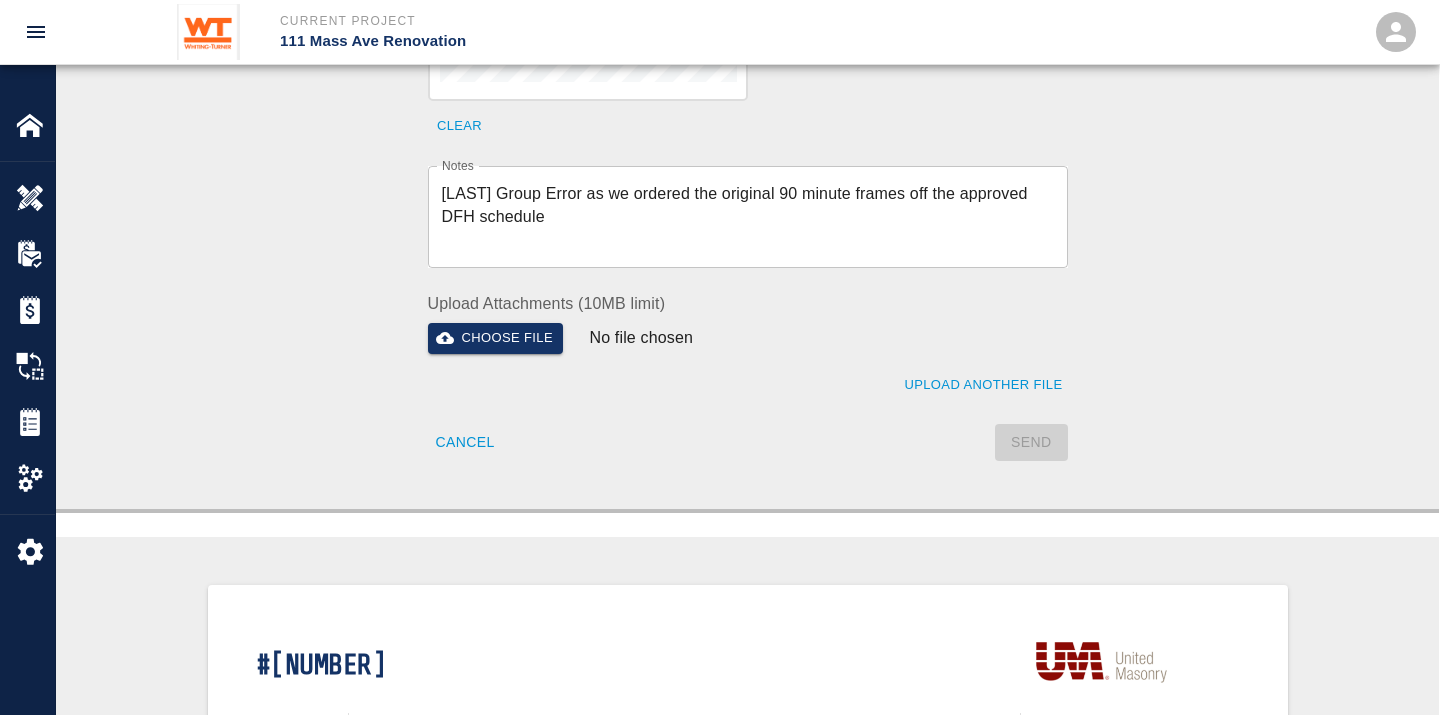 type 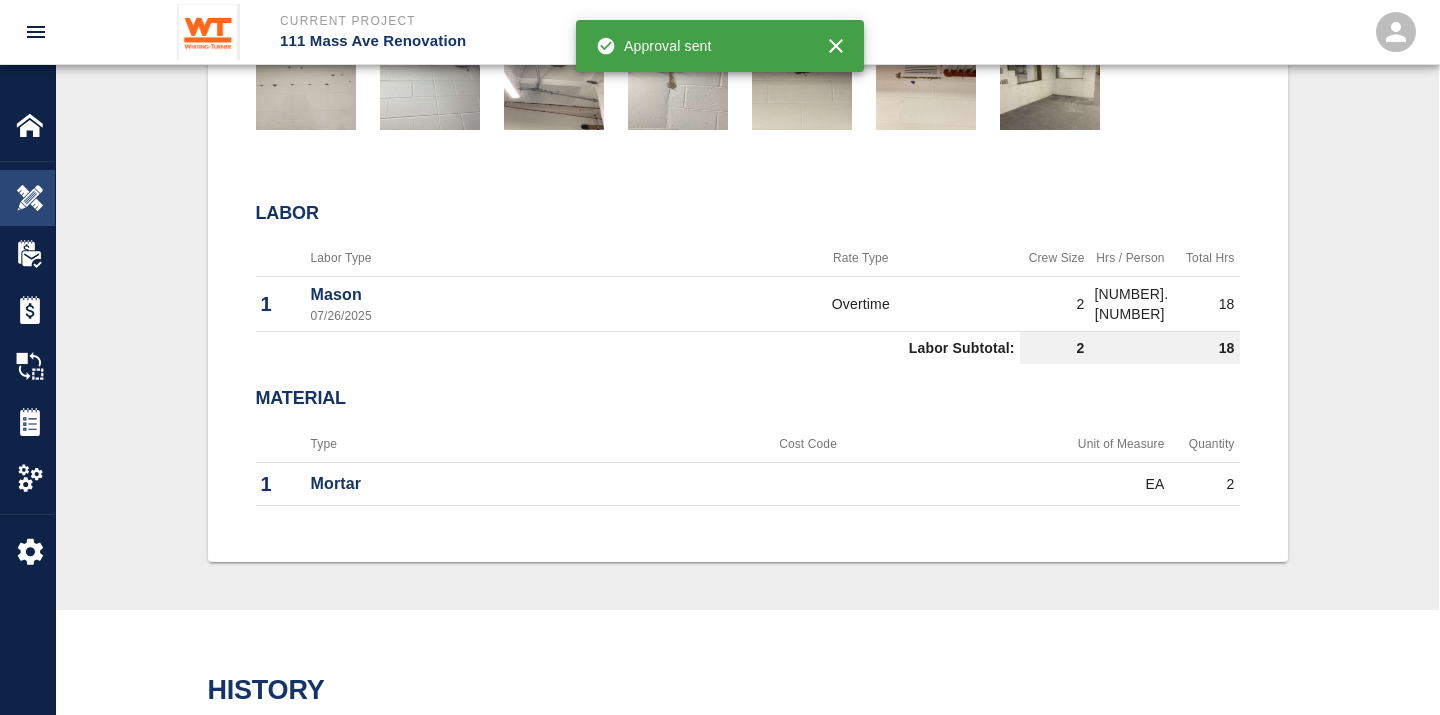 click at bounding box center (30, 198) 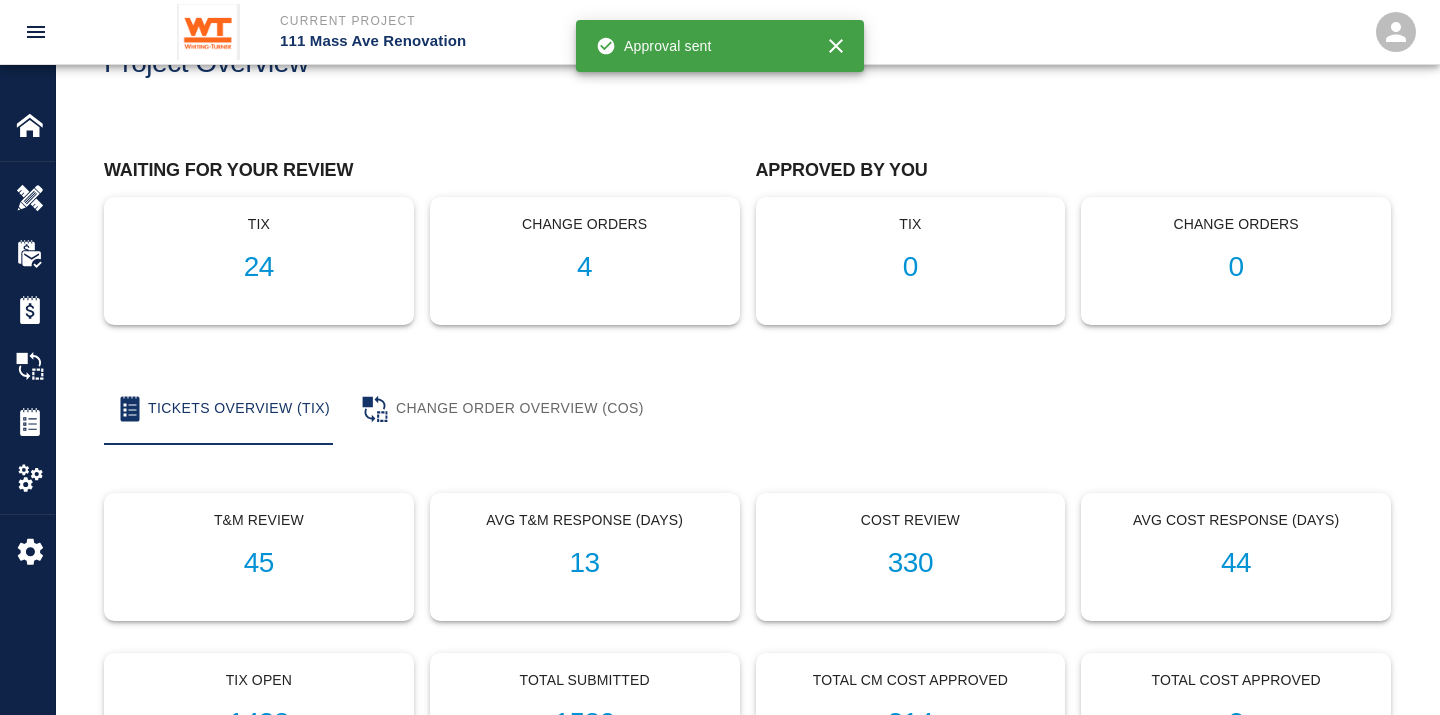 scroll, scrollTop: 0, scrollLeft: 0, axis: both 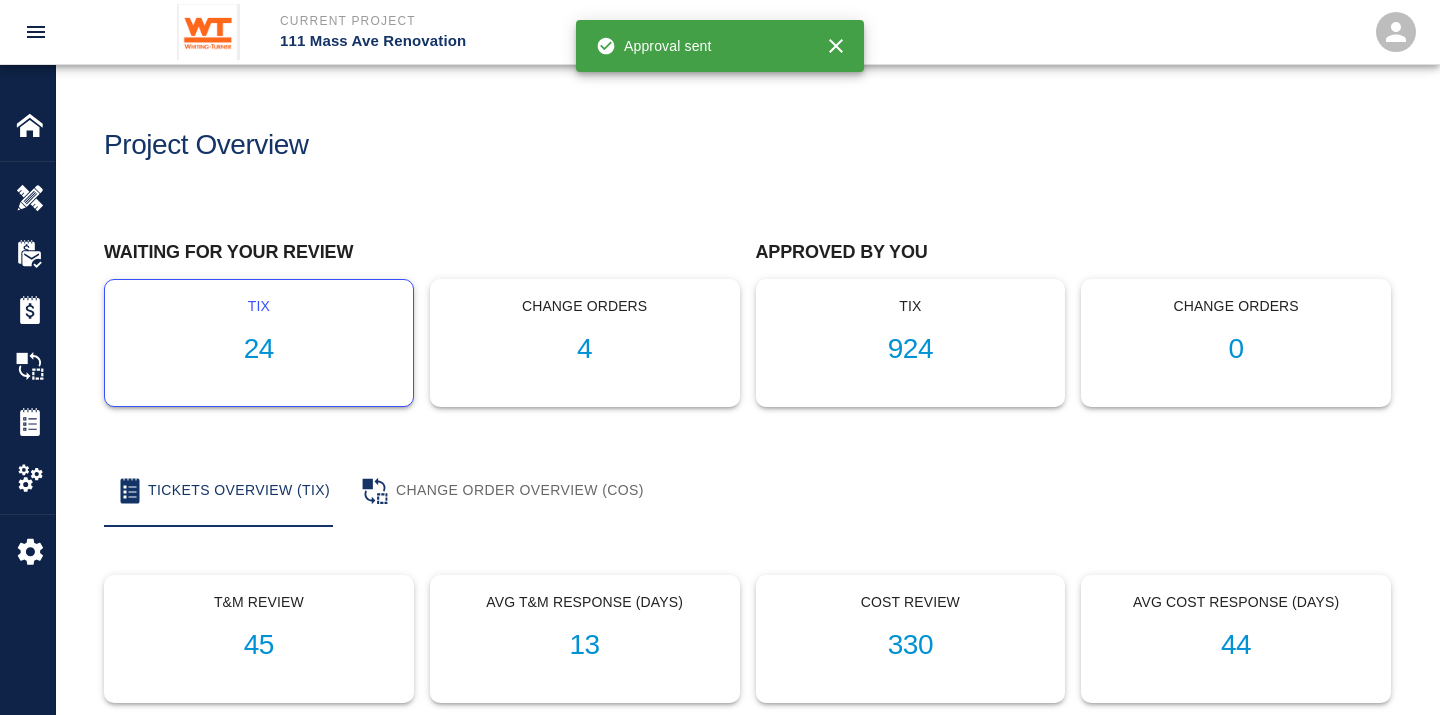 click on "24" at bounding box center [259, 349] 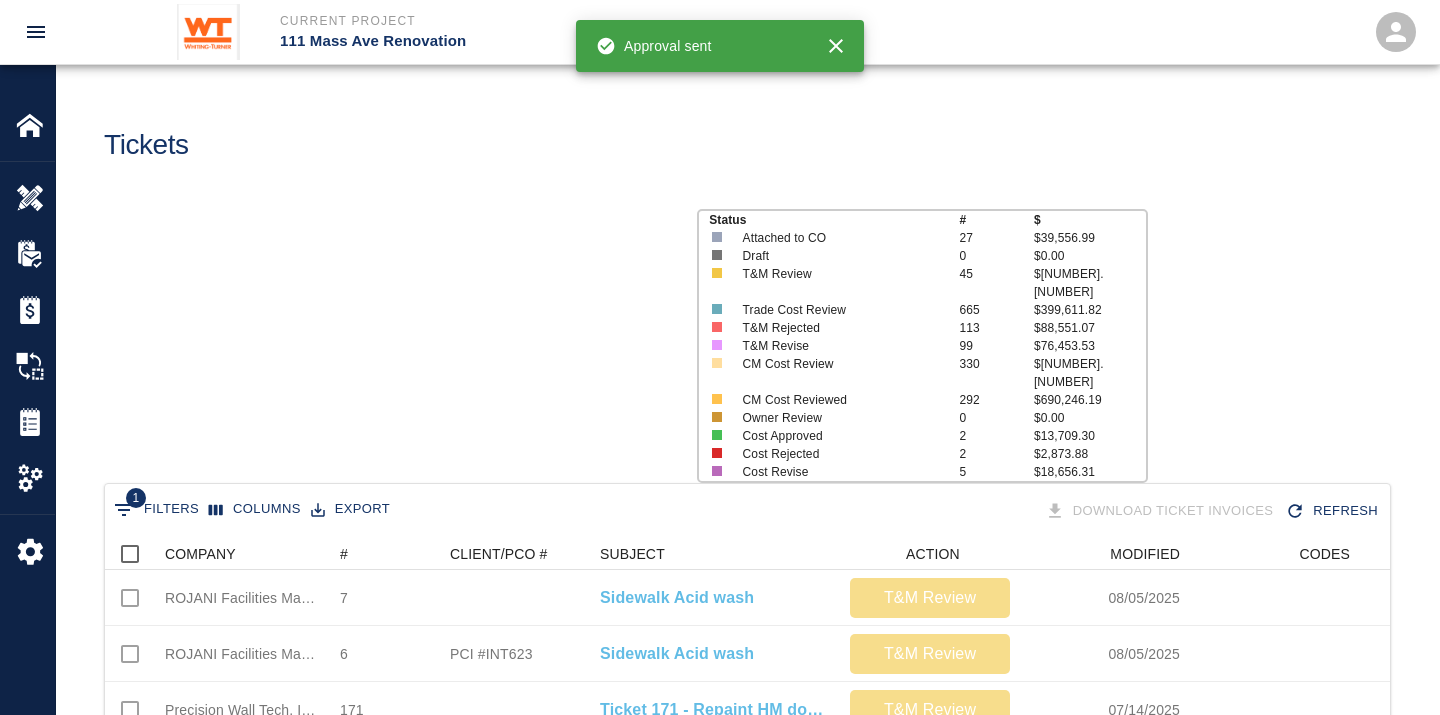 scroll, scrollTop: 17, scrollLeft: 17, axis: both 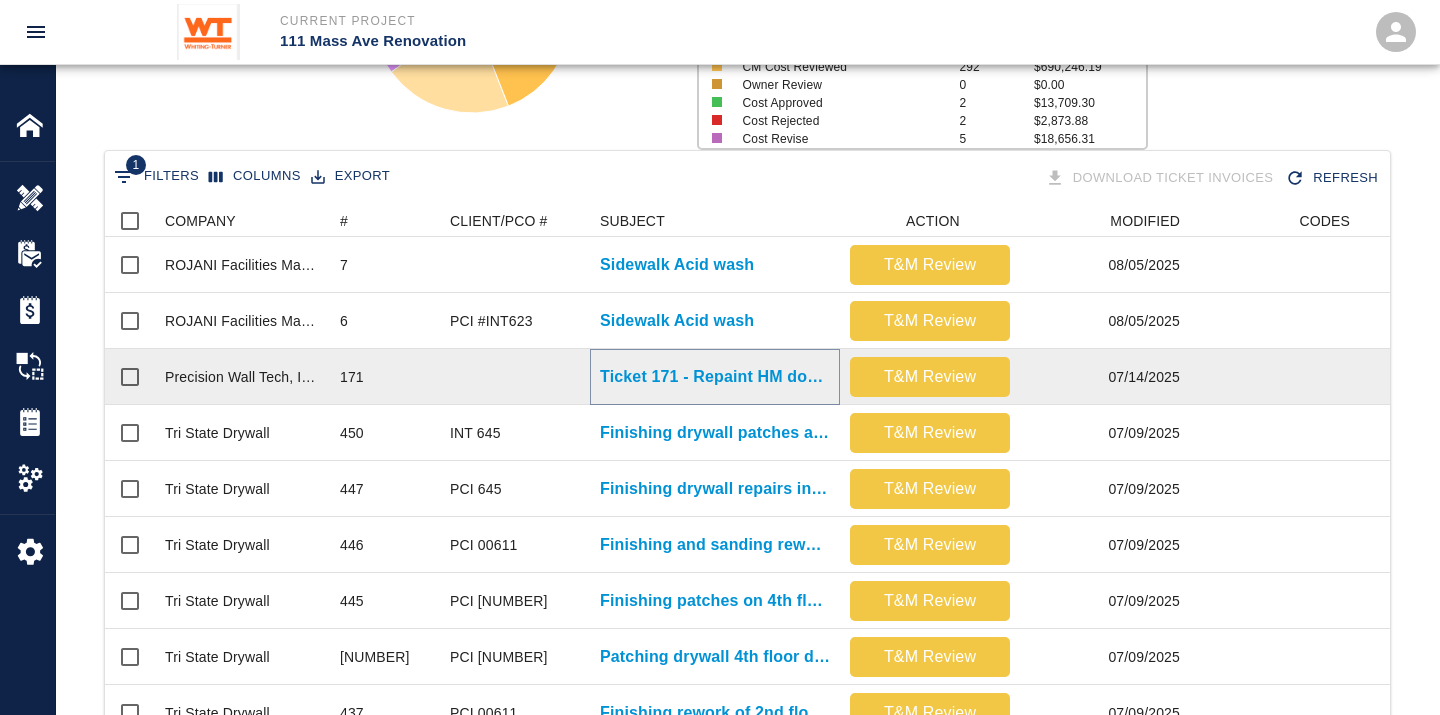 click on "Ticket 171 - Repaint HM doors and MDF panels on 8th floor" at bounding box center (715, 377) 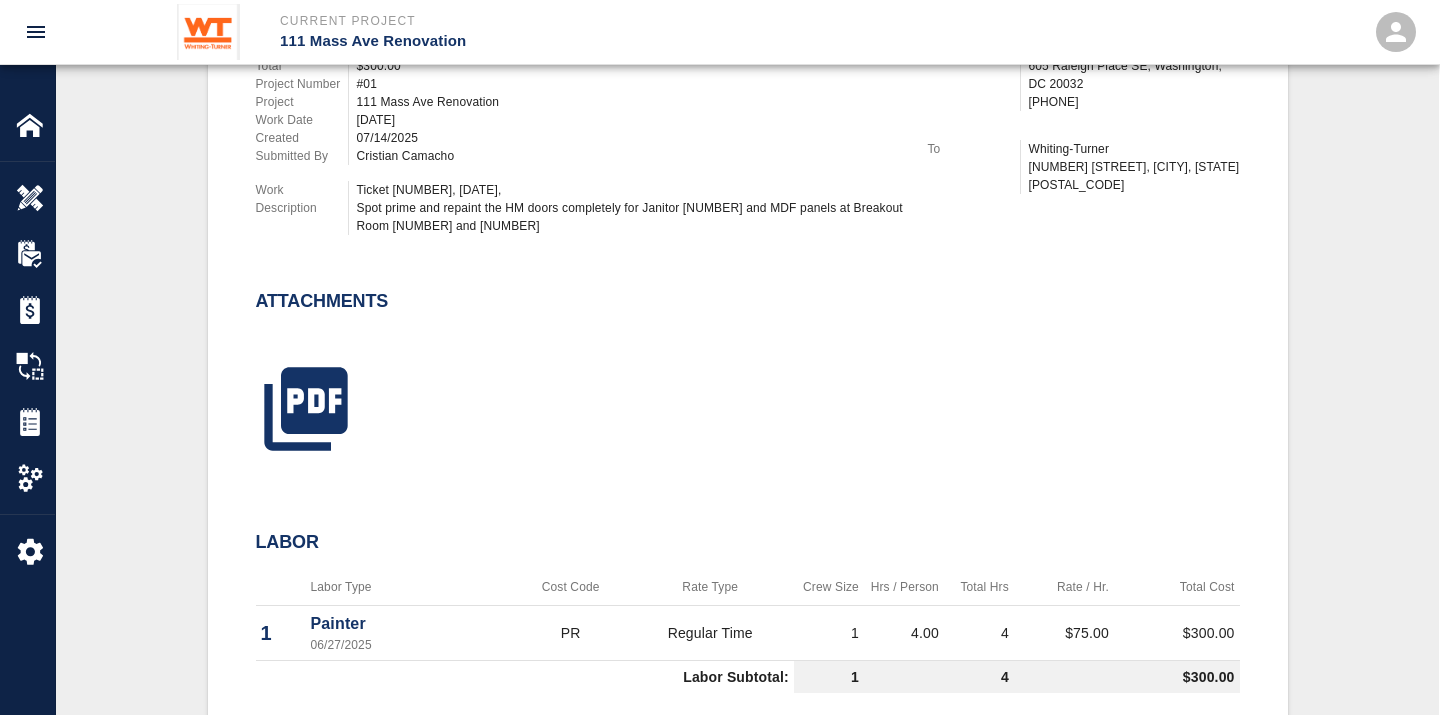 scroll, scrollTop: 777, scrollLeft: 0, axis: vertical 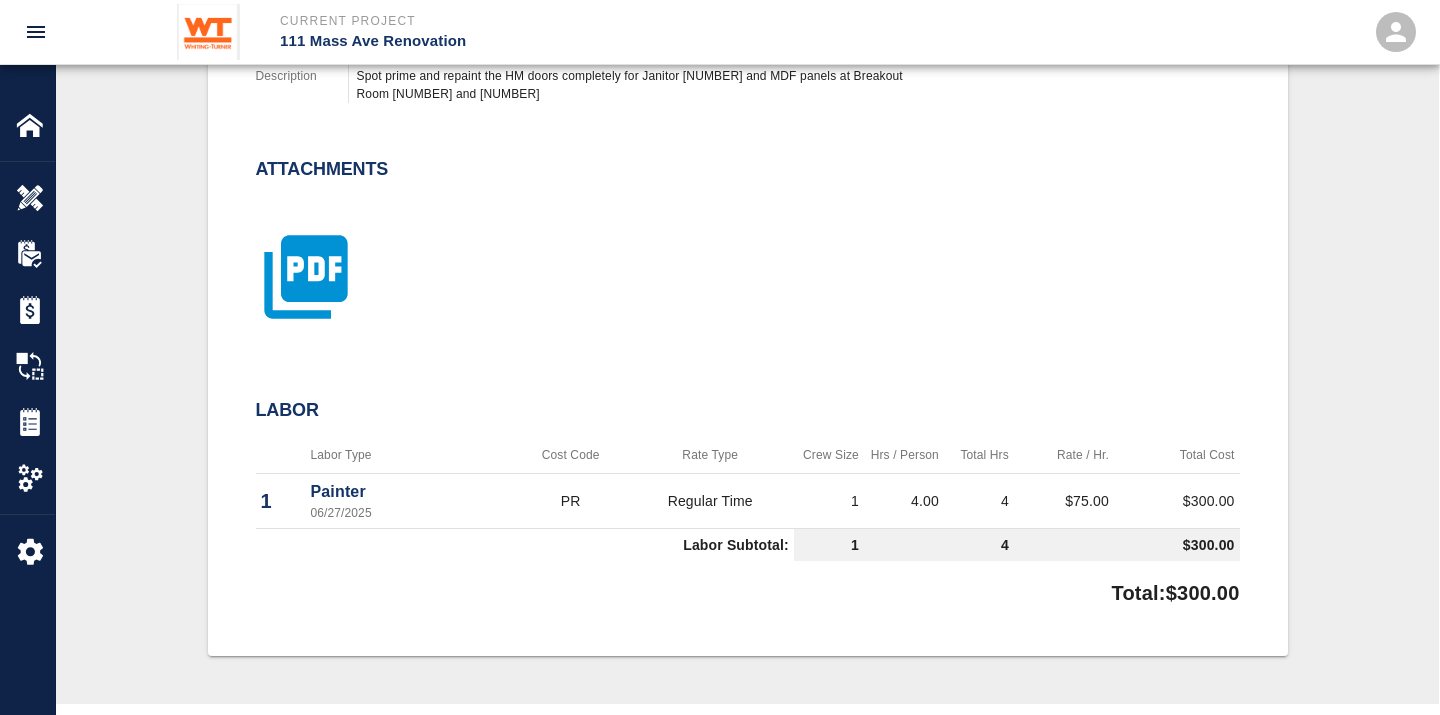 click 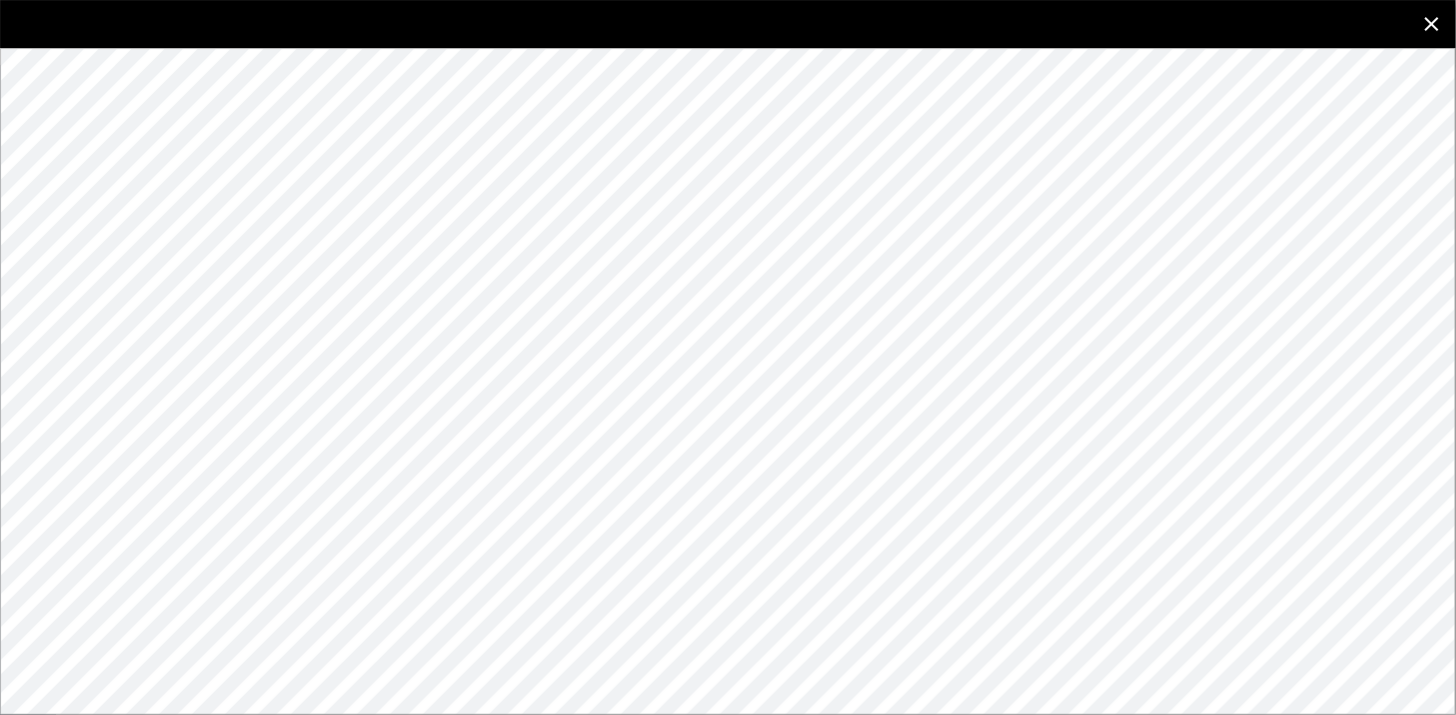 click 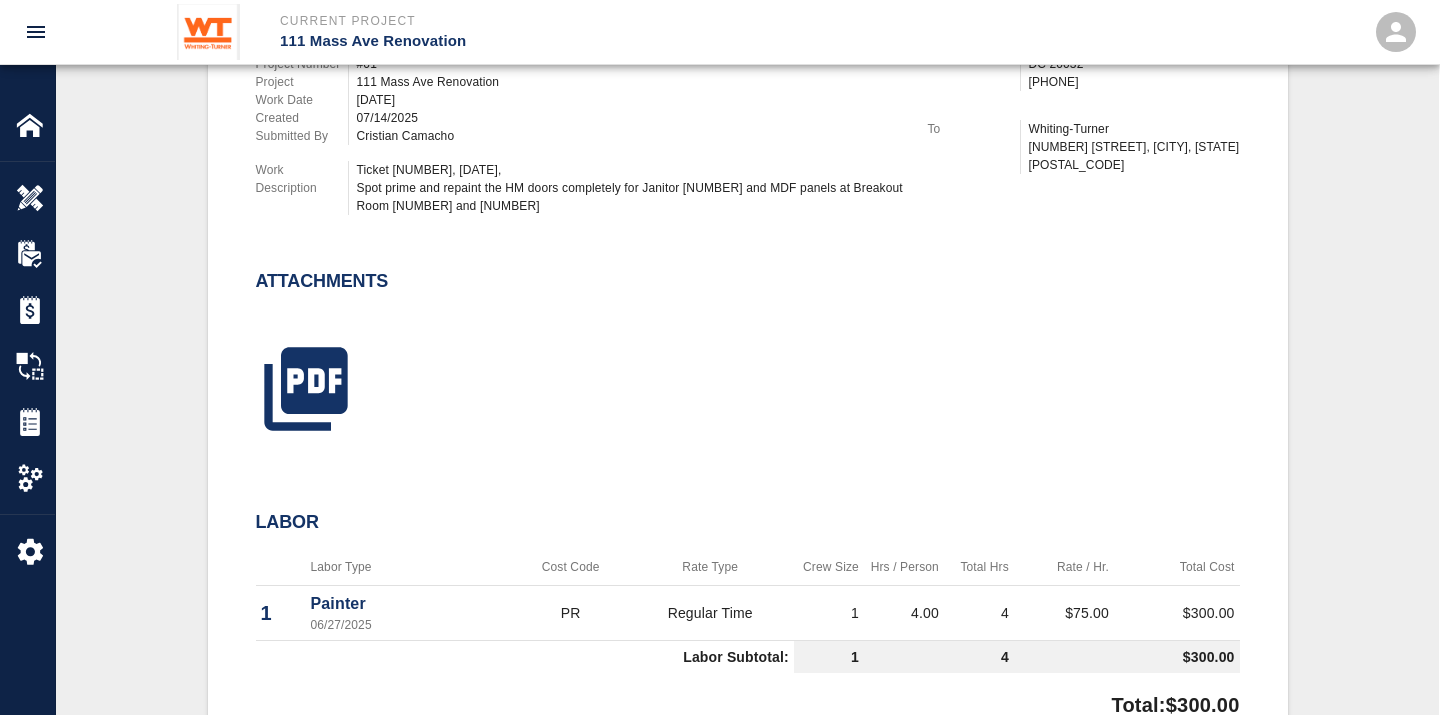 scroll, scrollTop: 666, scrollLeft: 0, axis: vertical 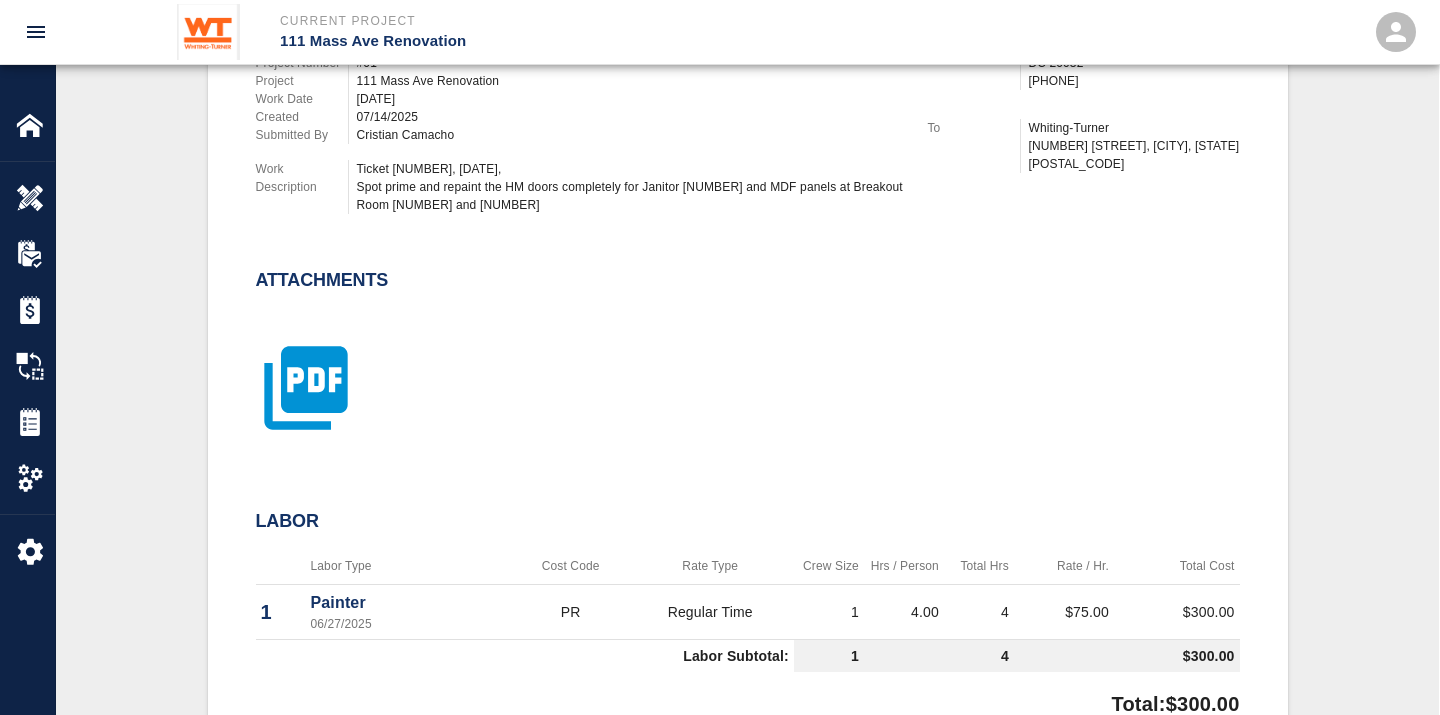 click 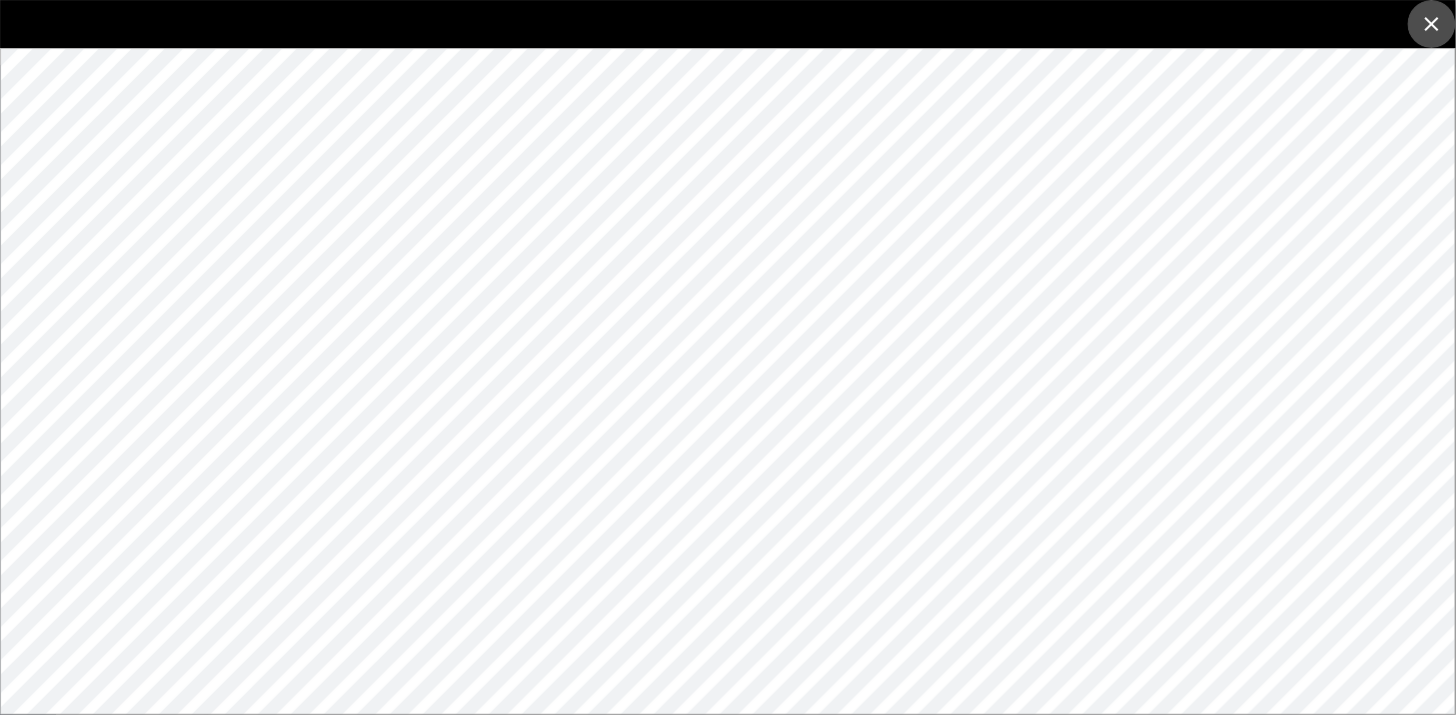 click 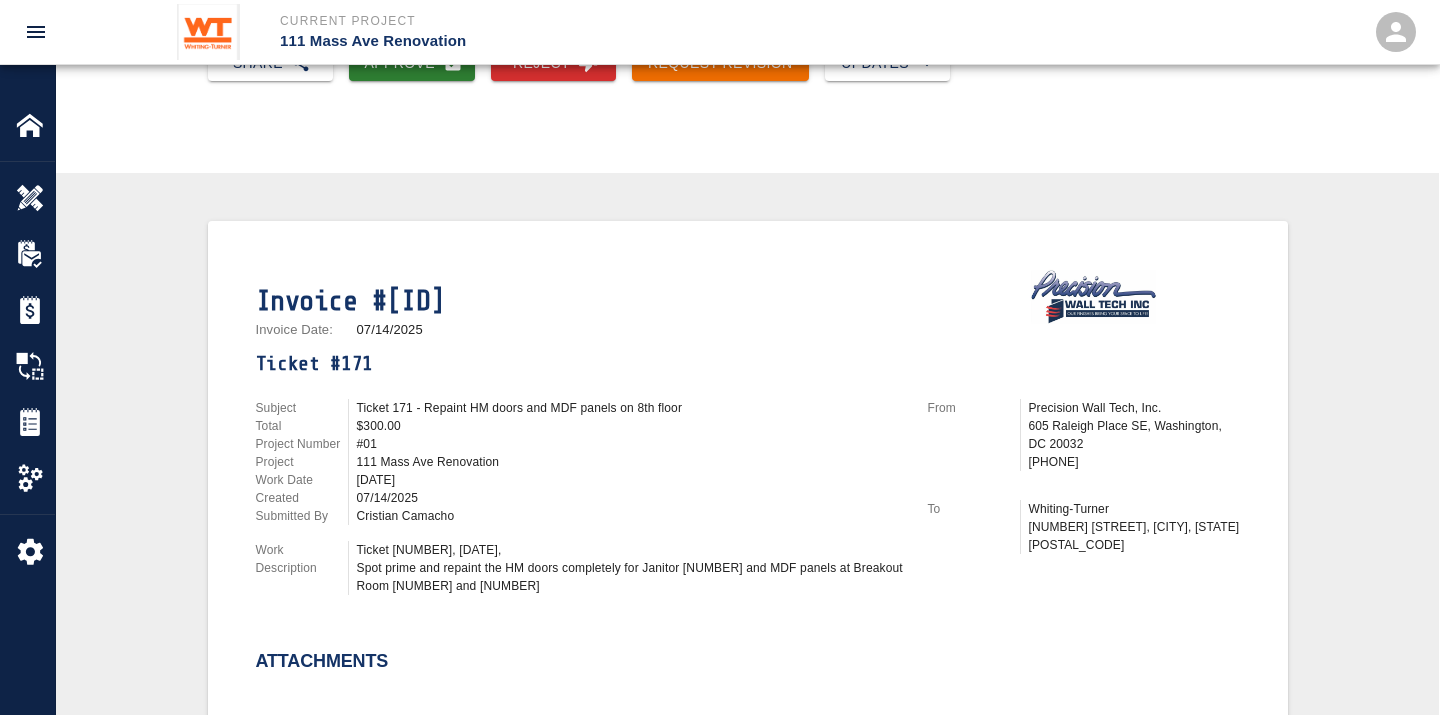 scroll, scrollTop: 111, scrollLeft: 0, axis: vertical 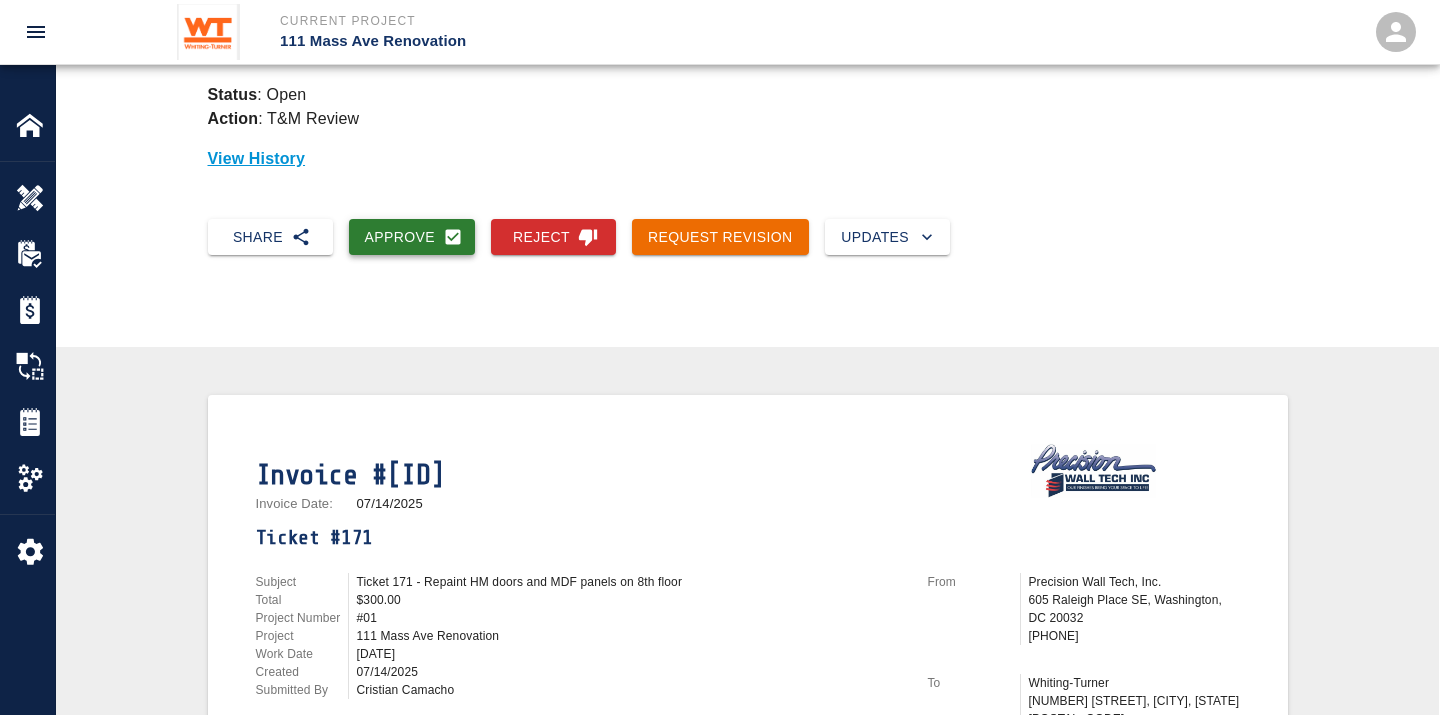 click on "Approve" at bounding box center (412, 237) 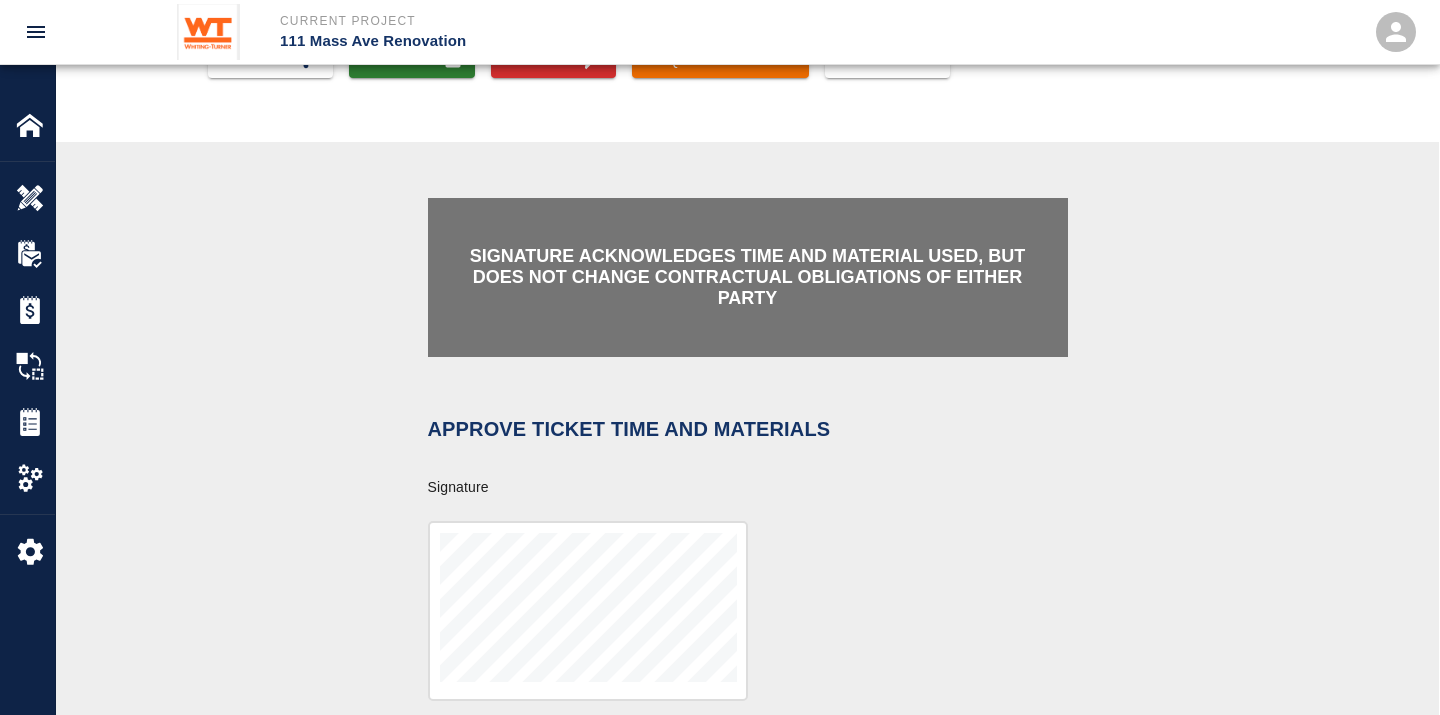 scroll, scrollTop: 444, scrollLeft: 0, axis: vertical 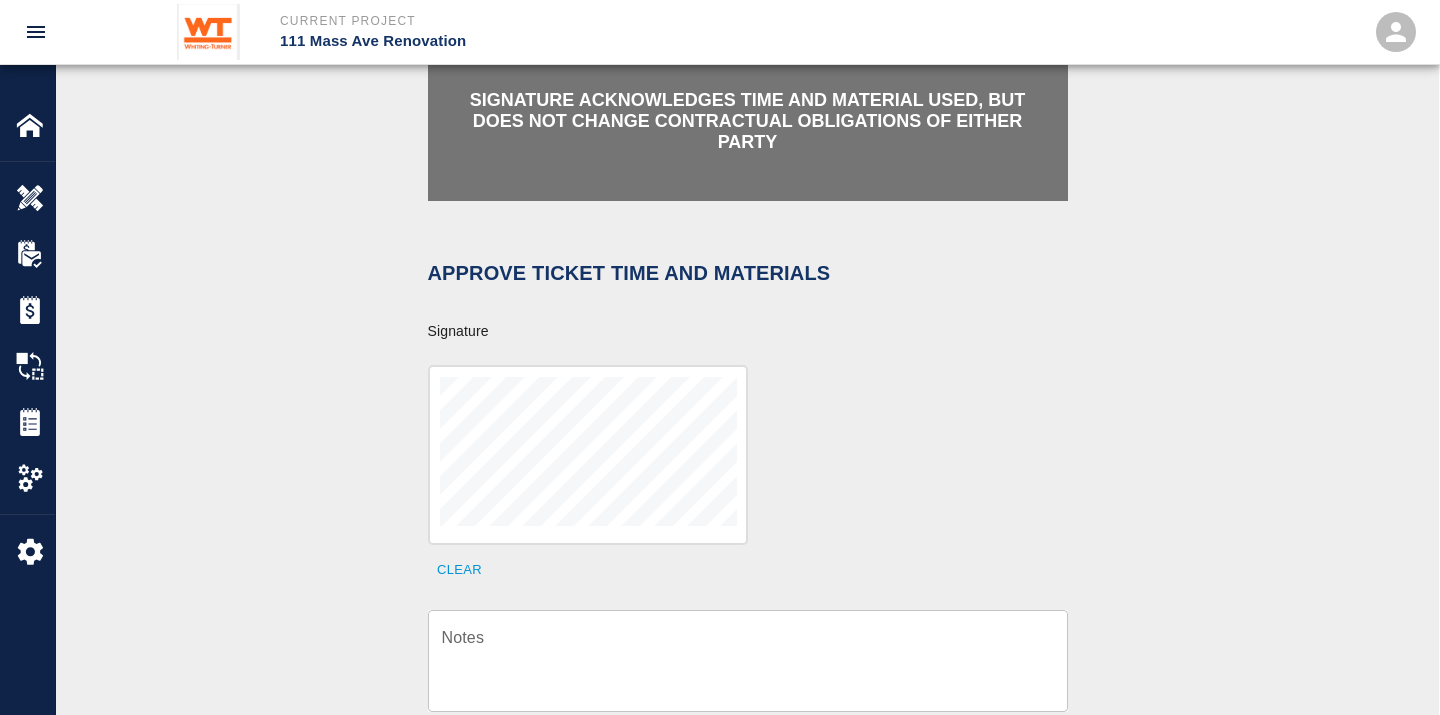 click on "Clear" at bounding box center (736, 463) 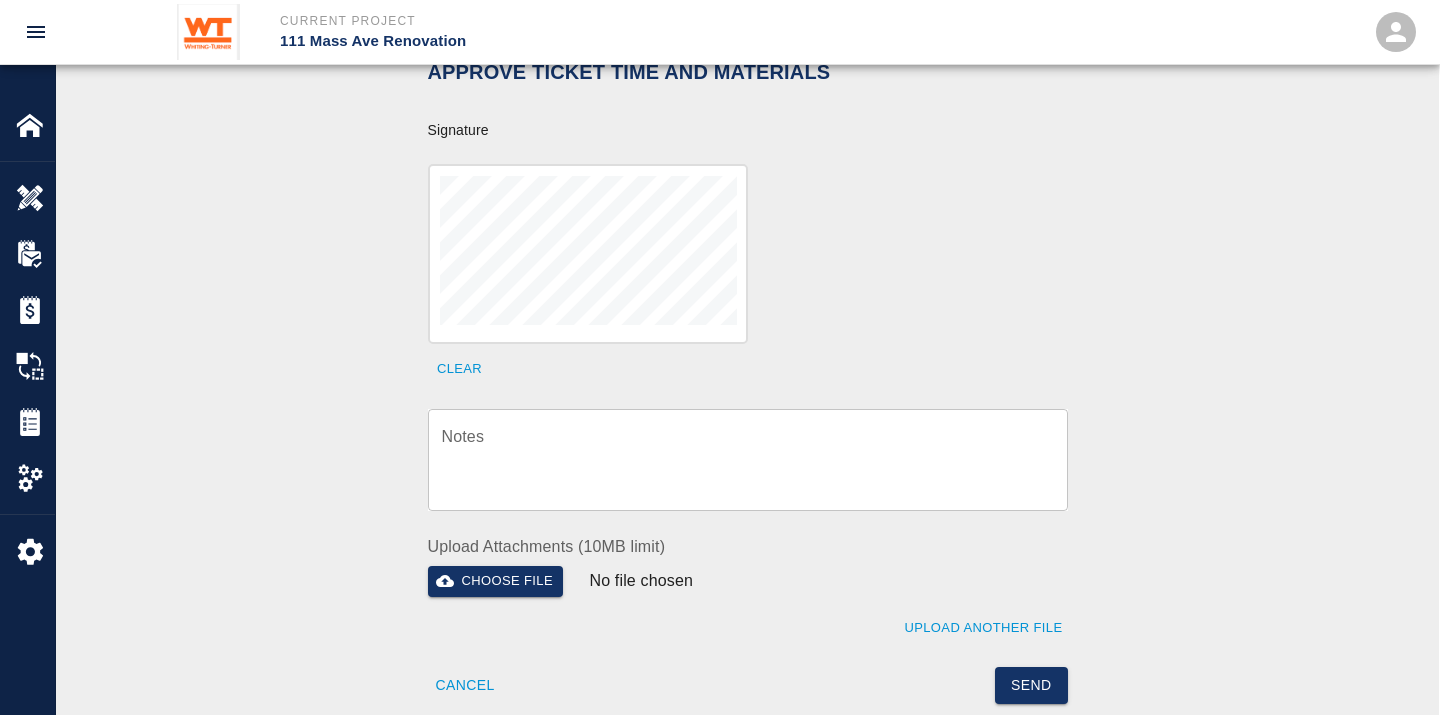 scroll, scrollTop: 666, scrollLeft: 0, axis: vertical 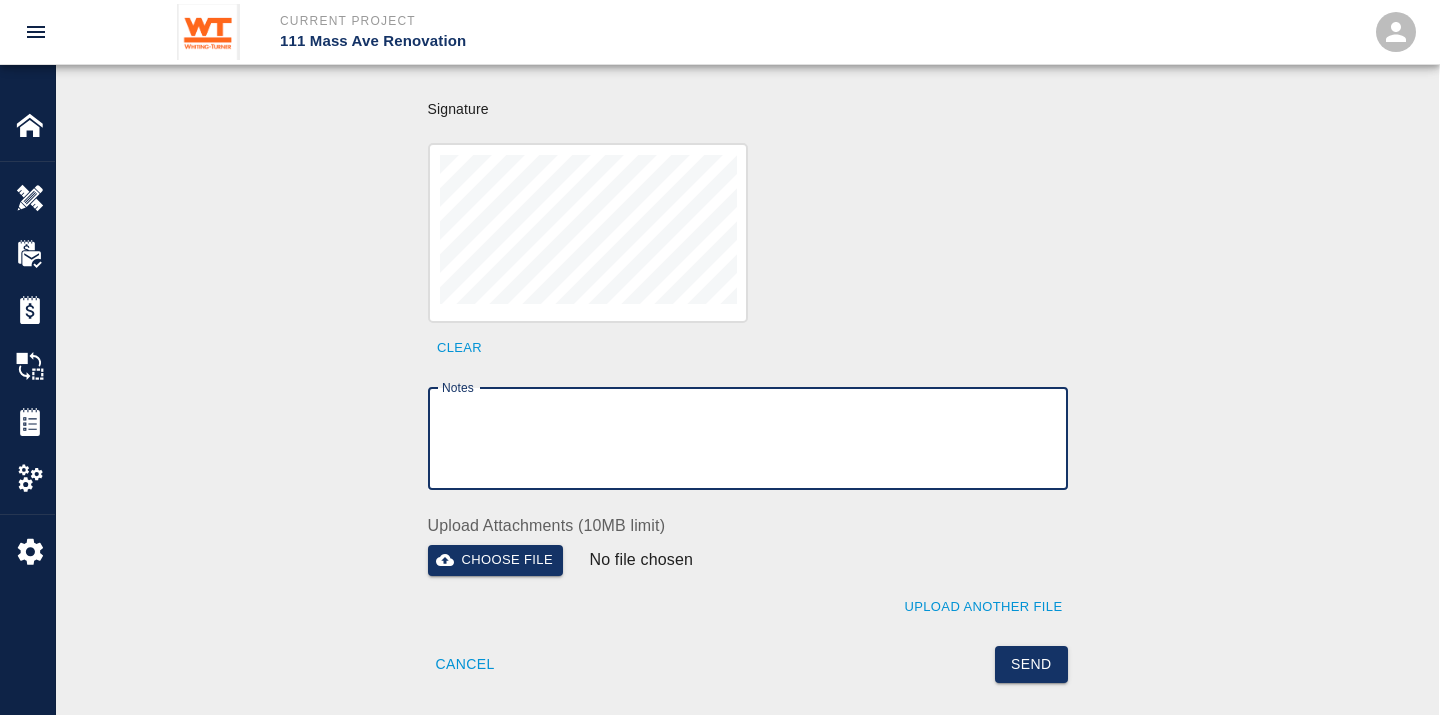 click on "Notes" at bounding box center [748, 438] 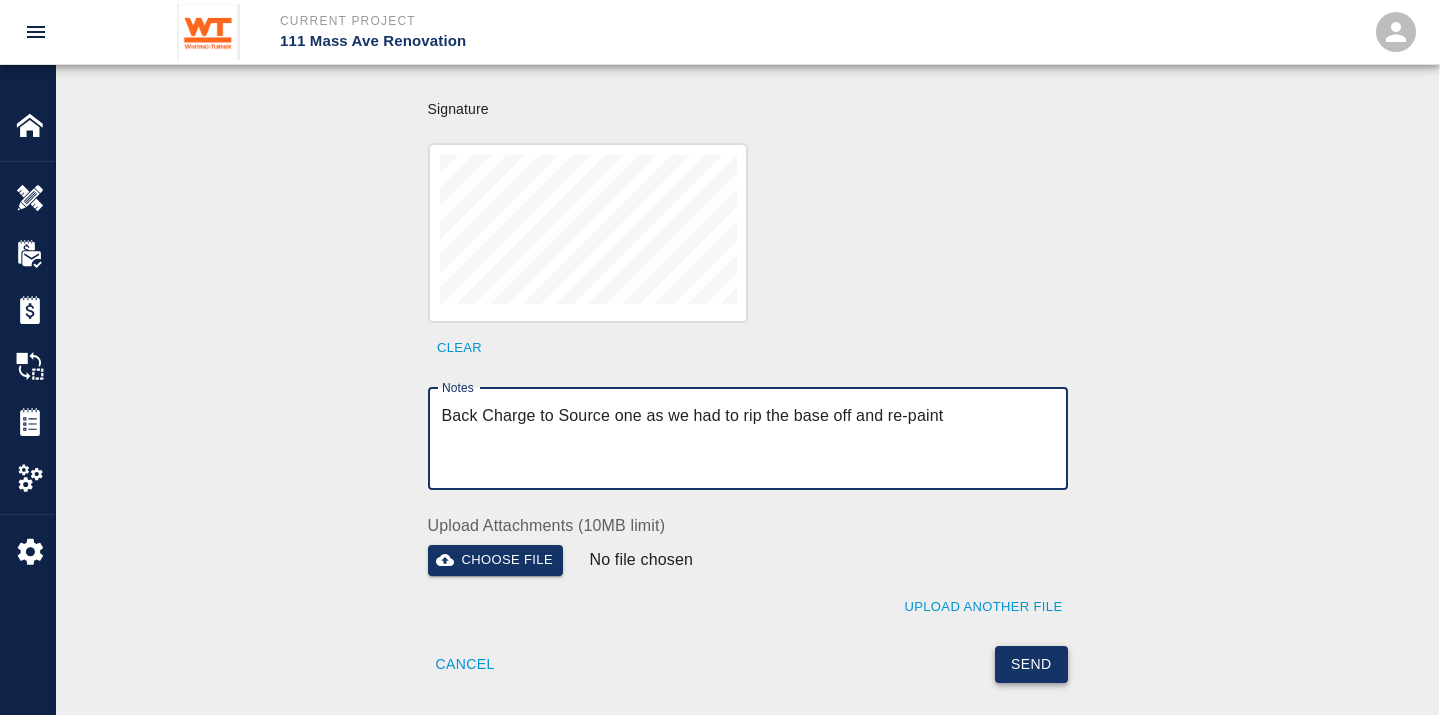 type on "Back Charge to Source one as we had to rip the base off and re-paint" 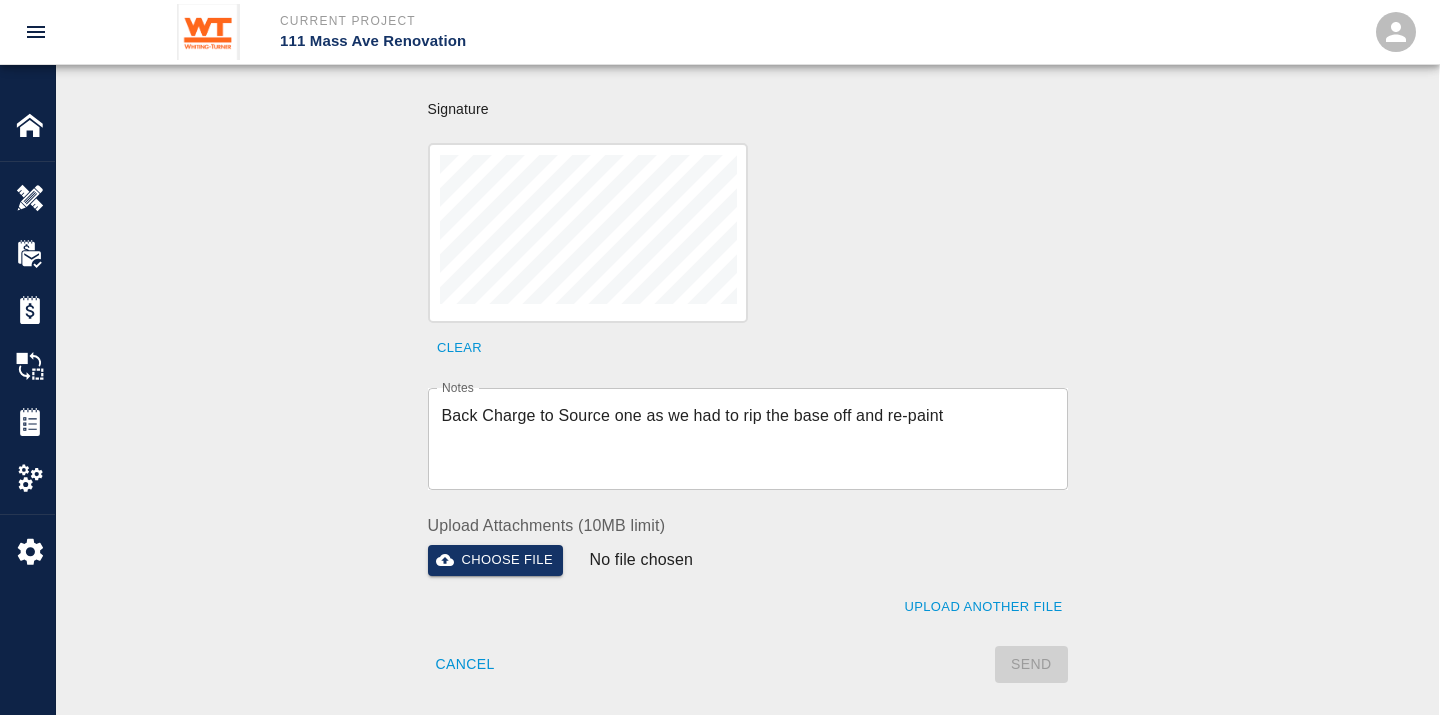 type 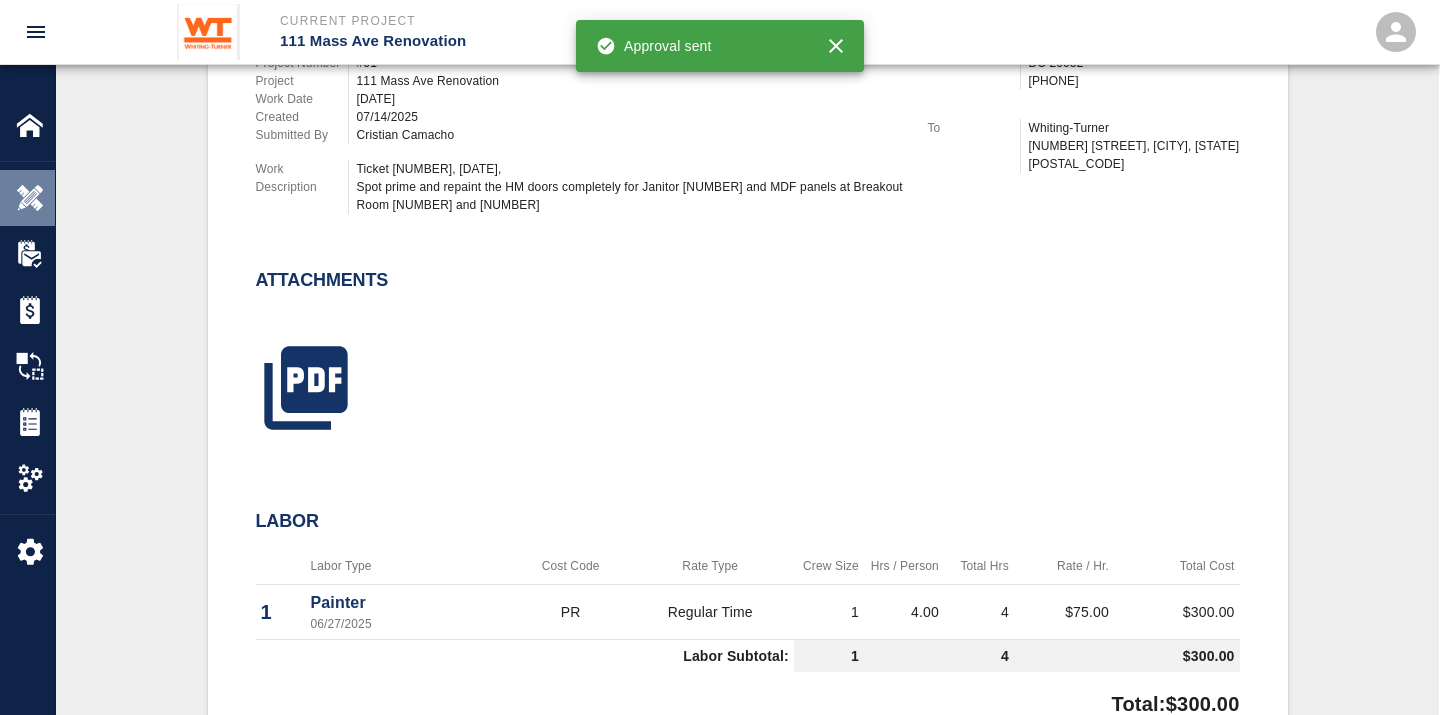 click at bounding box center (30, 198) 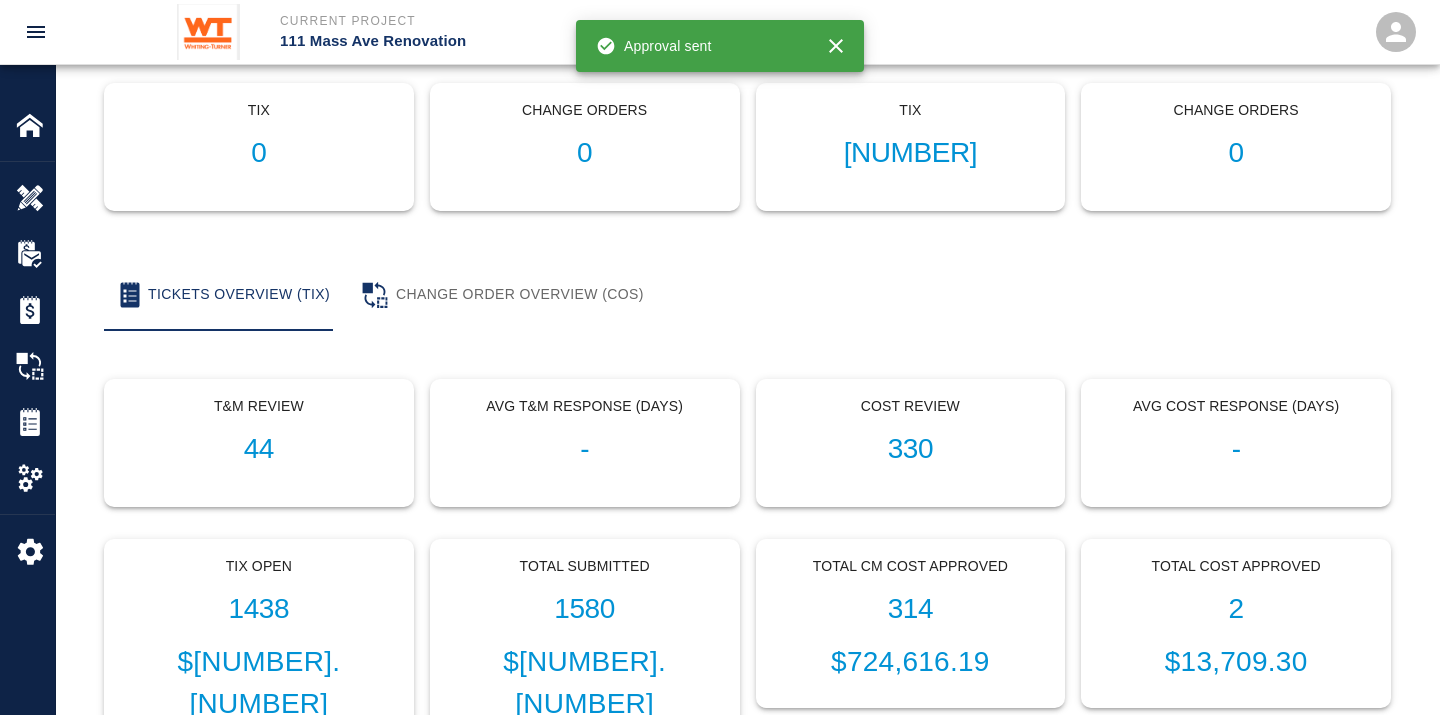 scroll, scrollTop: 0, scrollLeft: 0, axis: both 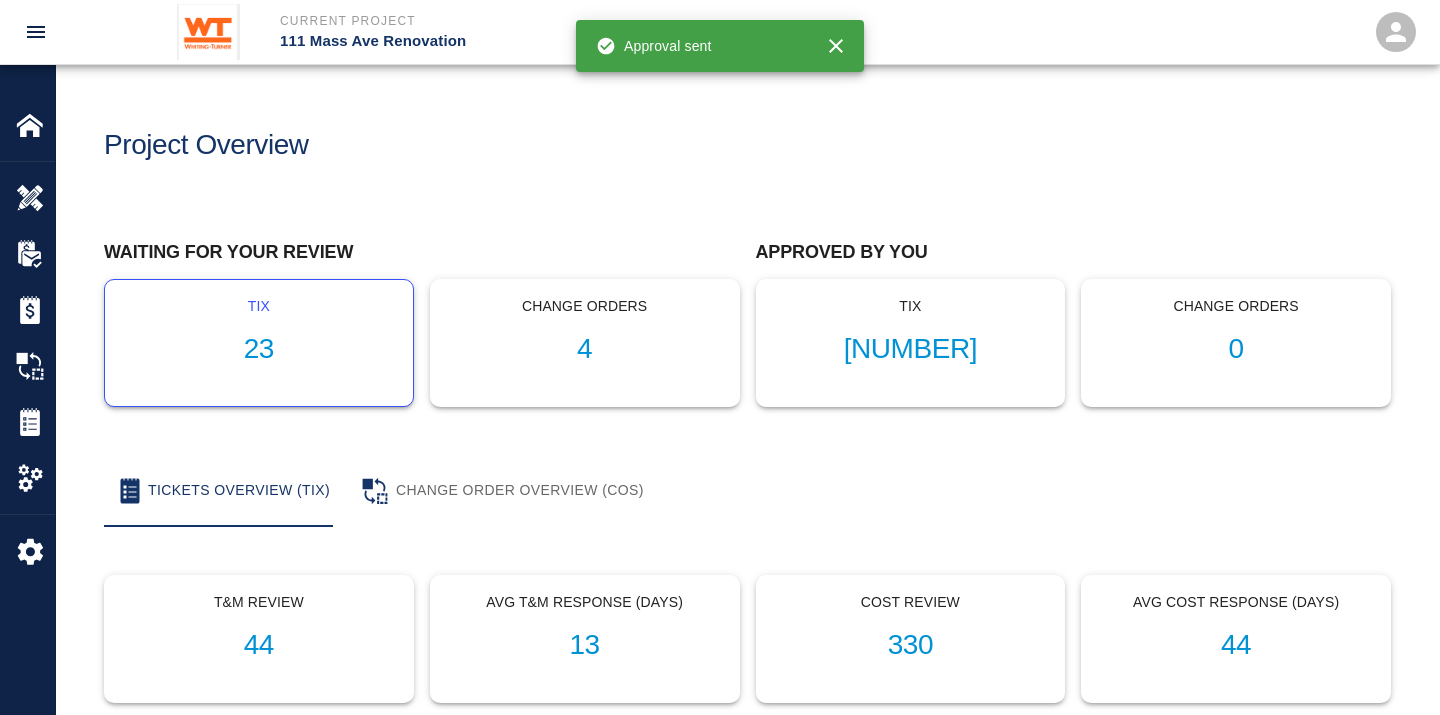 click on "23" at bounding box center (259, 349) 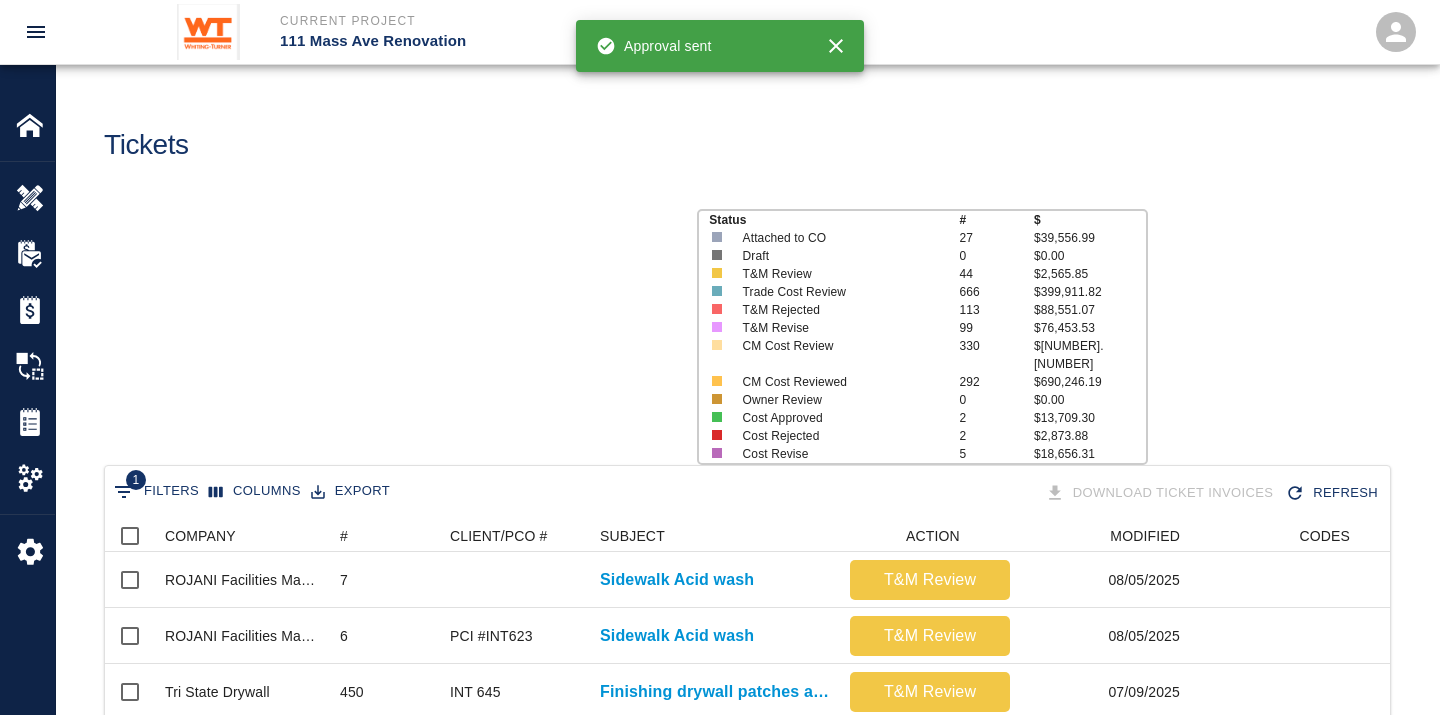 scroll, scrollTop: 17, scrollLeft: 17, axis: both 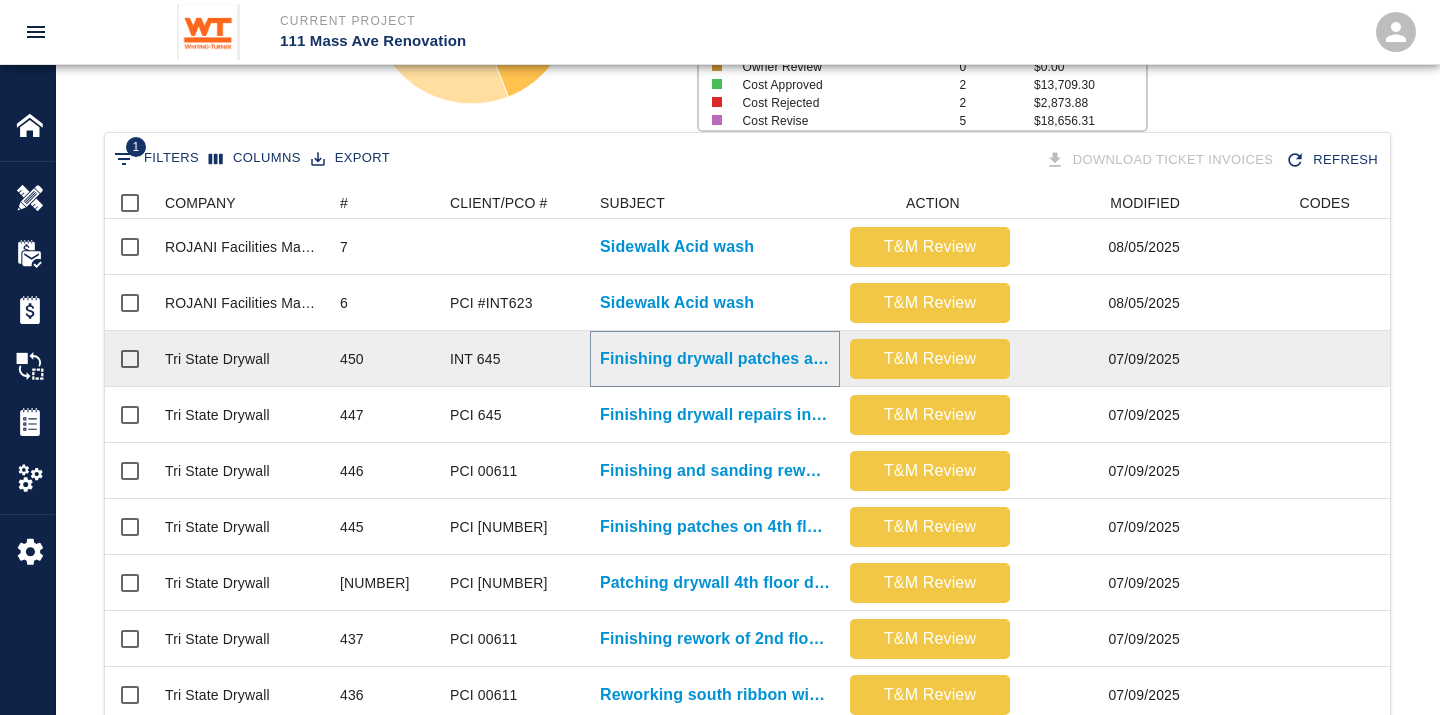 click on "Finishing drywall patches and repairs in stair 1 from 2nd..." at bounding box center (715, 359) 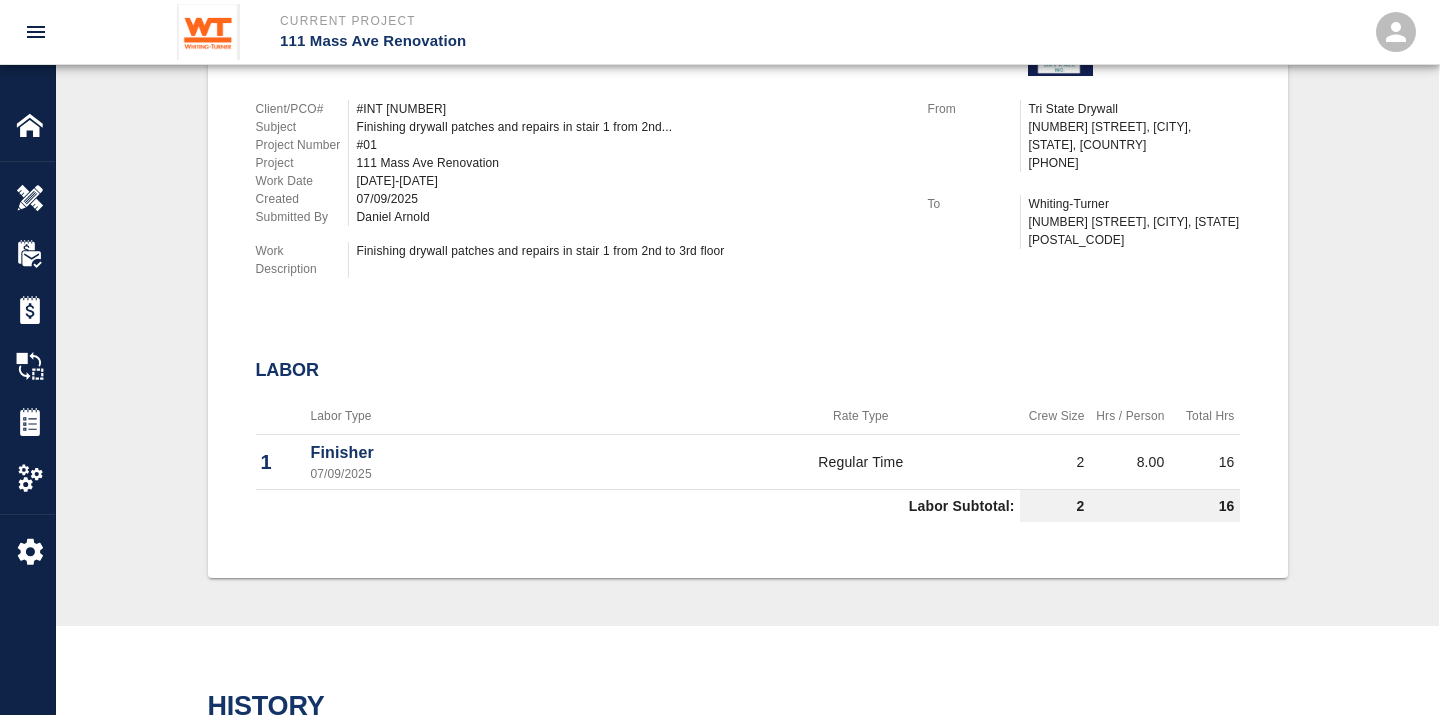 scroll, scrollTop: 555, scrollLeft: 0, axis: vertical 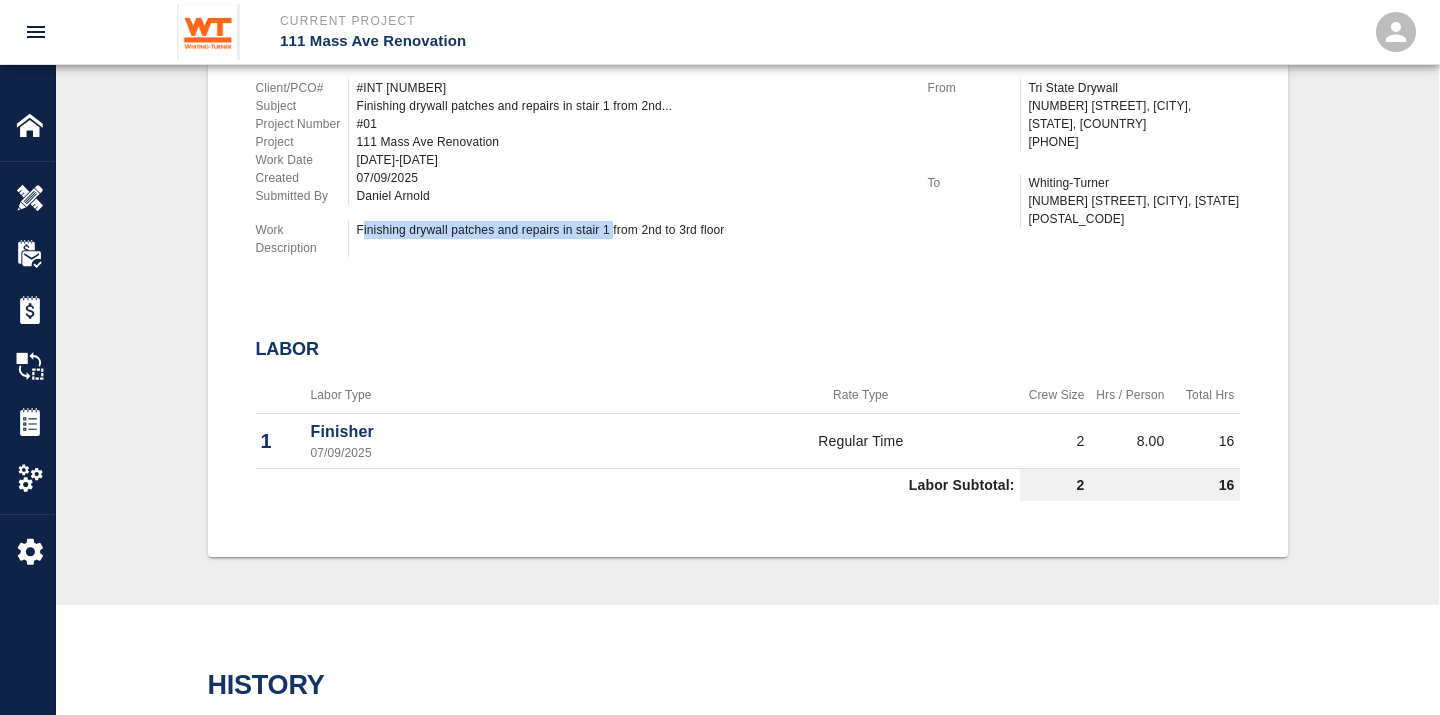 drag, startPoint x: 363, startPoint y: 222, endPoint x: 612, endPoint y: 210, distance: 249.28899 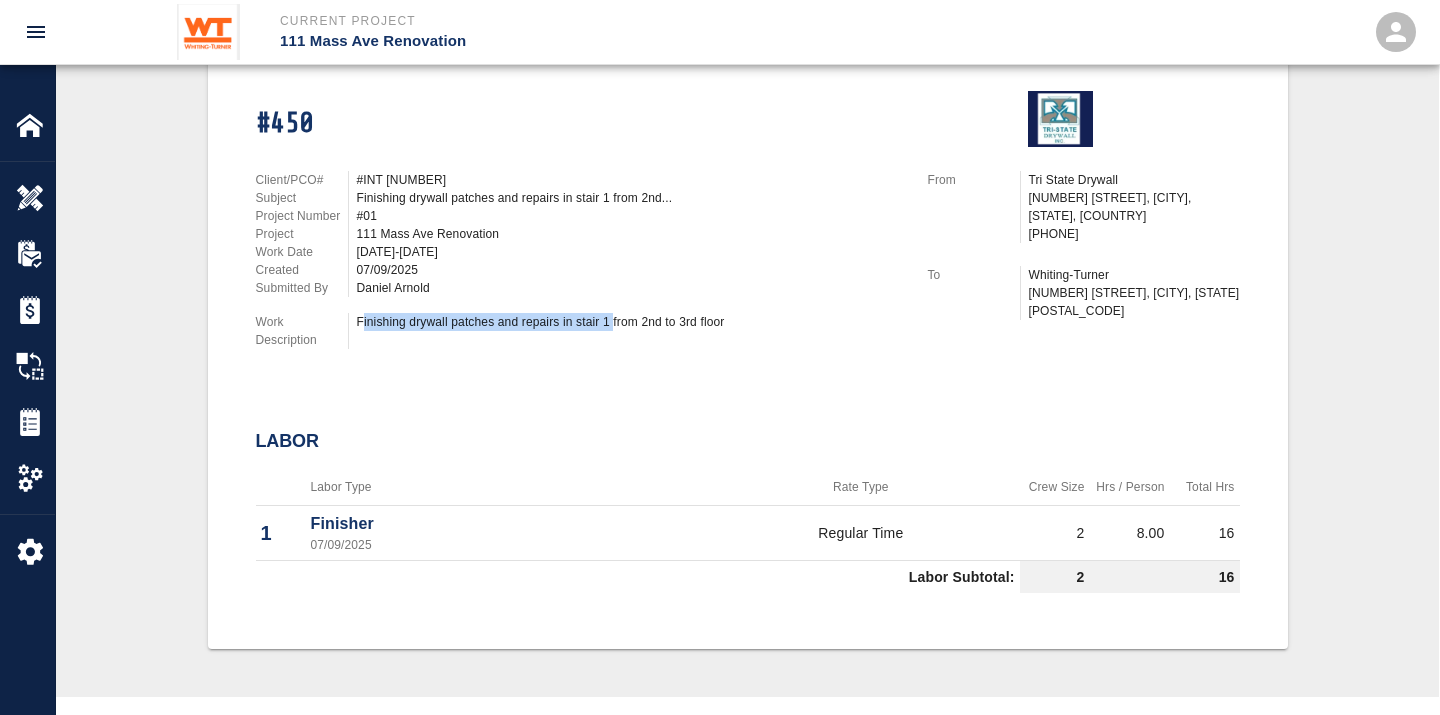 scroll, scrollTop: 24, scrollLeft: 0, axis: vertical 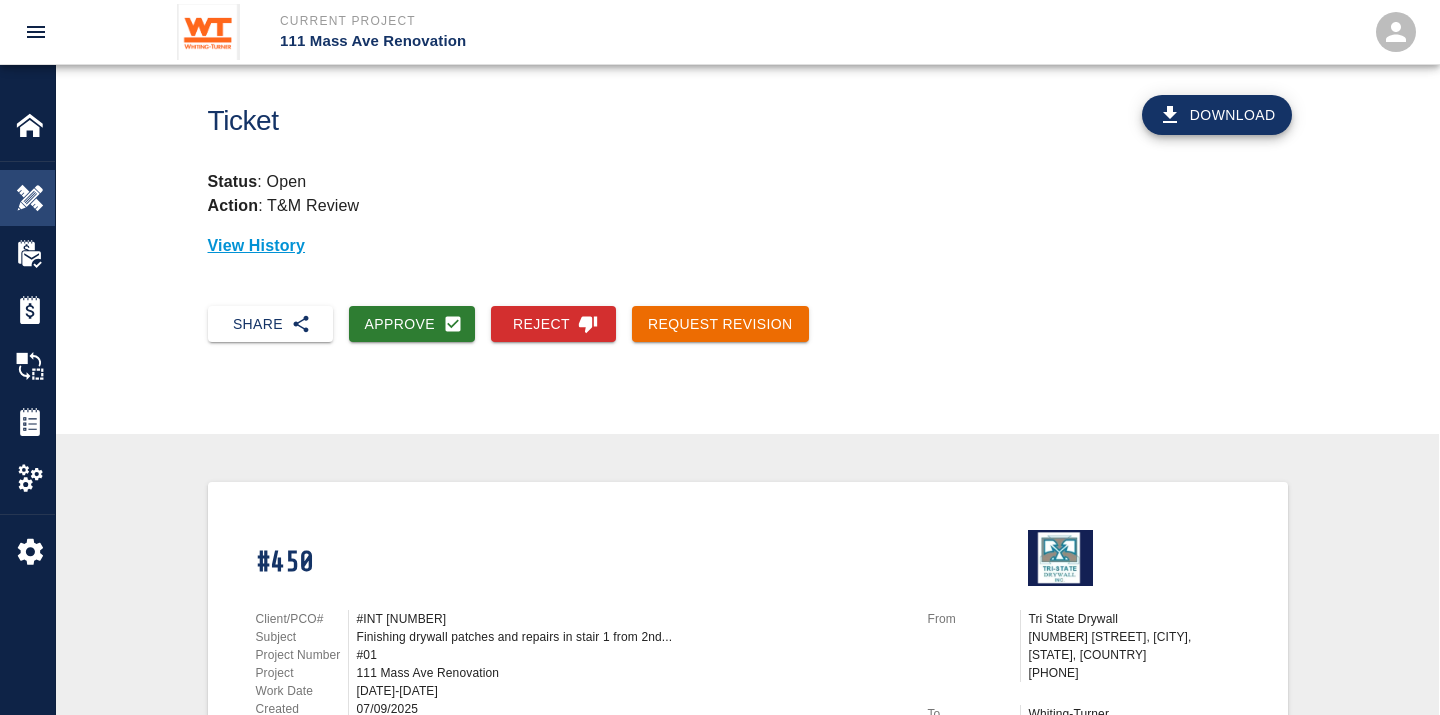 click at bounding box center [30, 198] 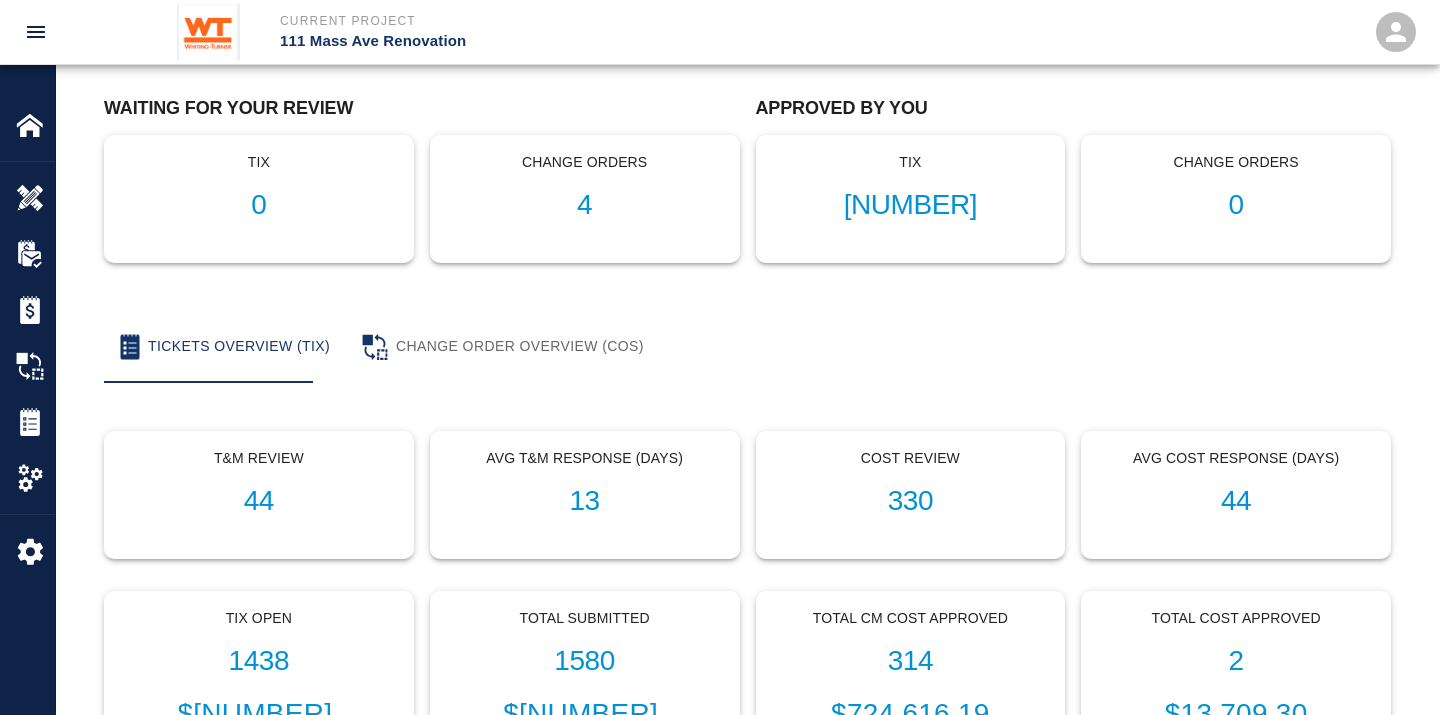 scroll, scrollTop: 0, scrollLeft: 0, axis: both 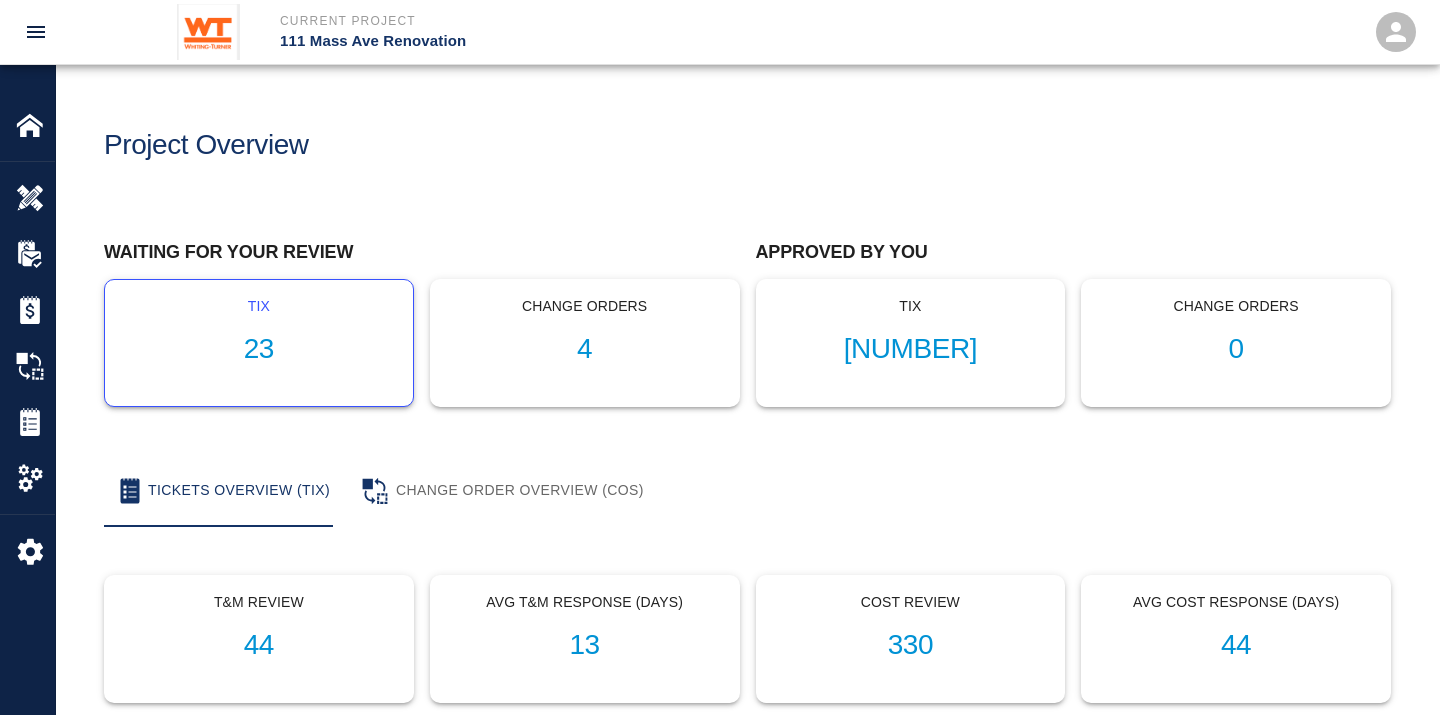 click on "23" at bounding box center [259, 349] 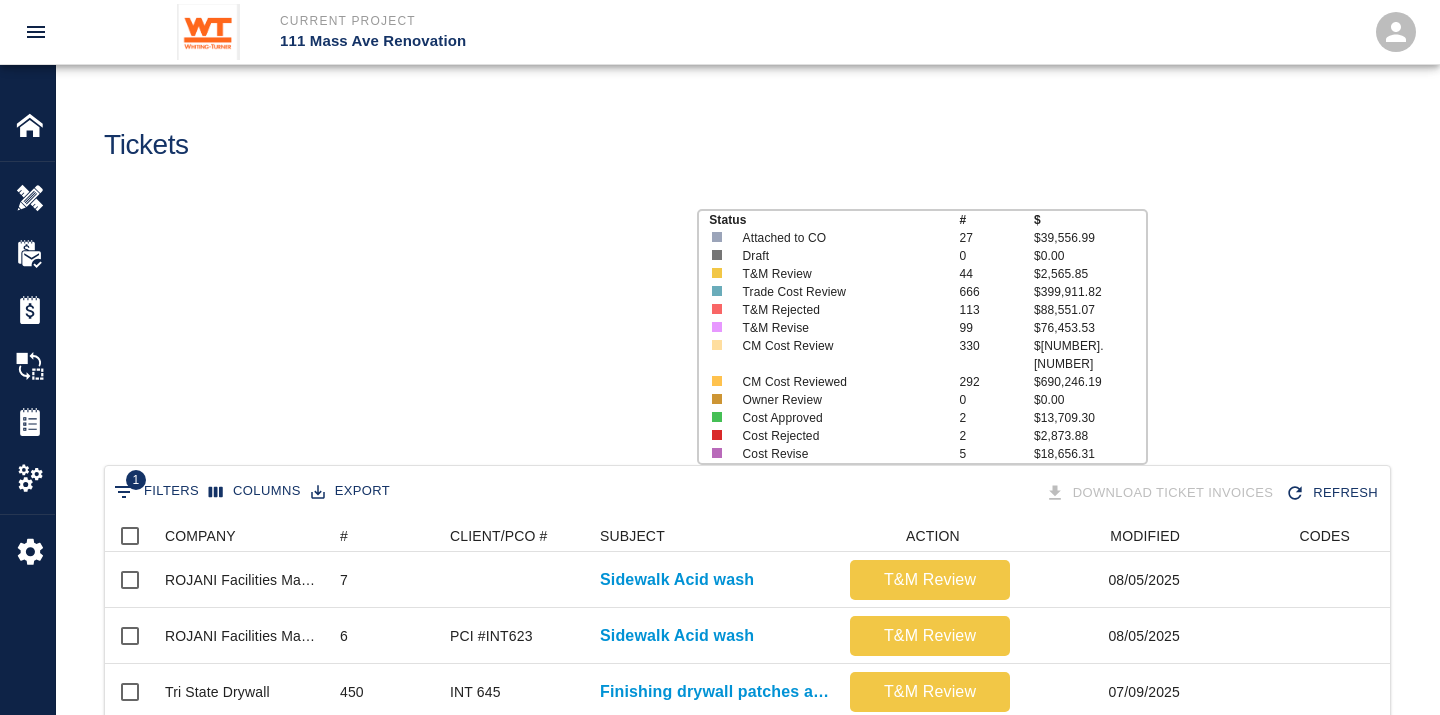 scroll, scrollTop: 17, scrollLeft: 17, axis: both 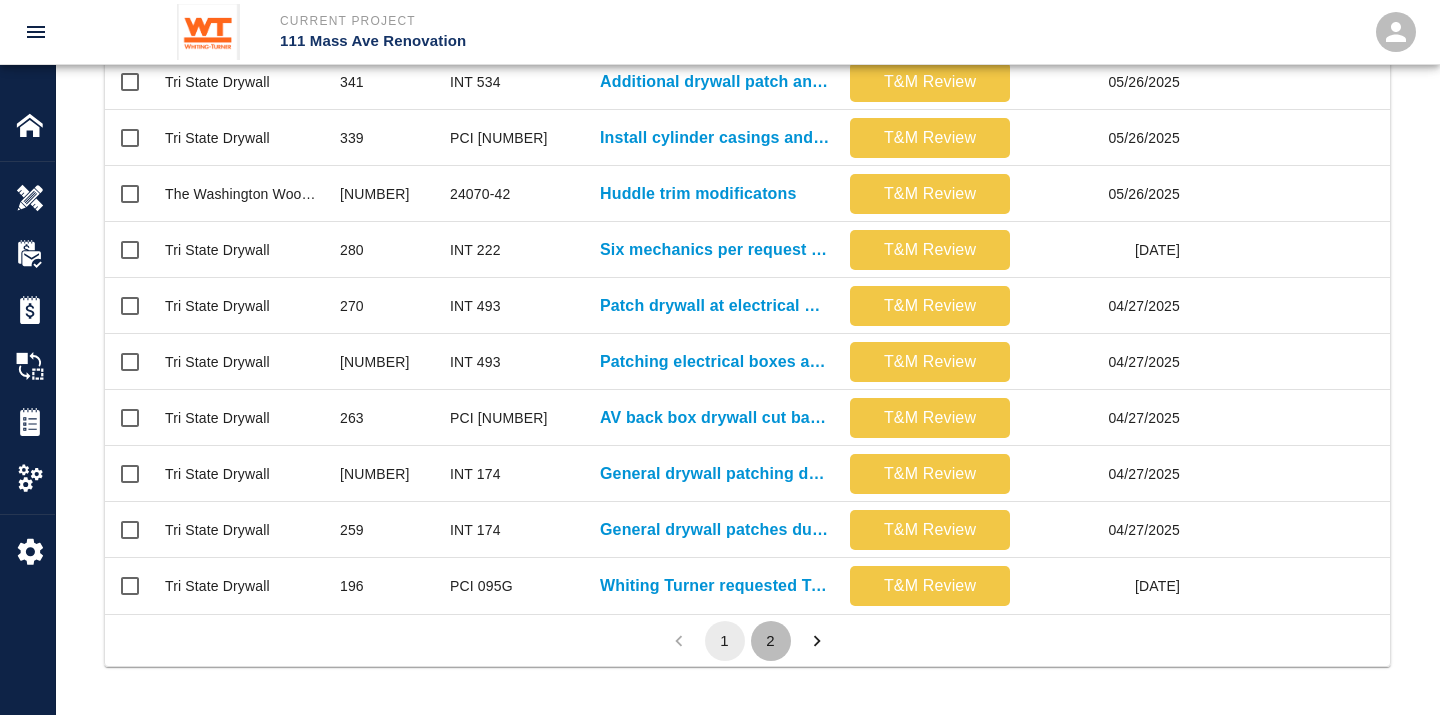 click on "2" at bounding box center (771, 641) 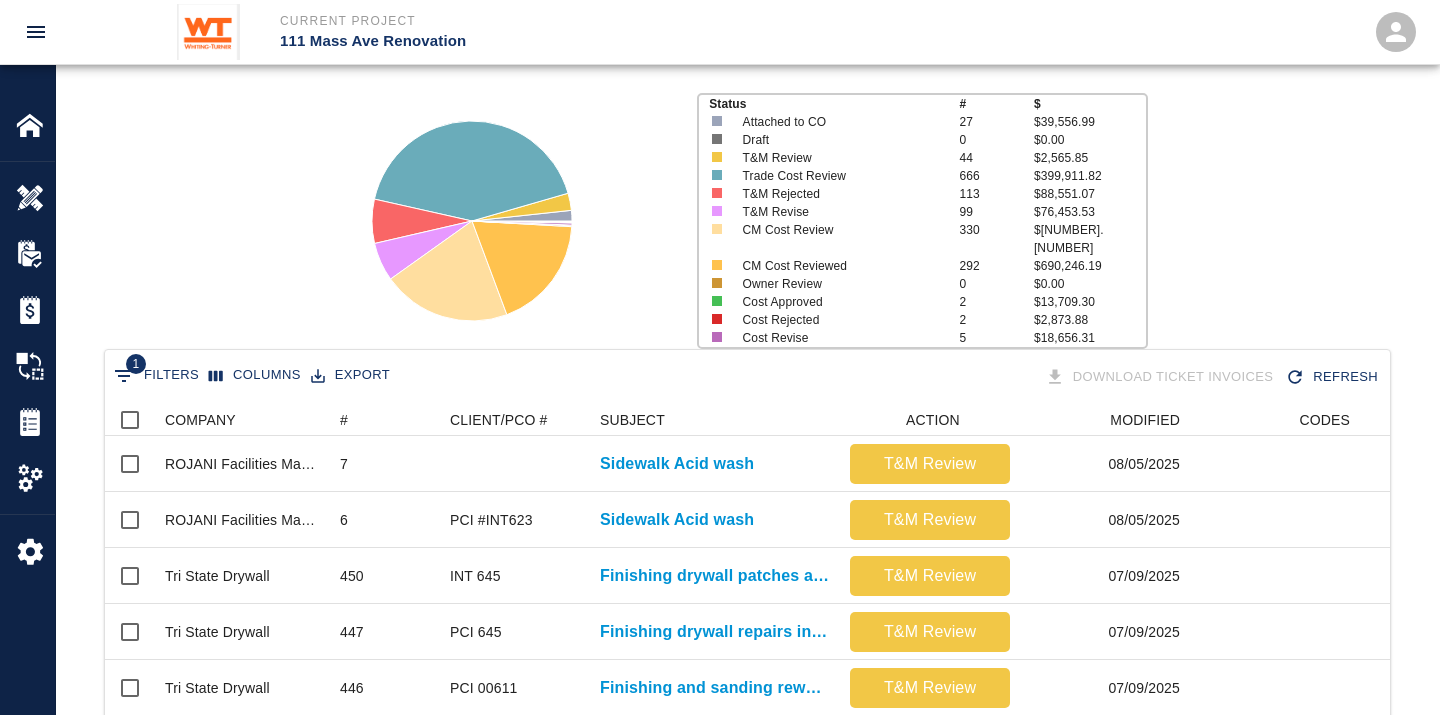 scroll, scrollTop: 200, scrollLeft: 1268, axis: both 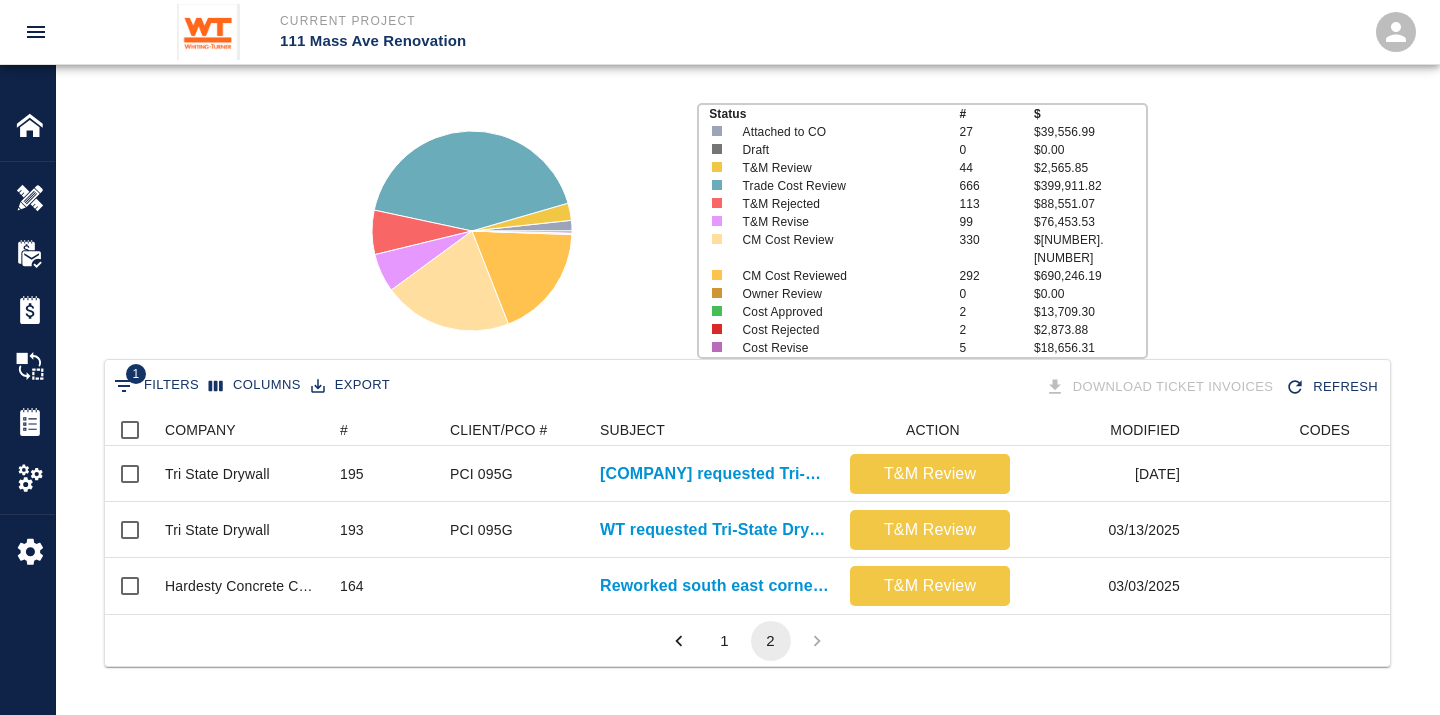 click on "1" at bounding box center (725, 641) 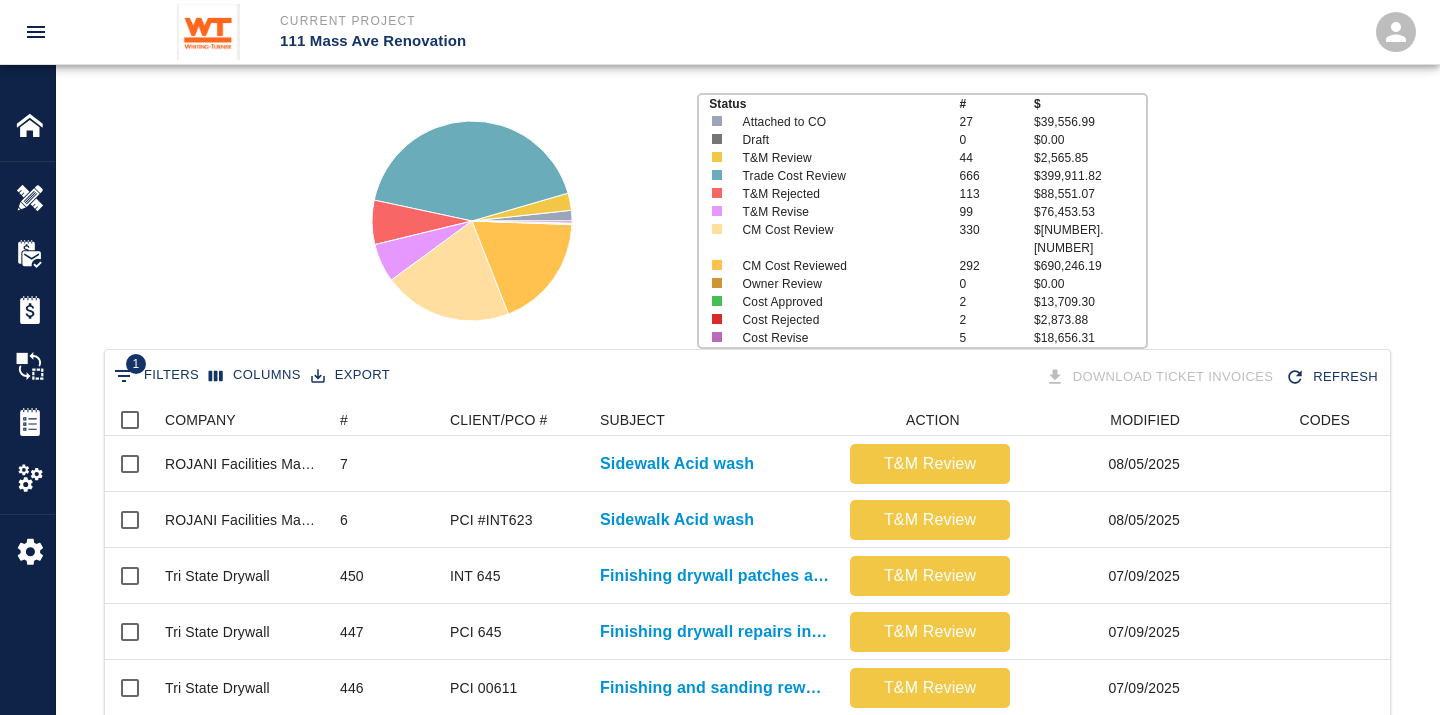 scroll, scrollTop: 17, scrollLeft: 17, axis: both 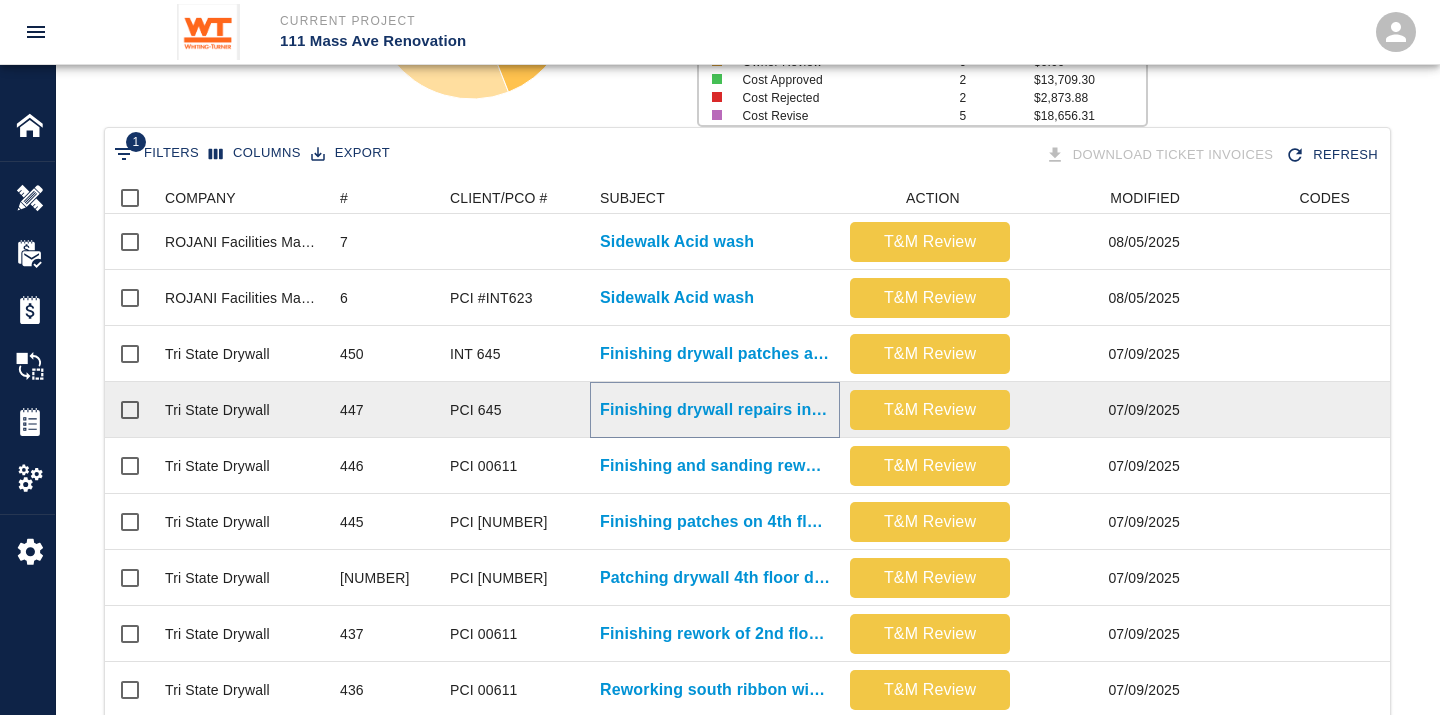 click on "Finishing drywall repairs in stair 1 from 2nd to 3rd..." at bounding box center (715, 410) 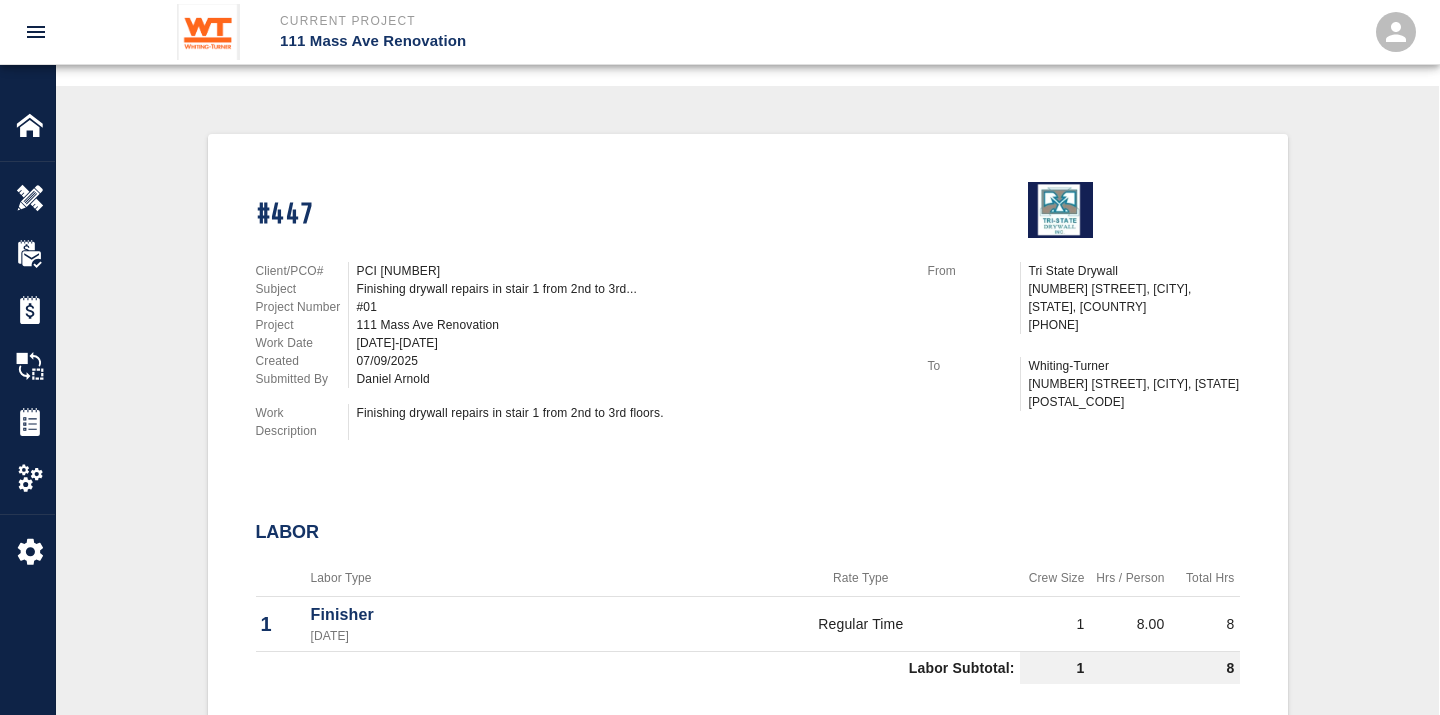 scroll, scrollTop: 0, scrollLeft: 0, axis: both 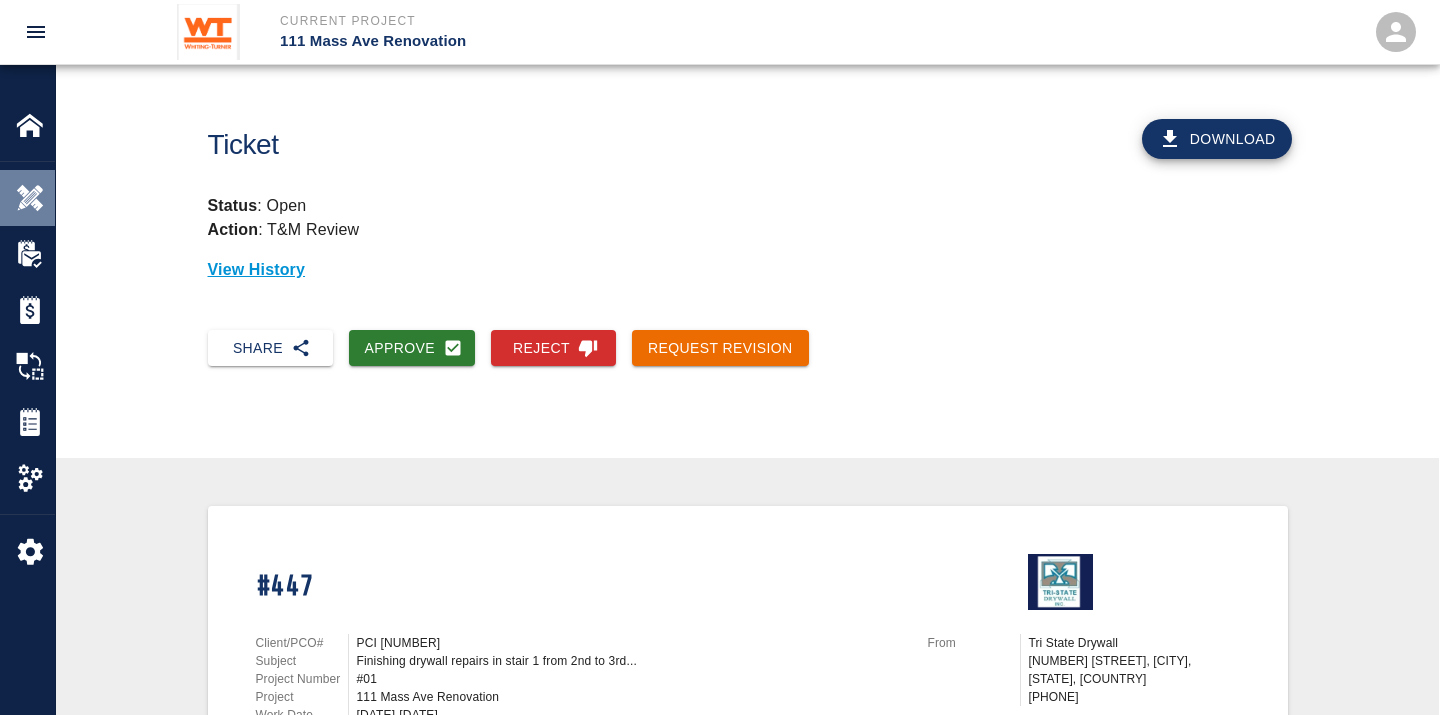 click at bounding box center (30, 198) 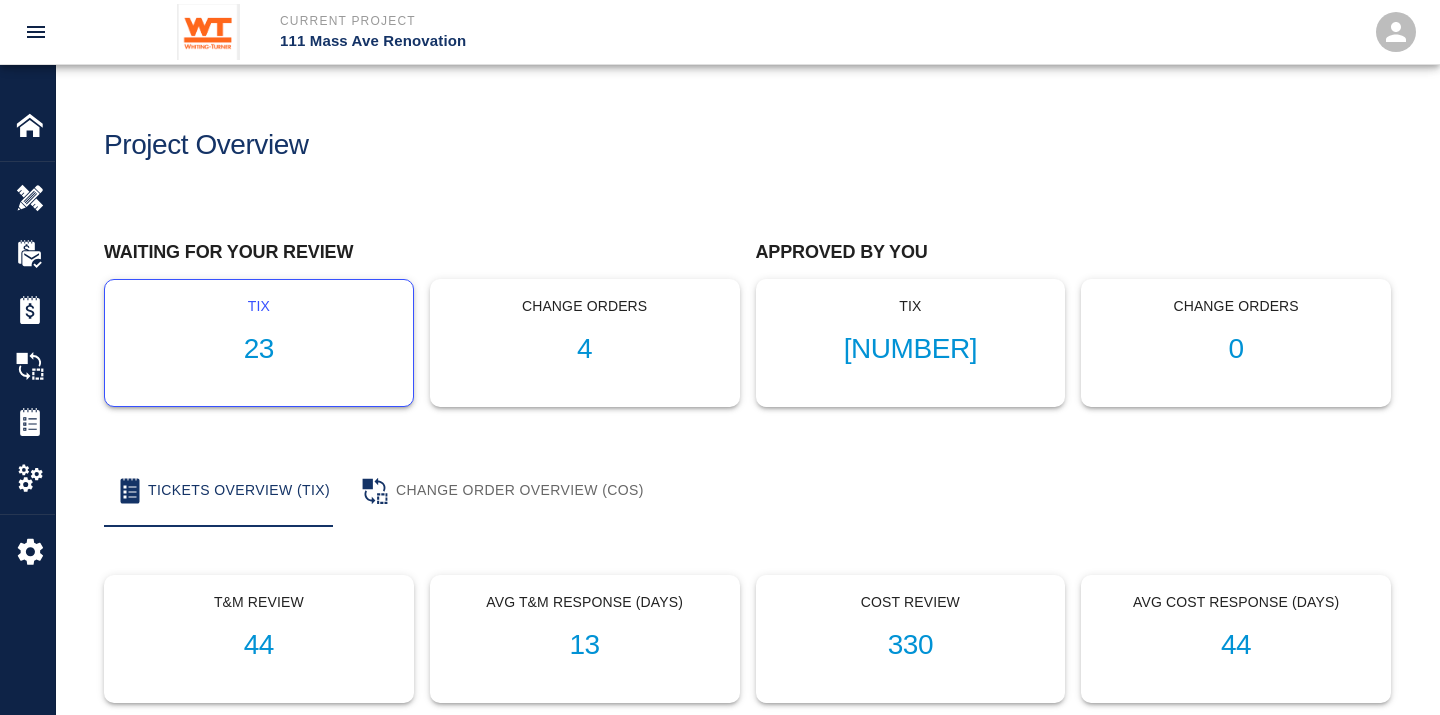 click on "23" at bounding box center (259, 349) 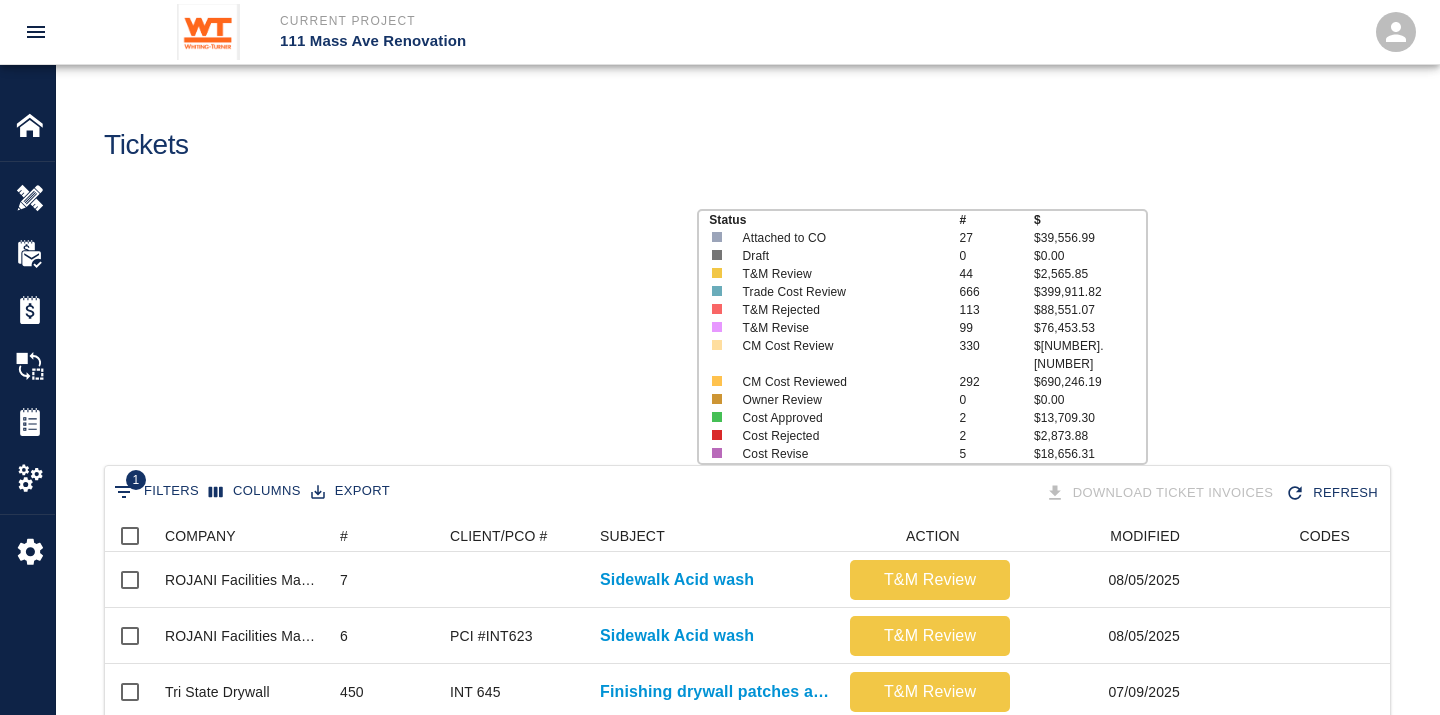 scroll, scrollTop: 17, scrollLeft: 17, axis: both 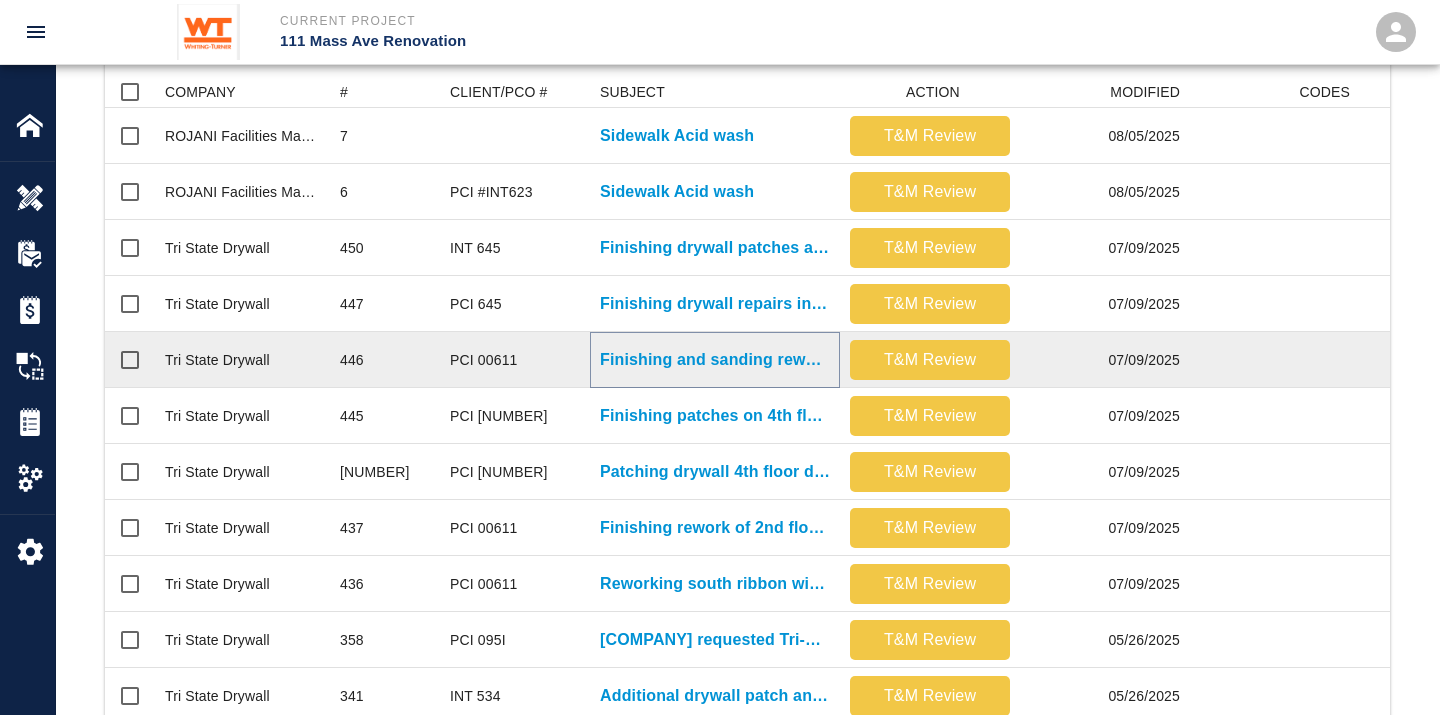 click on "Finishing and sanding rework of 2nd floor south ribbon windows..." at bounding box center (715, 360) 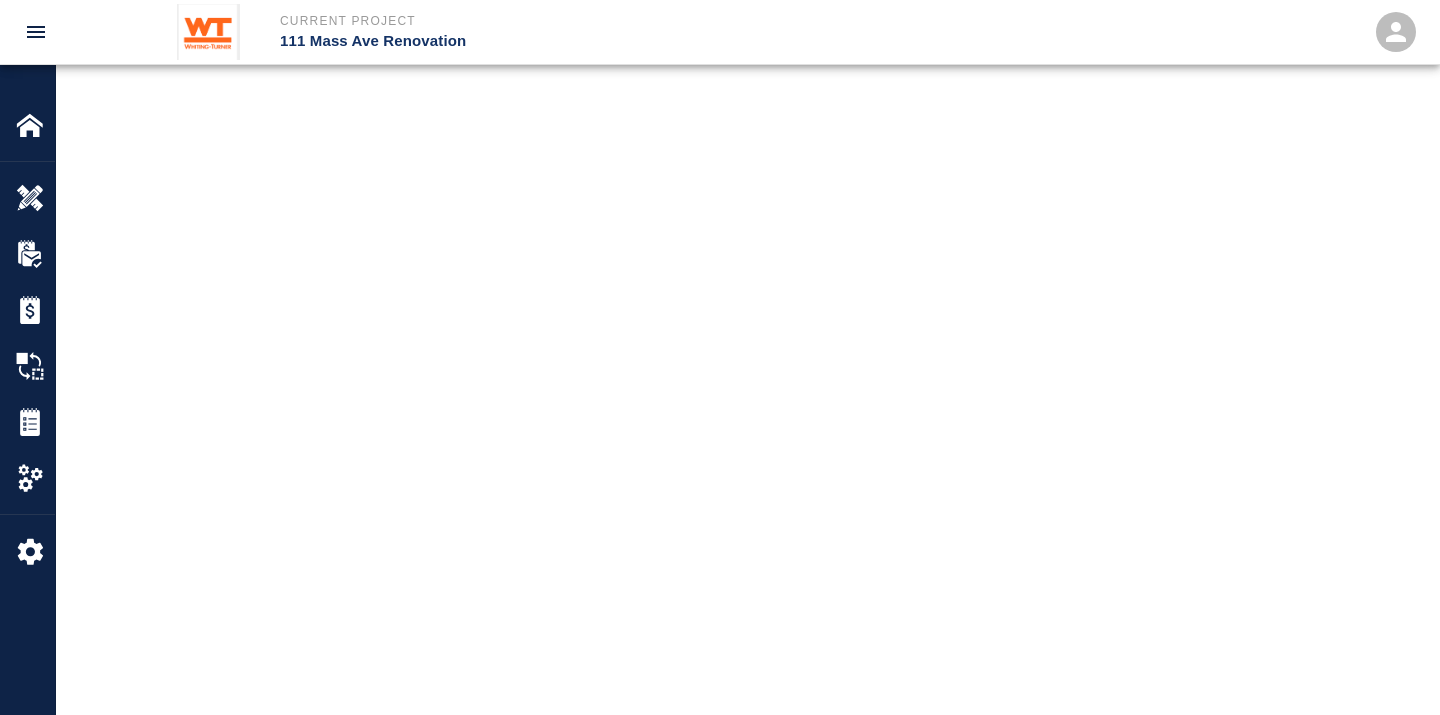 scroll 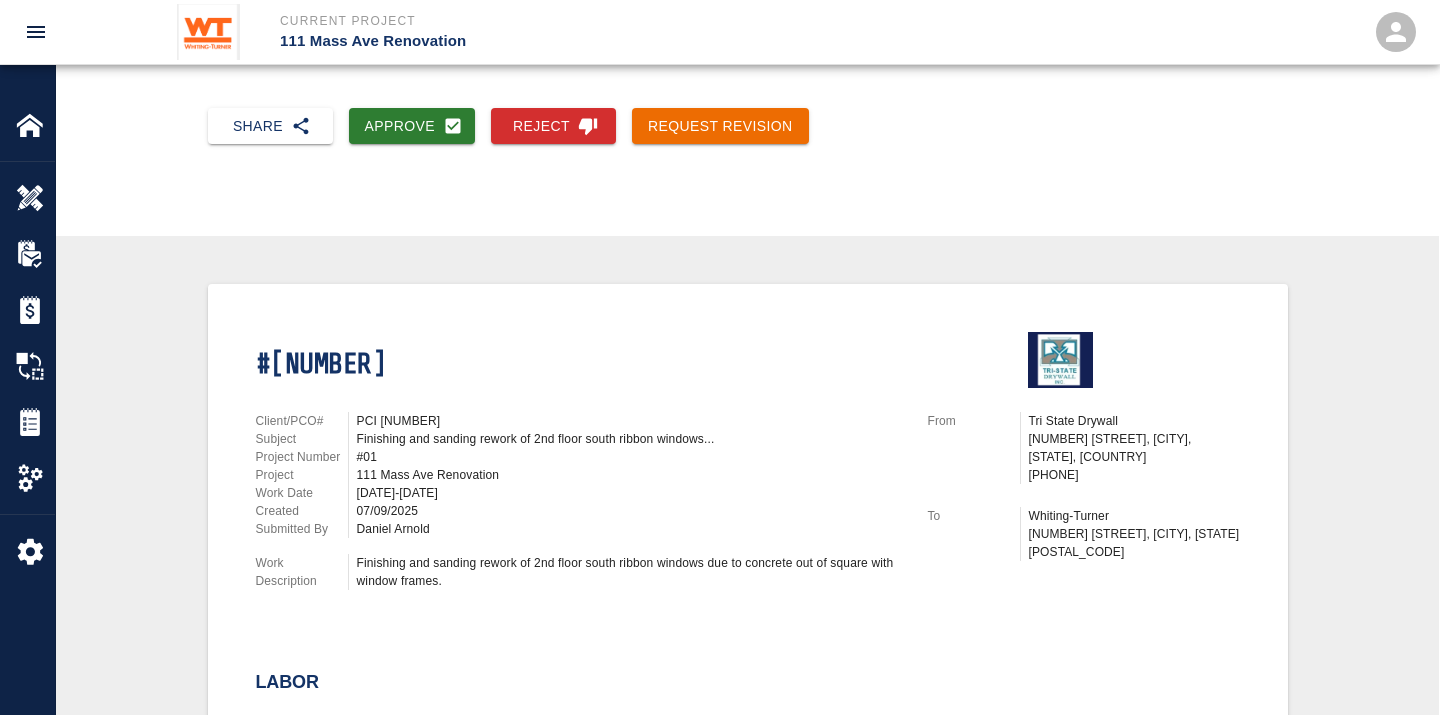 drag, startPoint x: 450, startPoint y: 484, endPoint x: 354, endPoint y: 486, distance: 96.02083 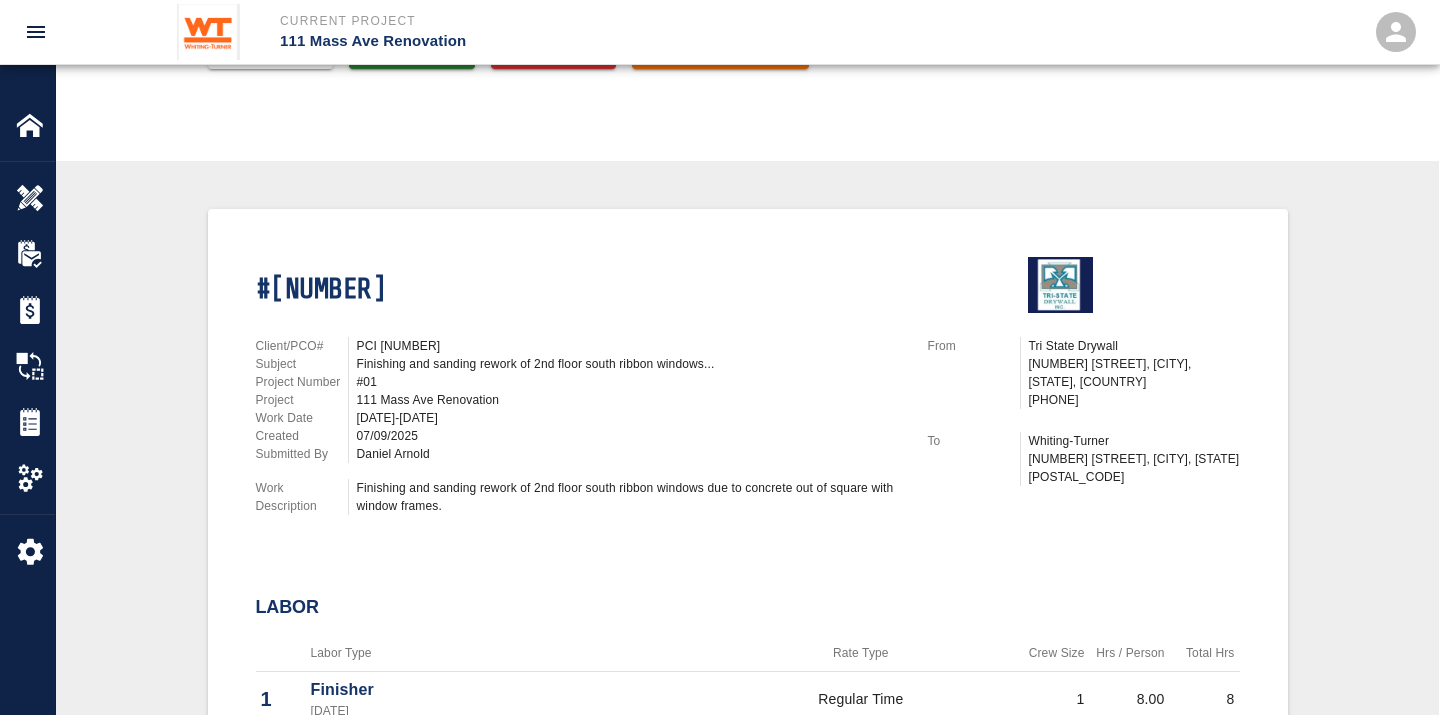 scroll, scrollTop: 333, scrollLeft: 0, axis: vertical 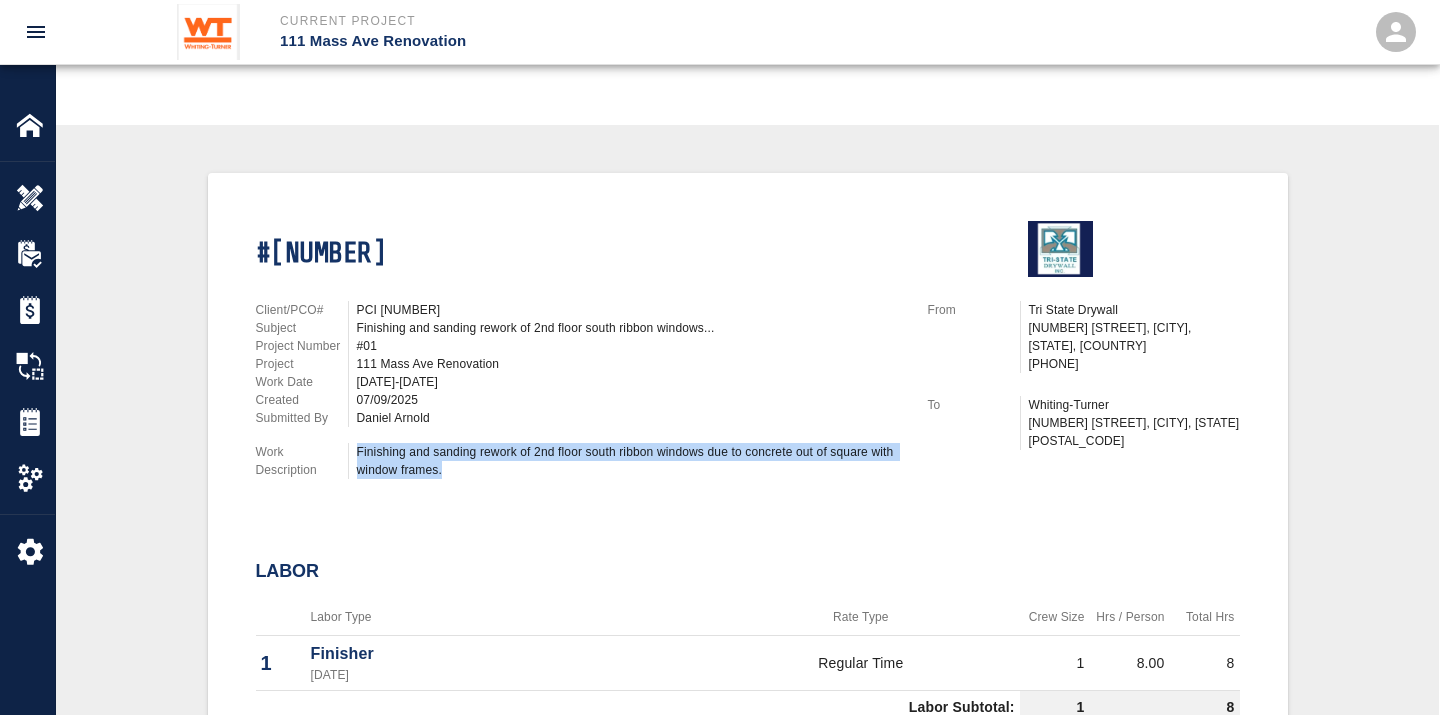 drag, startPoint x: 358, startPoint y: 446, endPoint x: 786, endPoint y: 464, distance: 428.37833 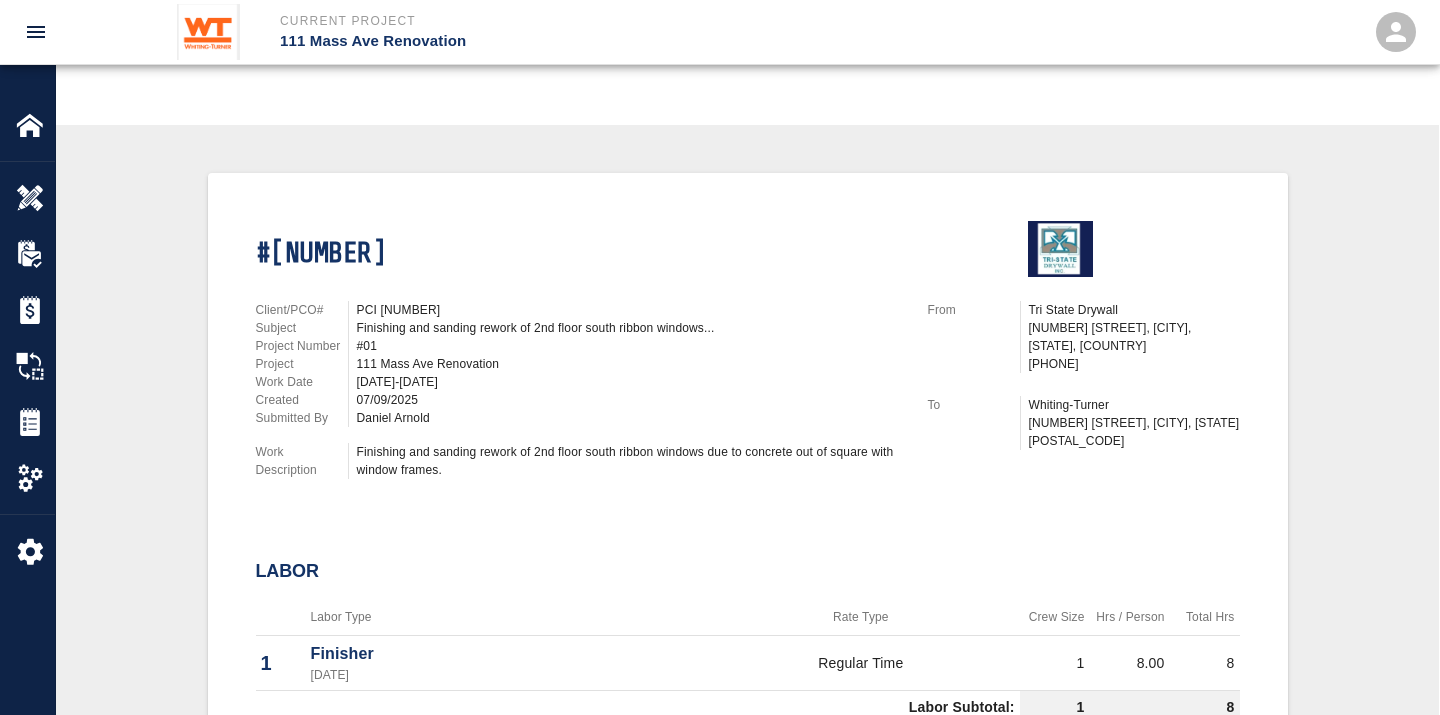 click on "#446 Client/PCO# #PCI 00611 Subject Finishing and sanding rework of 2nd floor south ribbon windows... Project Number #01 Project 111 Mass Ave Renovation Work Date [DATE] Created [DATE] Submitted By [FIRST] [LAST] Work Description Finishing and sanding rework of 2nd floor south ribbon windows due to concrete out of square with window frames. From Tri State Drywall [NUMBER] [STREET], [CITY], [STATE] [POSTAL_CODE] 301-424-4900 To Whiting-Turner 300 E Joppa Rd, Baltimore, MD 21286 Labor Labor Type Rate Type Crew Size Hrs / Person Total Hrs 1 Finisher [DATE] Regular Time 1 8.00 8 Labor Subtotal: 1 8" at bounding box center (748, 464) 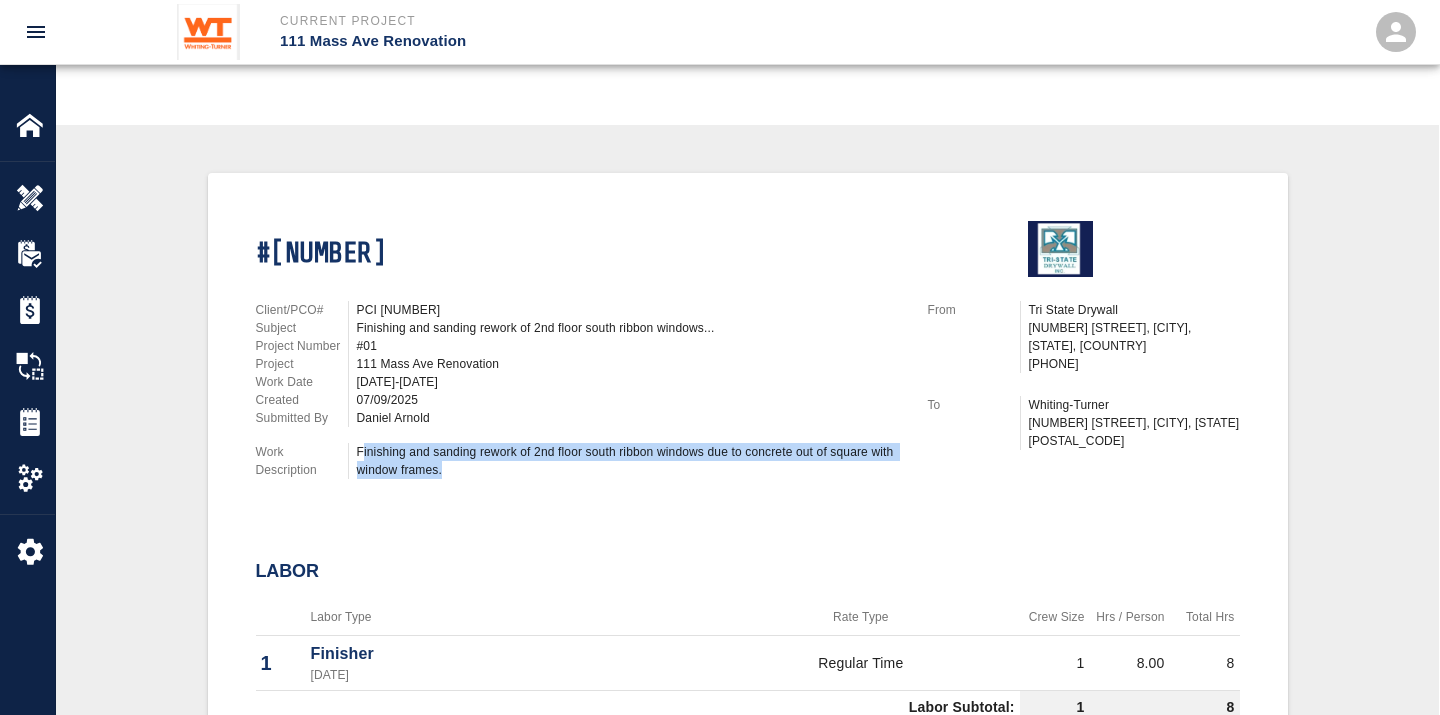 drag, startPoint x: 363, startPoint y: 437, endPoint x: 763, endPoint y: 464, distance: 400.91022 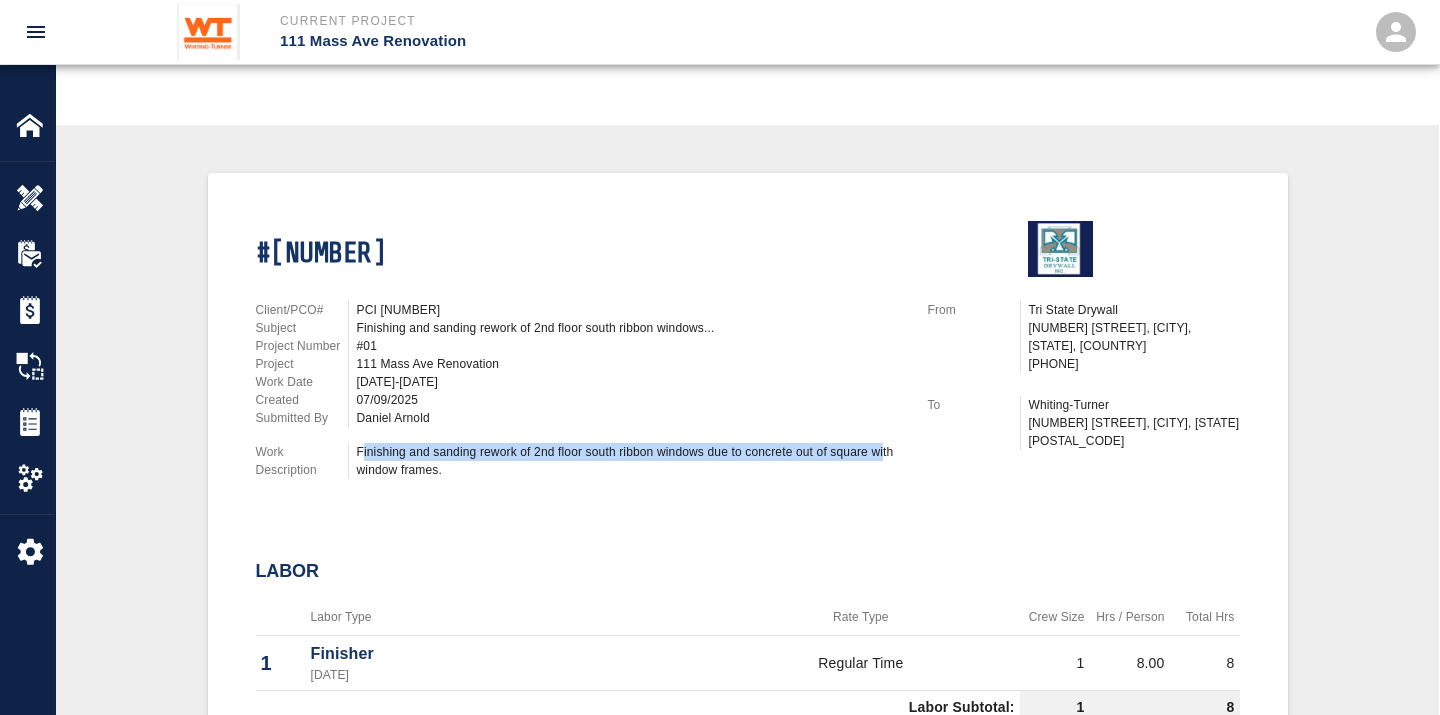 drag, startPoint x: 360, startPoint y: 441, endPoint x: 884, endPoint y: 447, distance: 524.03436 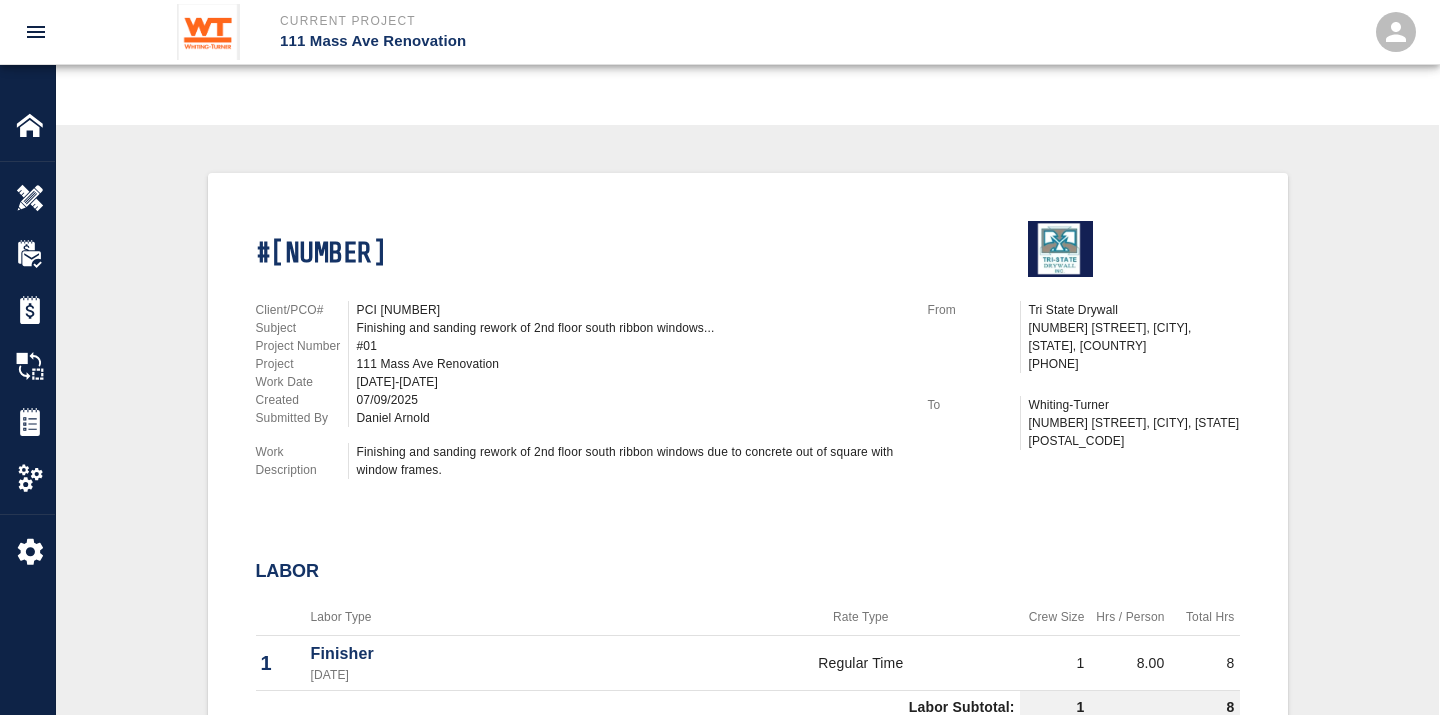 drag, startPoint x: 884, startPoint y: 447, endPoint x: 630, endPoint y: 477, distance: 255.76552 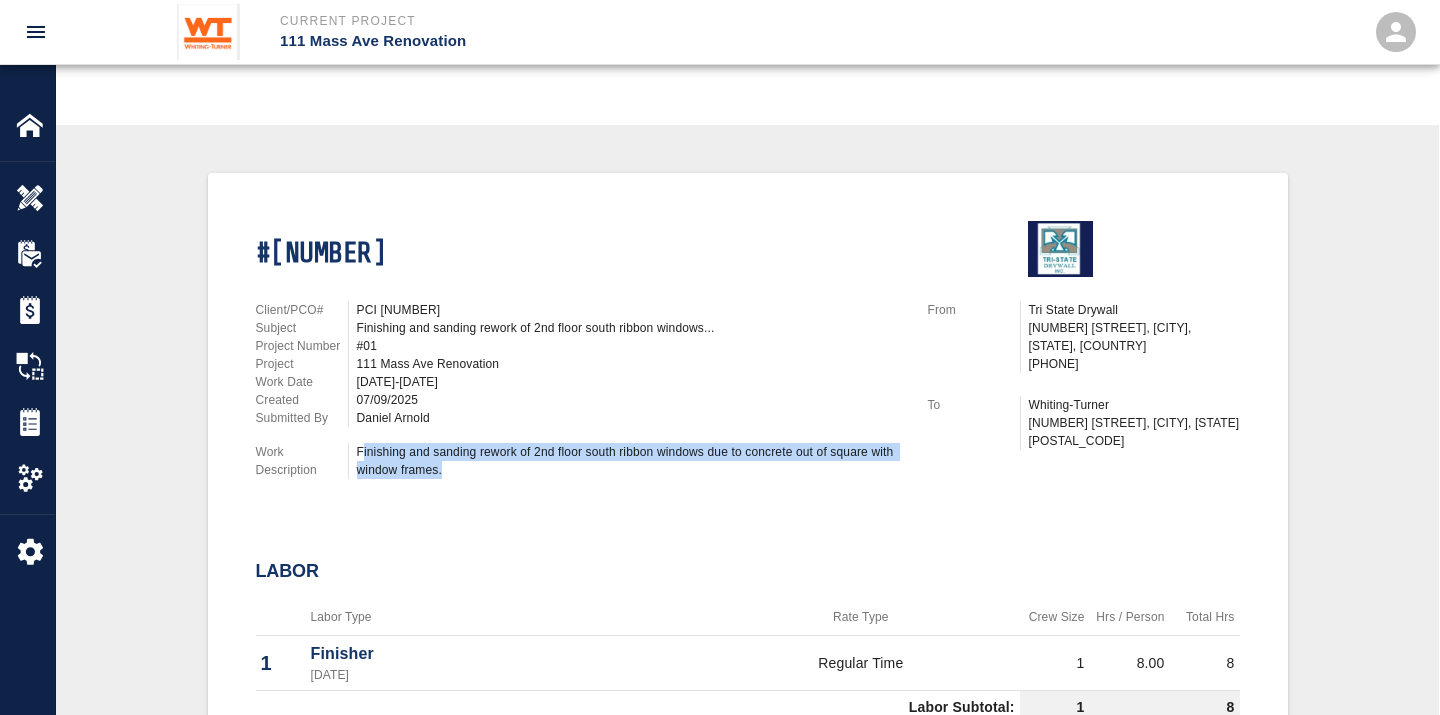 drag, startPoint x: 362, startPoint y: 450, endPoint x: 898, endPoint y: 471, distance: 536.4112 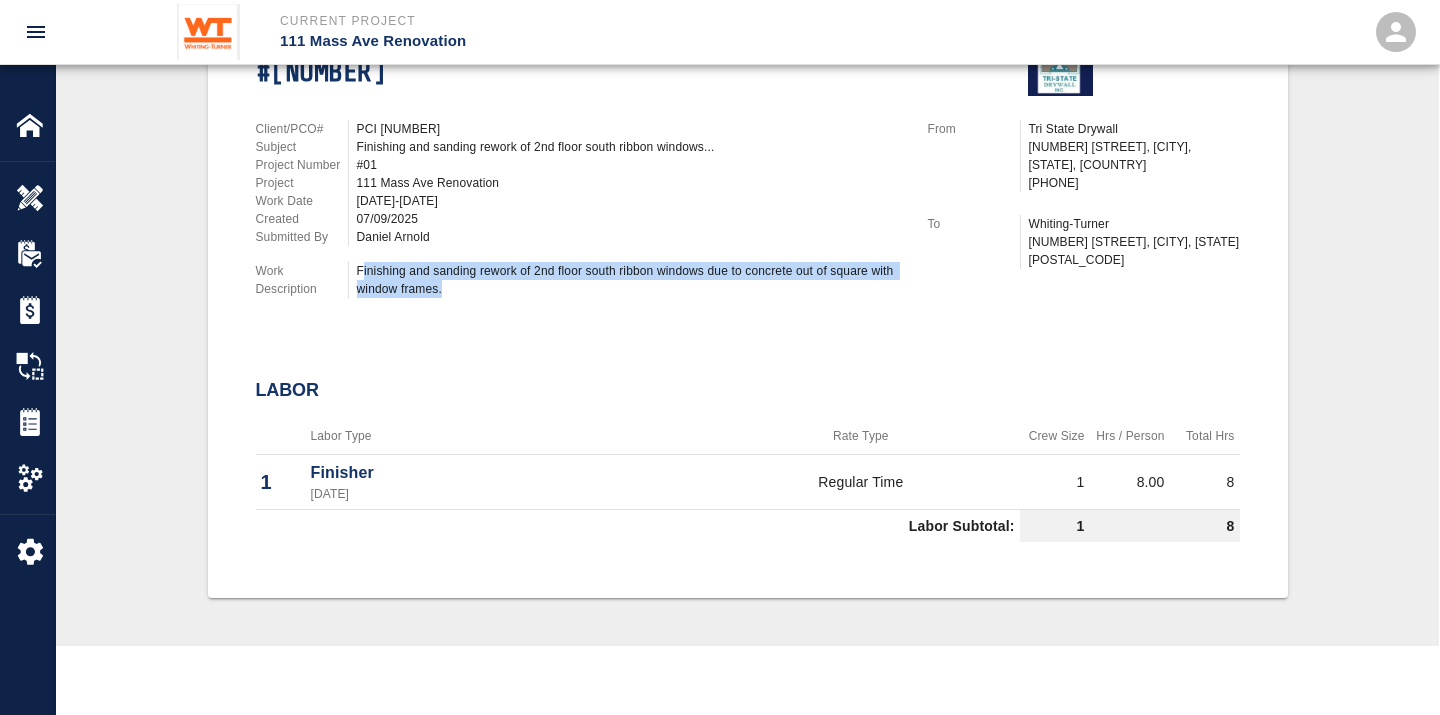 scroll, scrollTop: 555, scrollLeft: 0, axis: vertical 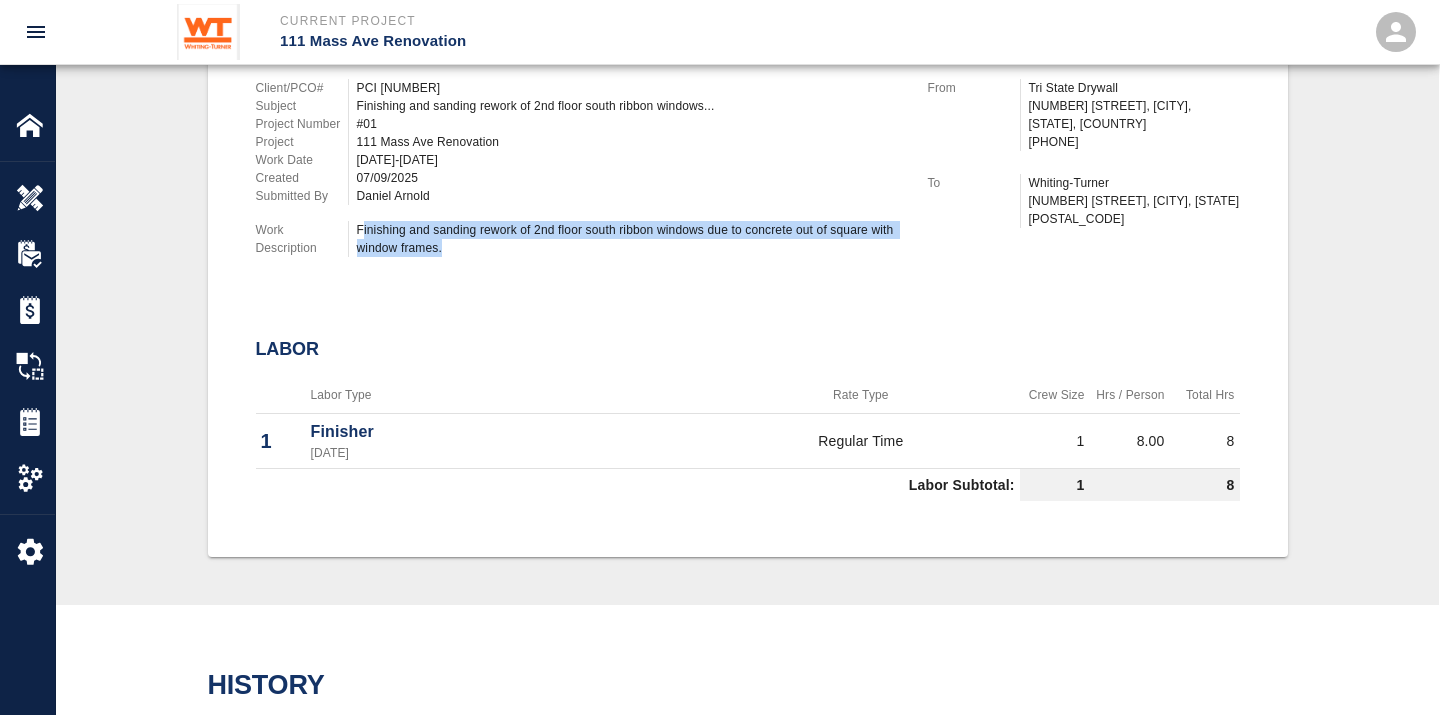 click on "Finishing and sanding rework of 2nd floor south ribbon windows due to concrete out of square with window frames." at bounding box center (630, 239) 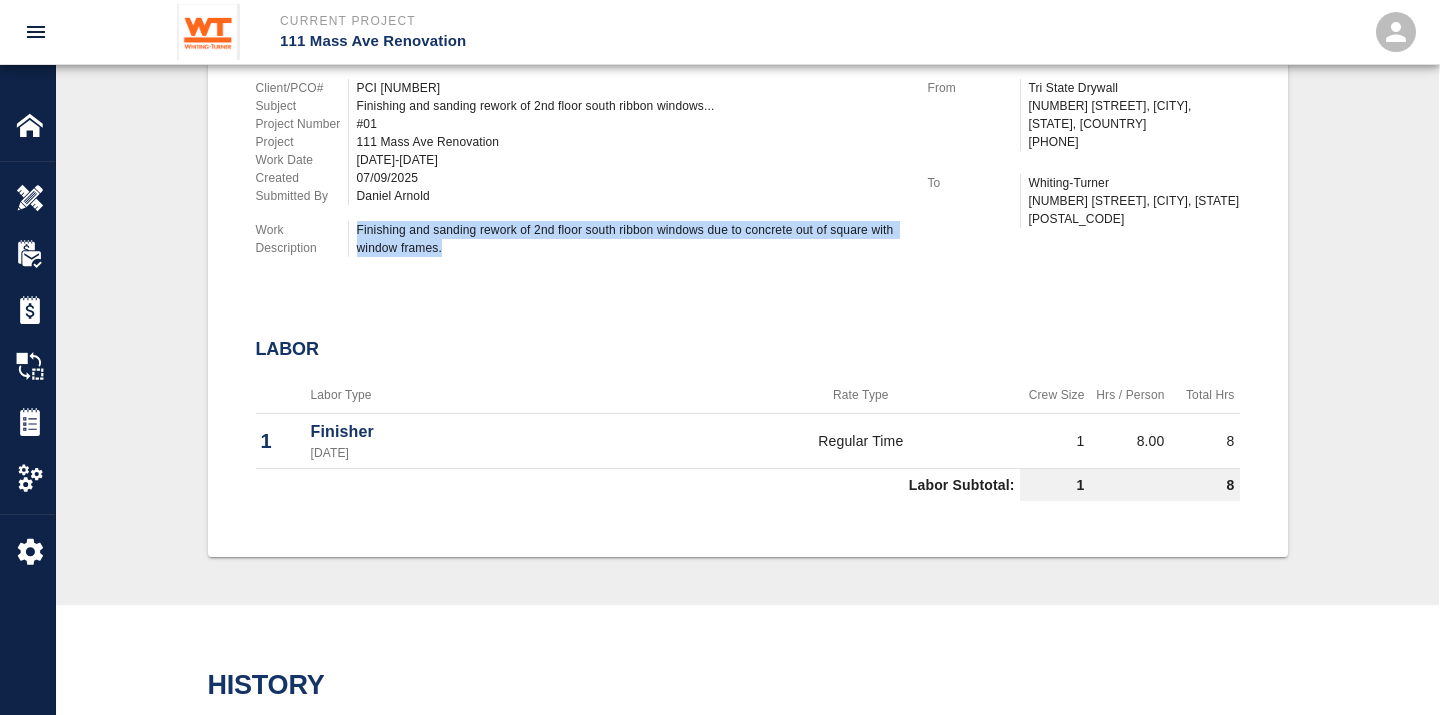 drag, startPoint x: 508, startPoint y: 244, endPoint x: 354, endPoint y: 224, distance: 155.29327 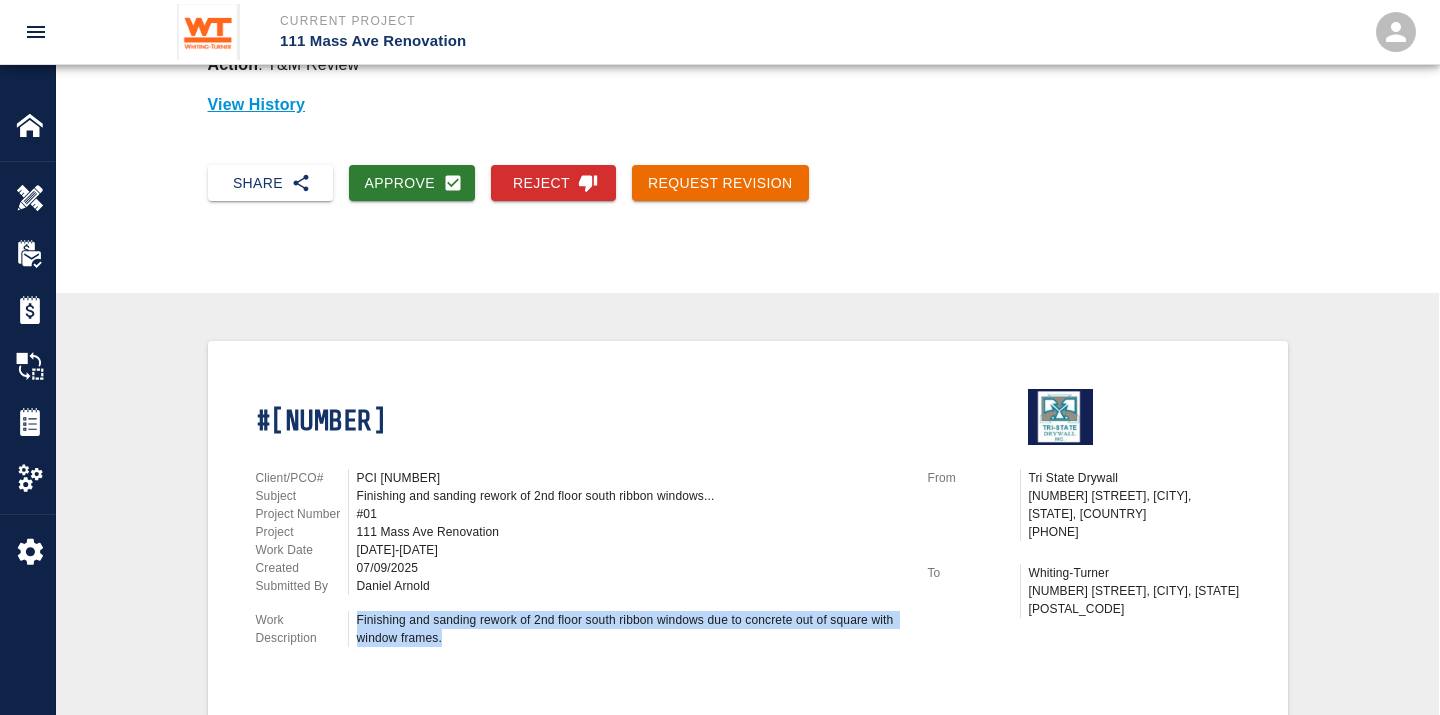 scroll, scrollTop: 111, scrollLeft: 0, axis: vertical 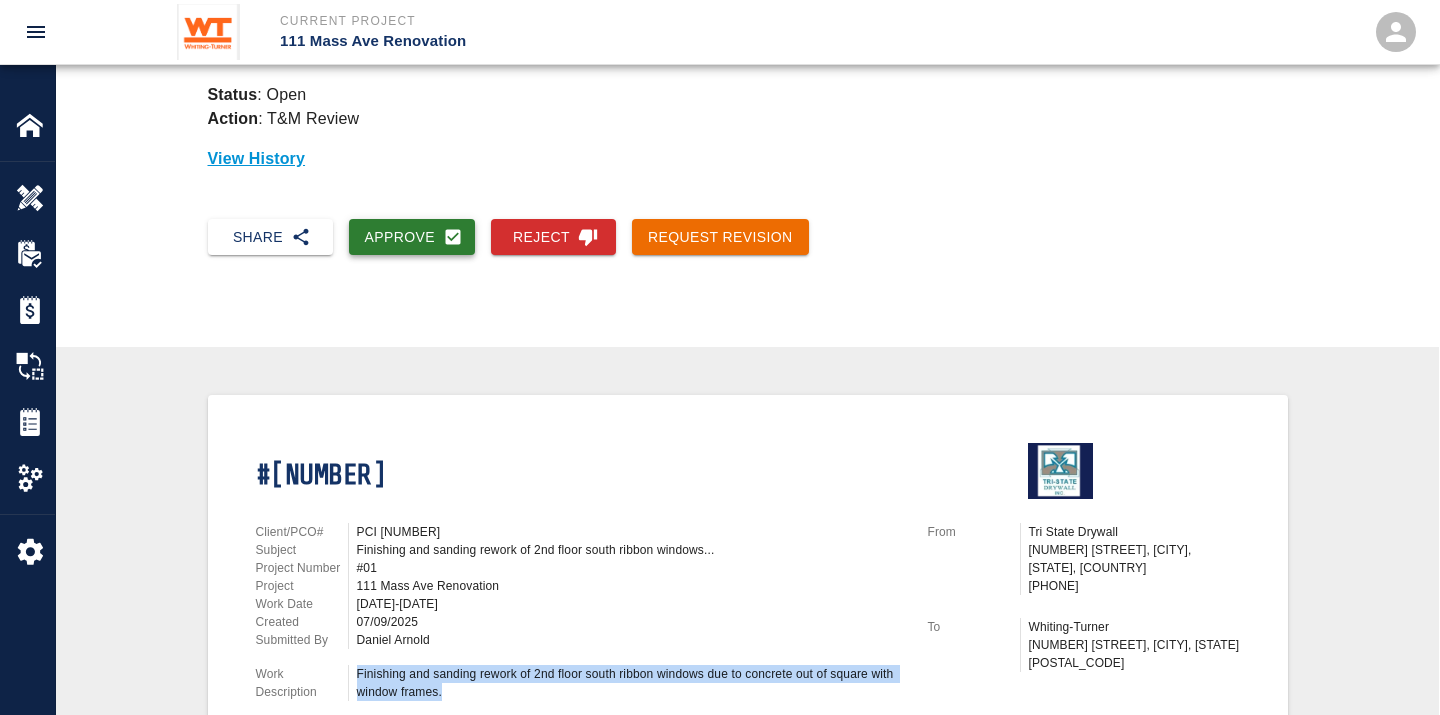 click on "Approve" at bounding box center (412, 237) 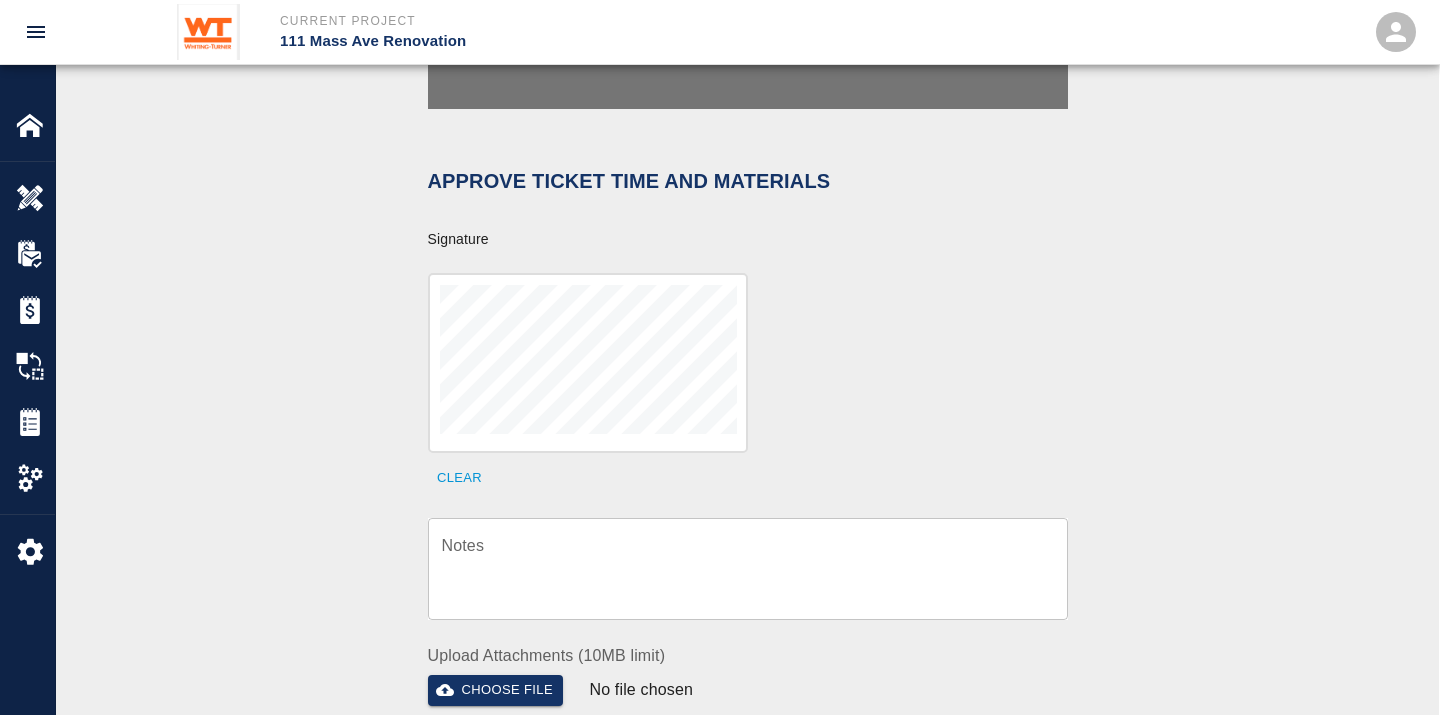 scroll, scrollTop: 555, scrollLeft: 0, axis: vertical 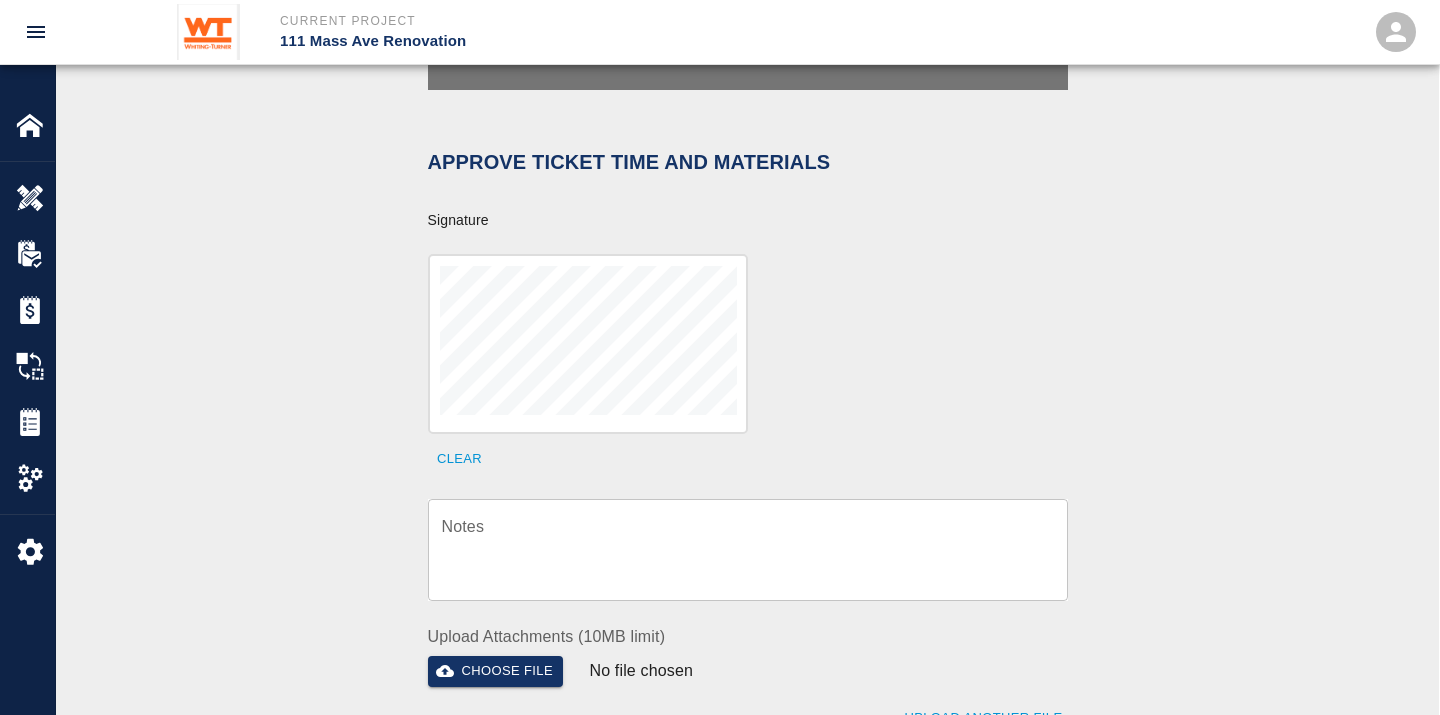 click on "Clear" at bounding box center [736, 352] 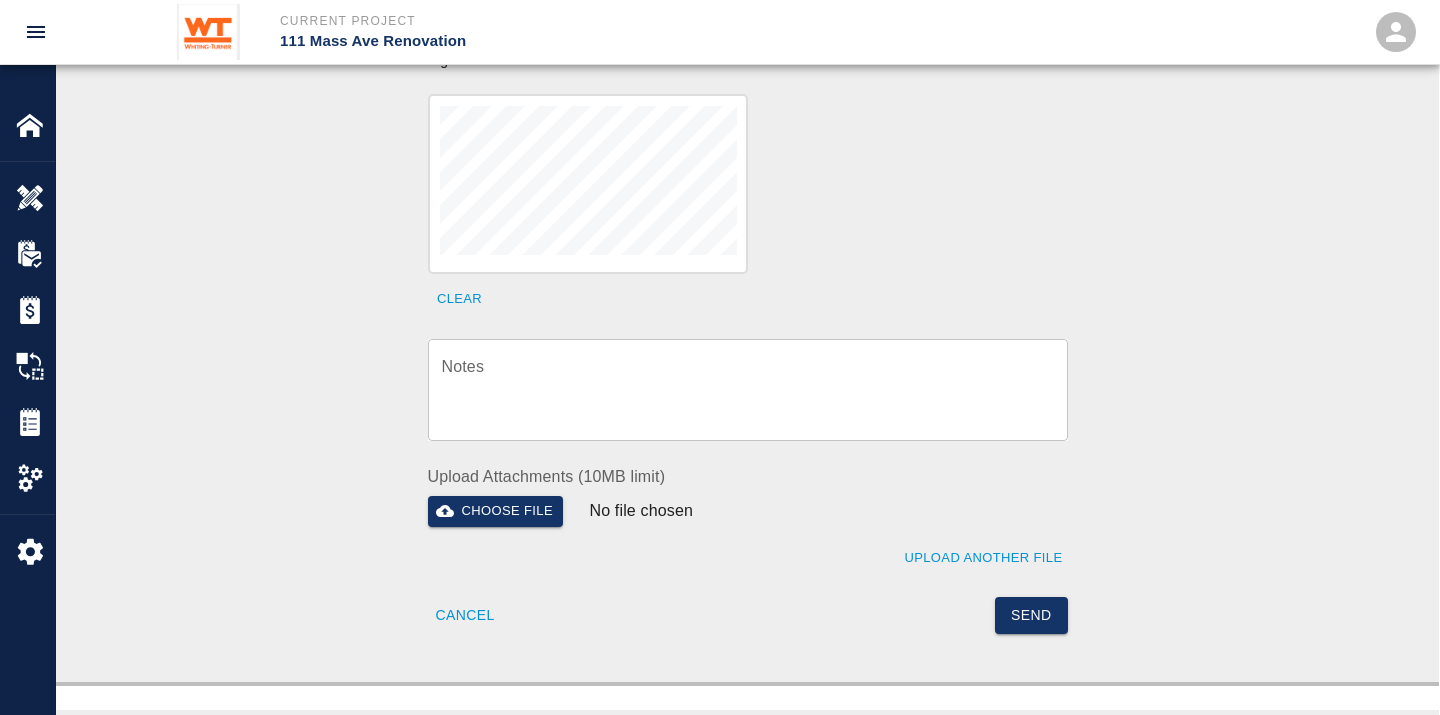 scroll, scrollTop: 888, scrollLeft: 0, axis: vertical 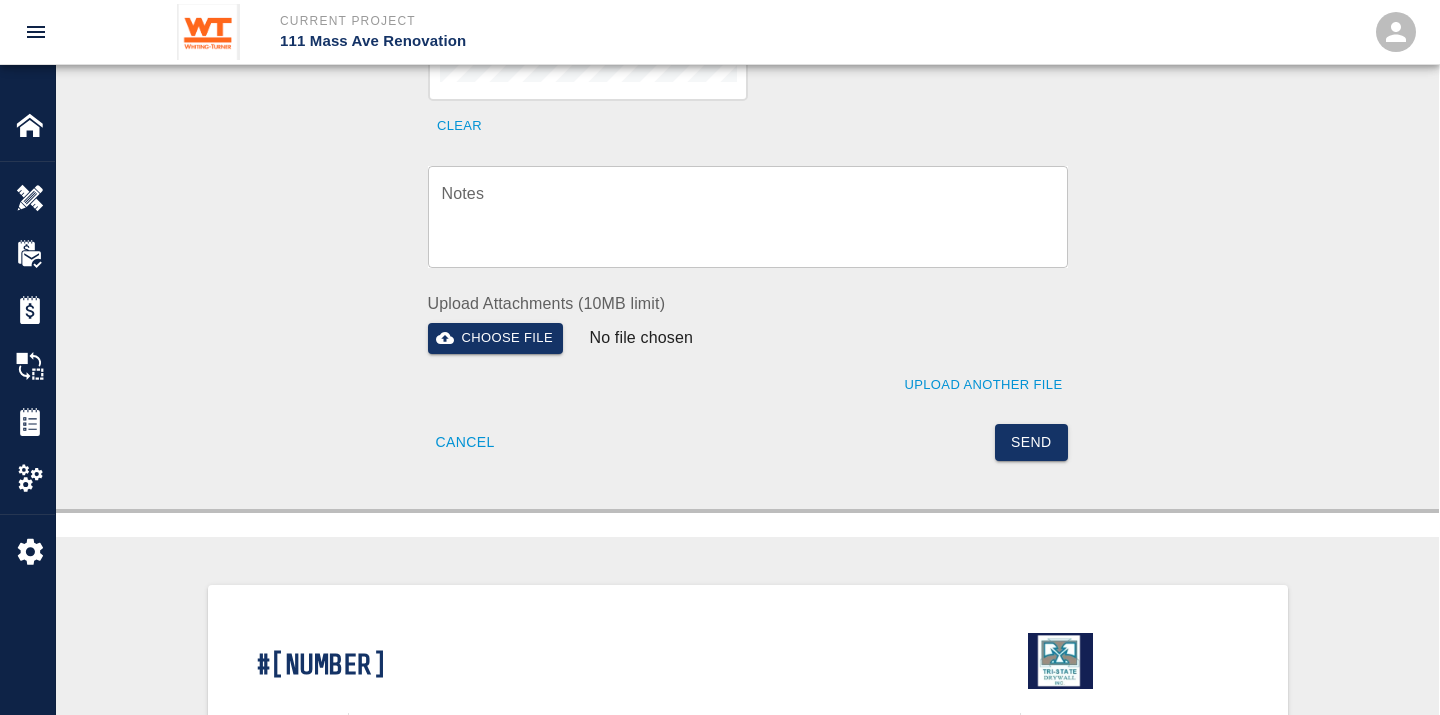 click on "Notes" at bounding box center [748, 216] 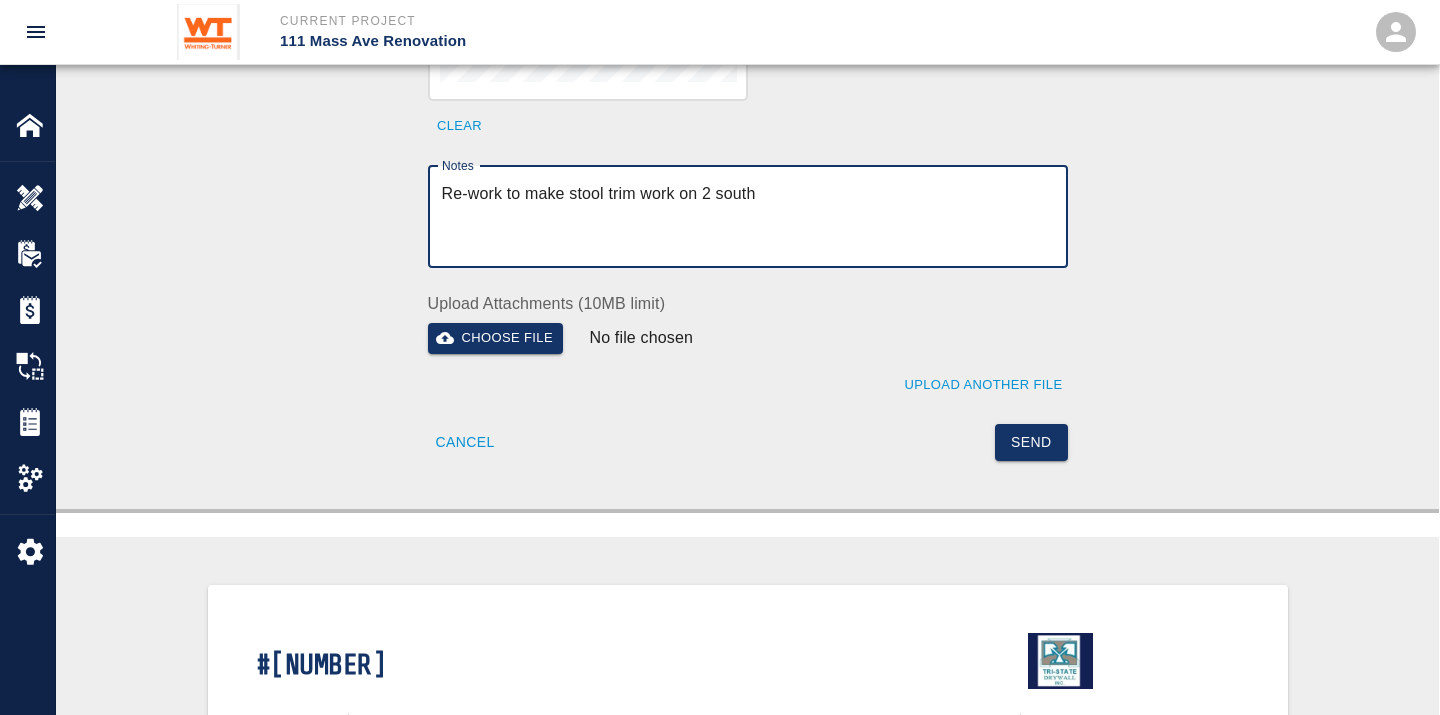 drag, startPoint x: 774, startPoint y: 178, endPoint x: 170, endPoint y: 141, distance: 605.1322 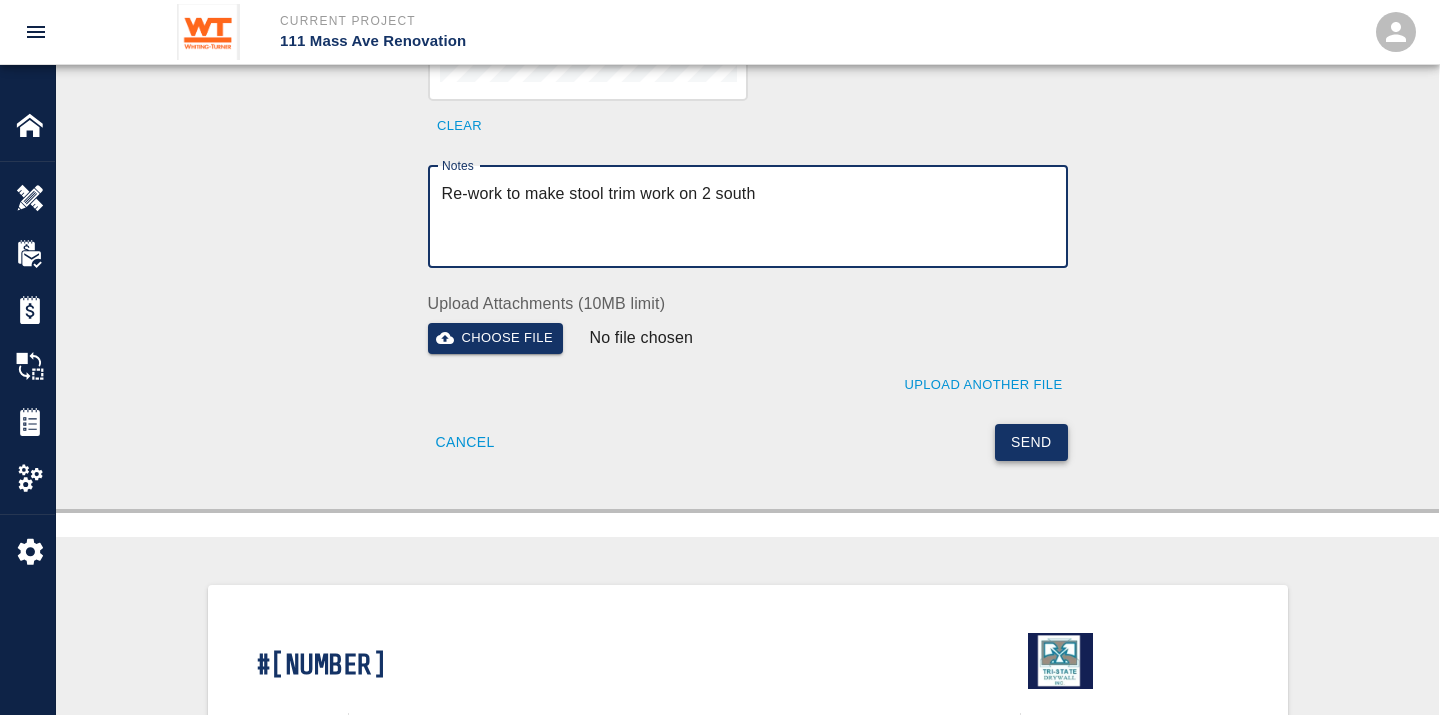 type on "Re-work to make stool trim work on 2 south" 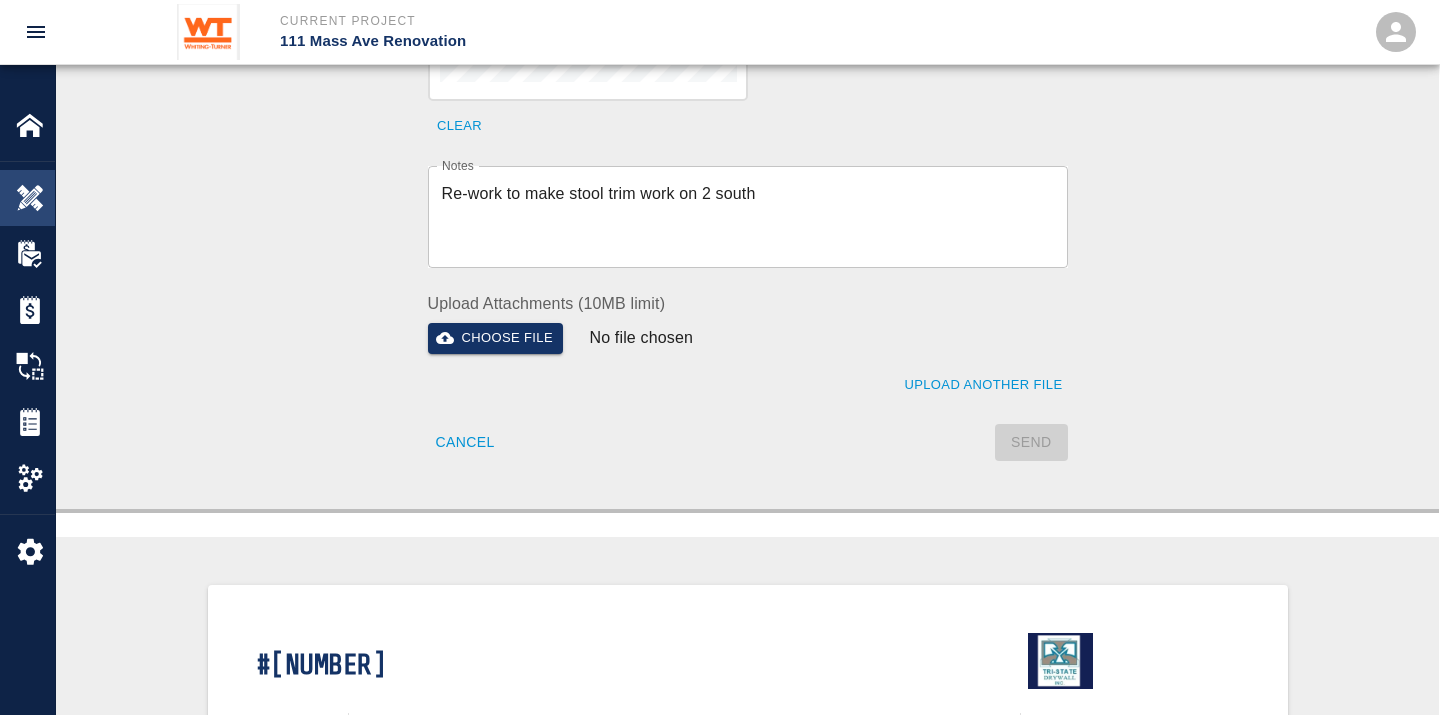 type 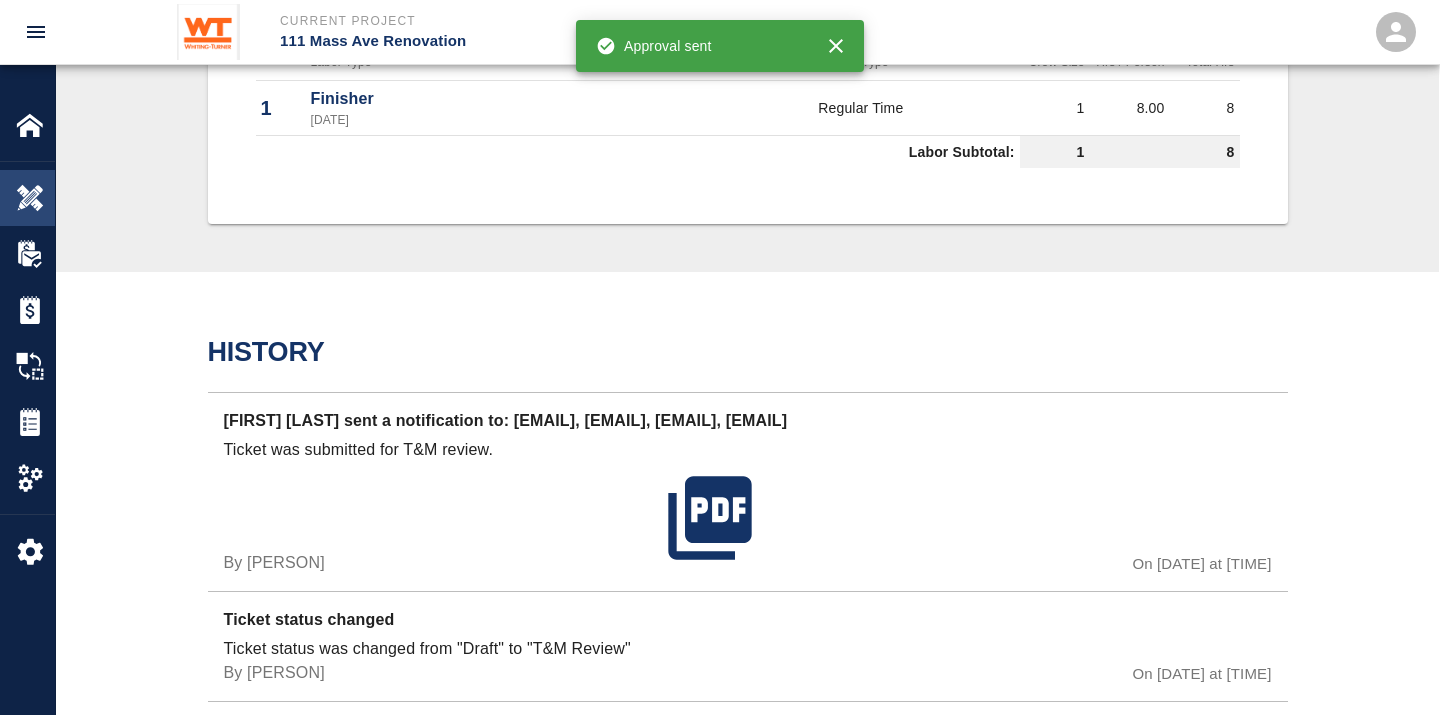 click at bounding box center [30, 198] 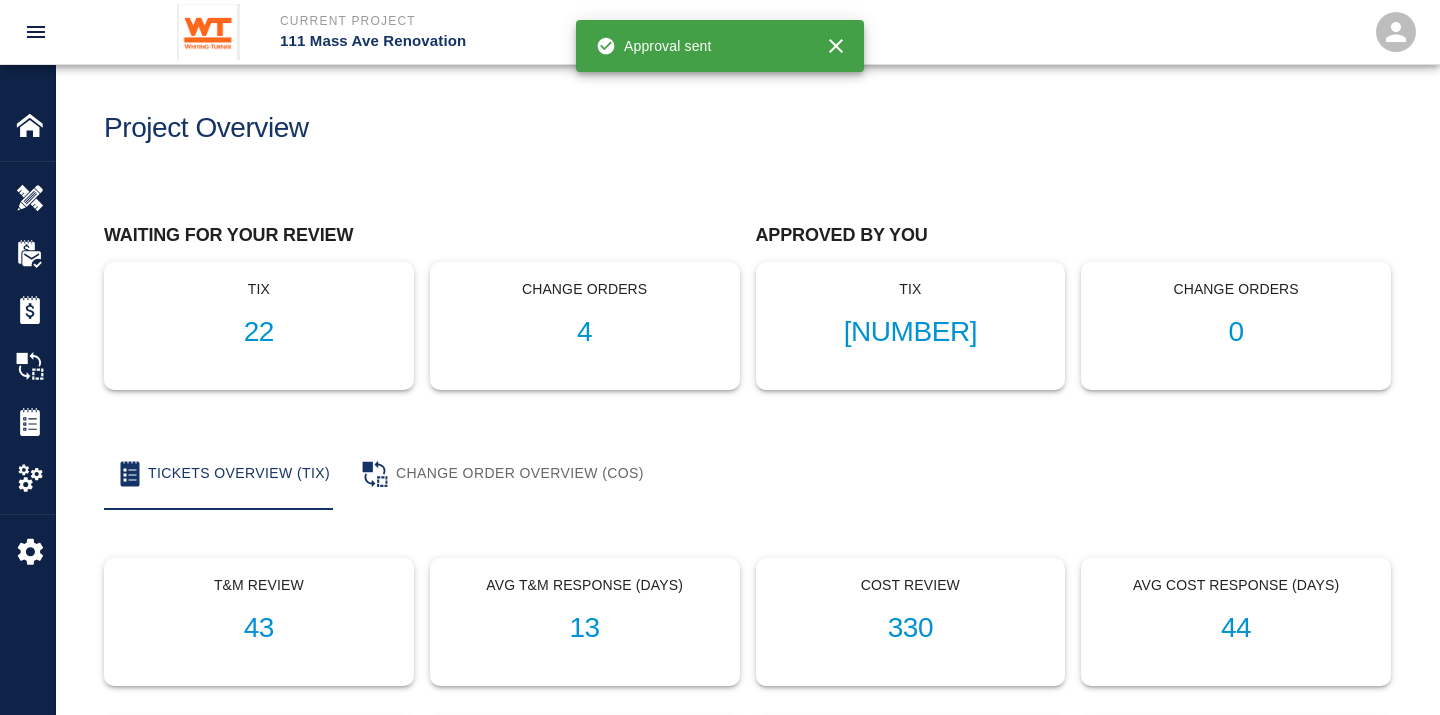scroll, scrollTop: 0, scrollLeft: 0, axis: both 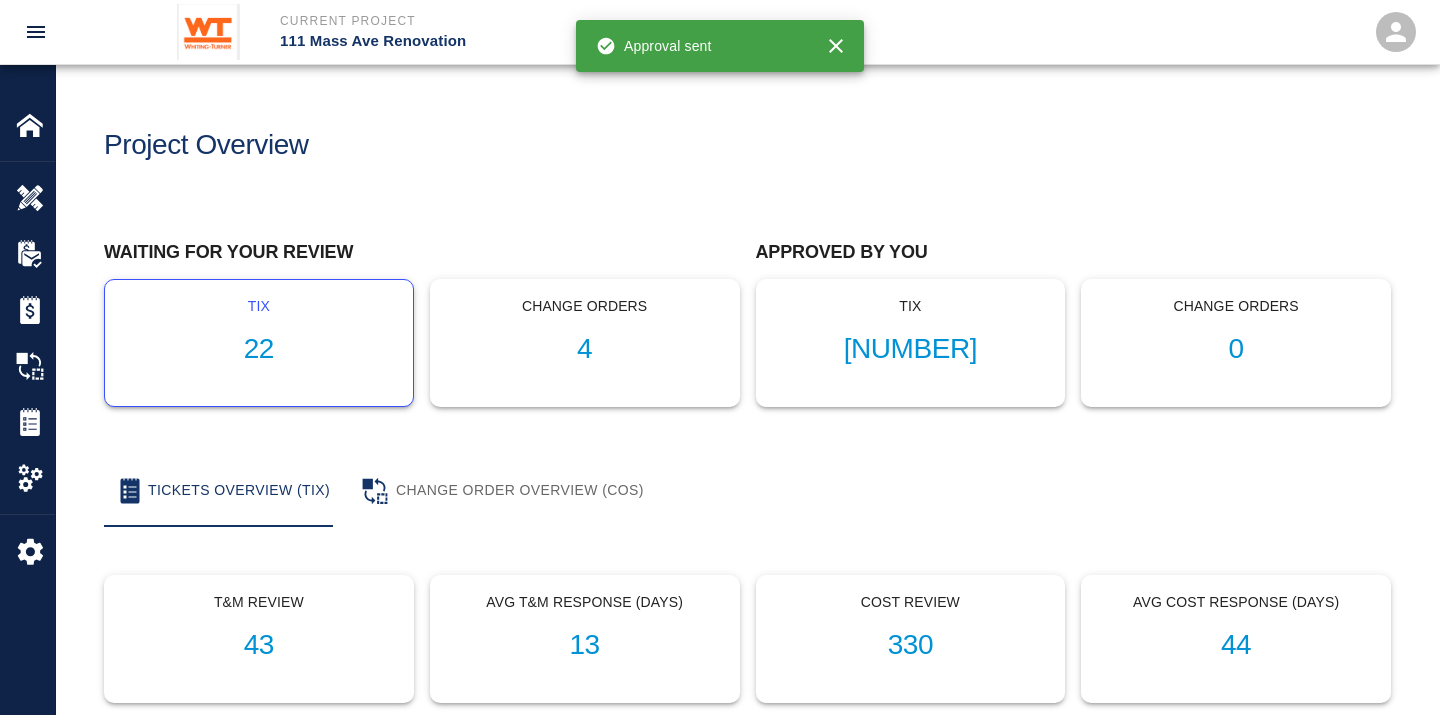 click on "22" at bounding box center [259, 349] 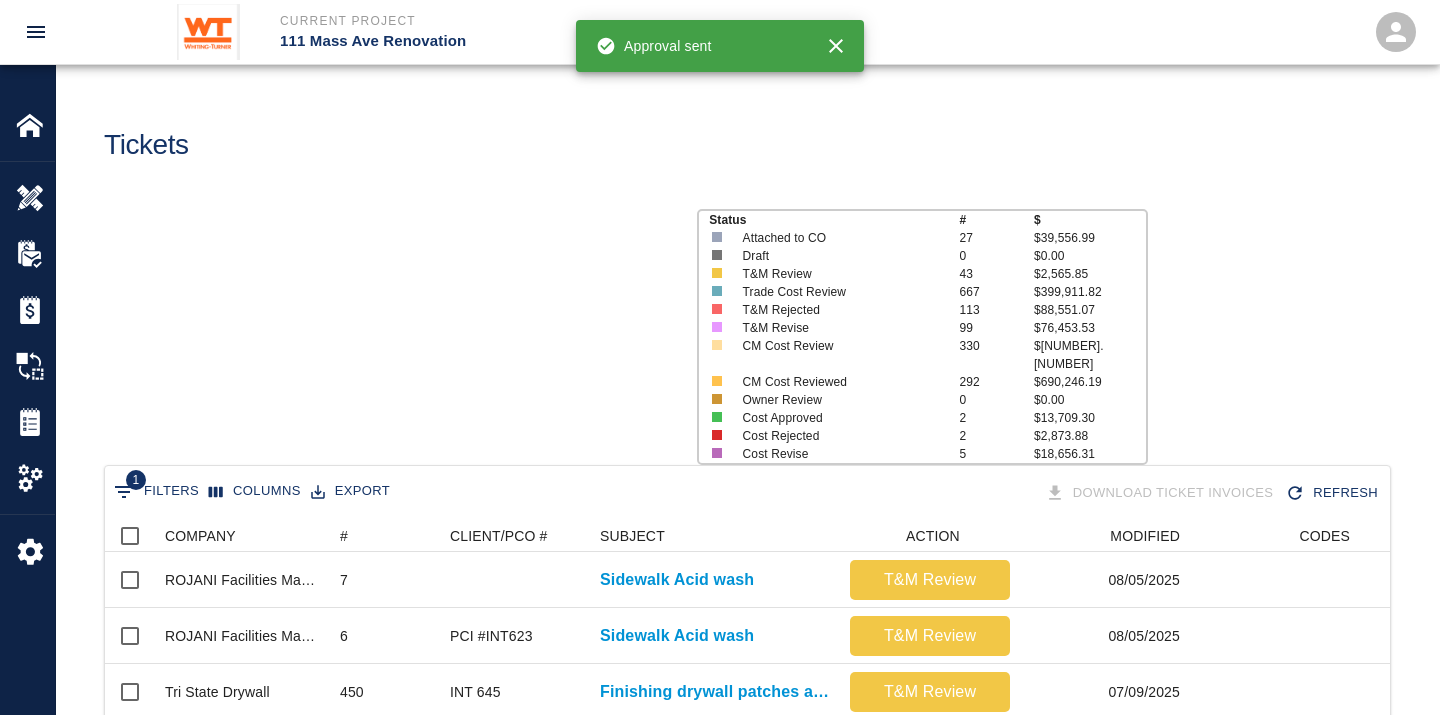 scroll, scrollTop: 17, scrollLeft: 17, axis: both 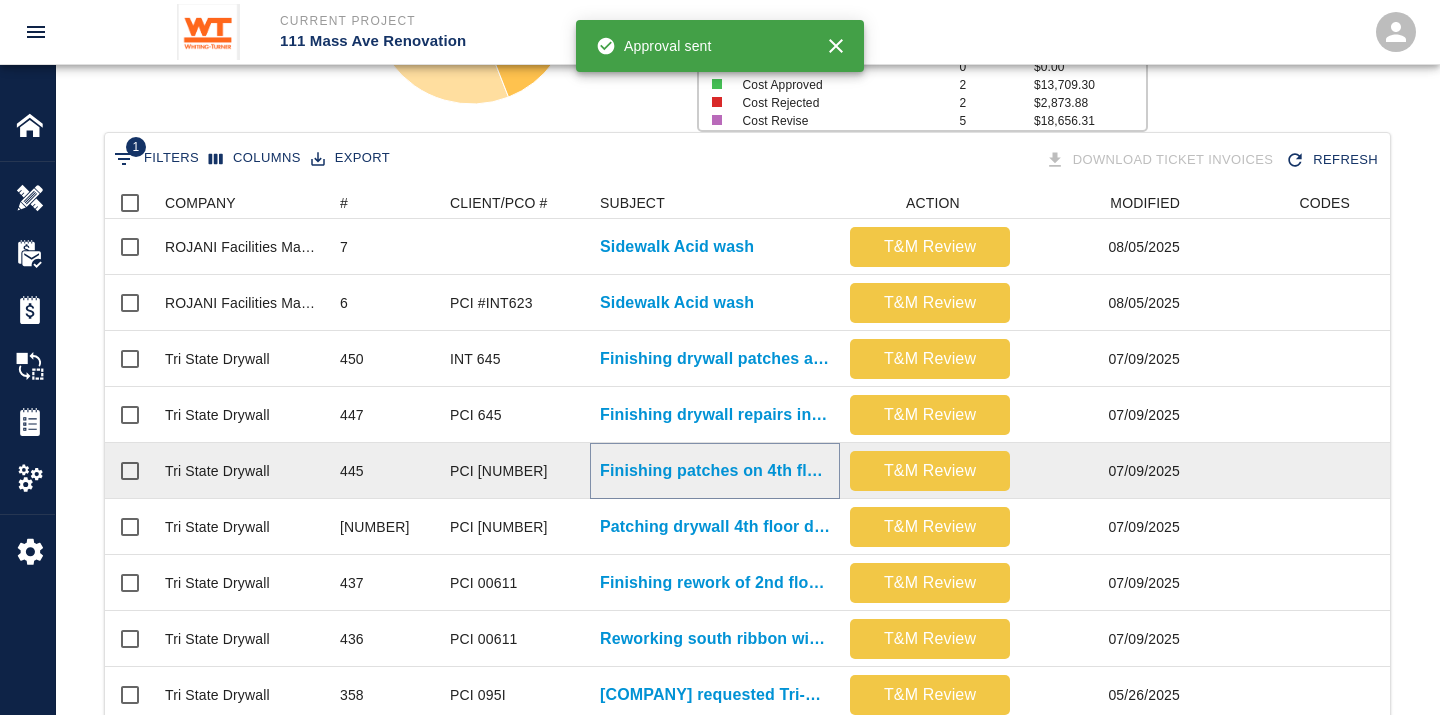 click on "Finishing patches on 4th floor and B1 where electrical boxes..." at bounding box center (715, 471) 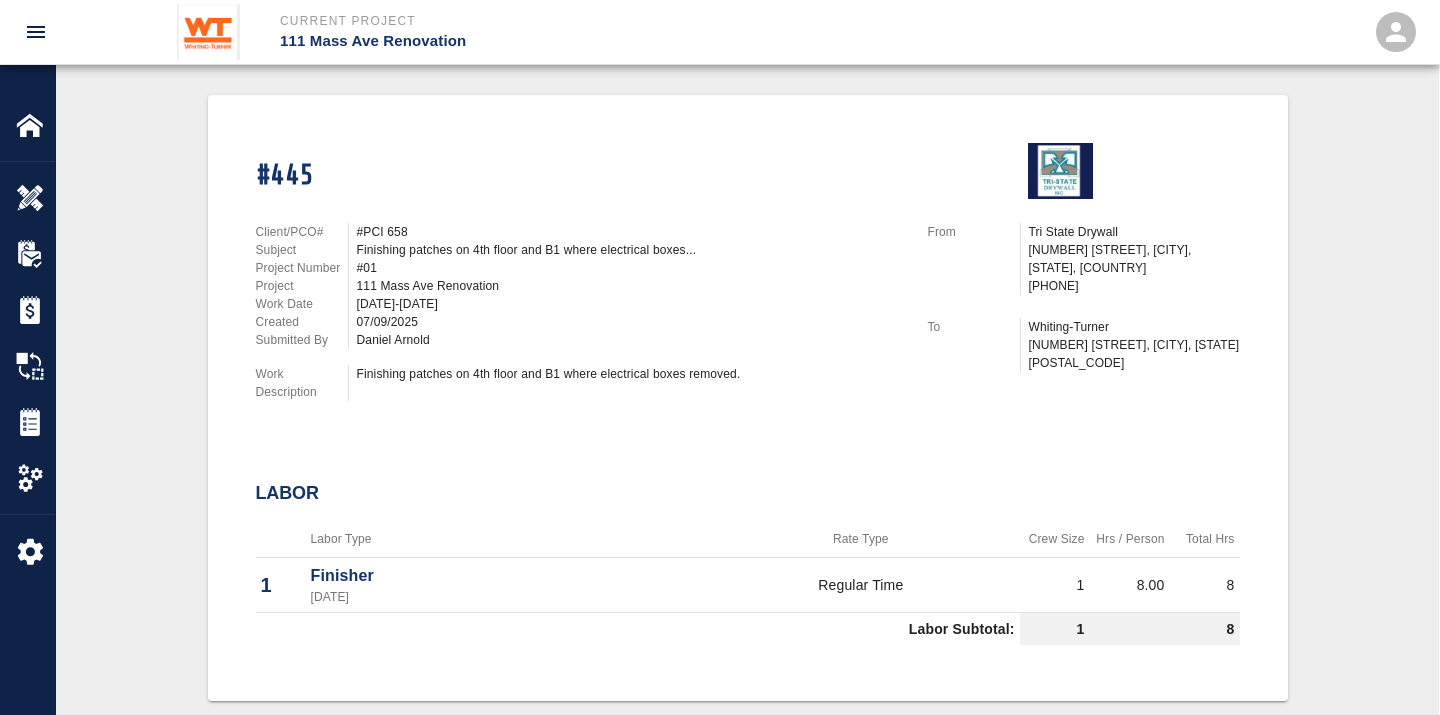 scroll, scrollTop: 444, scrollLeft: 0, axis: vertical 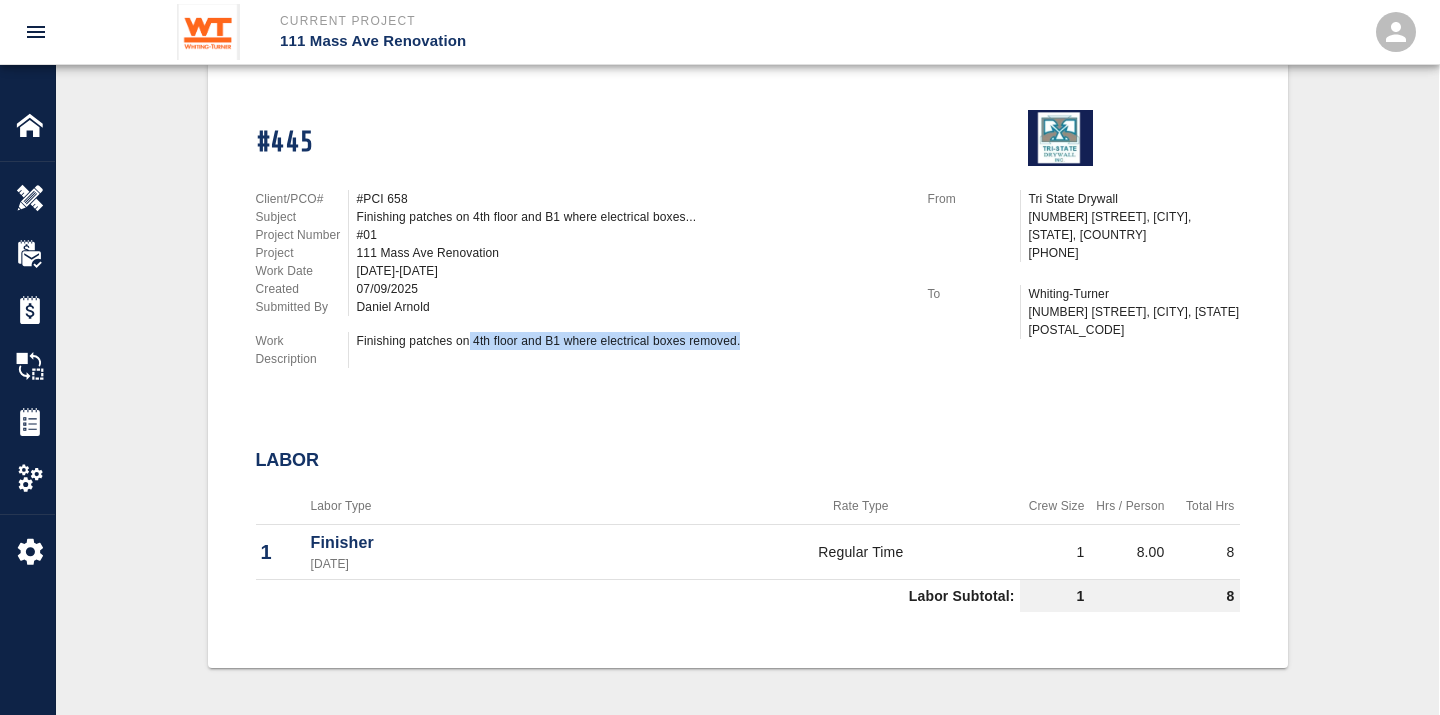 drag, startPoint x: 750, startPoint y: 328, endPoint x: 467, endPoint y: 328, distance: 283 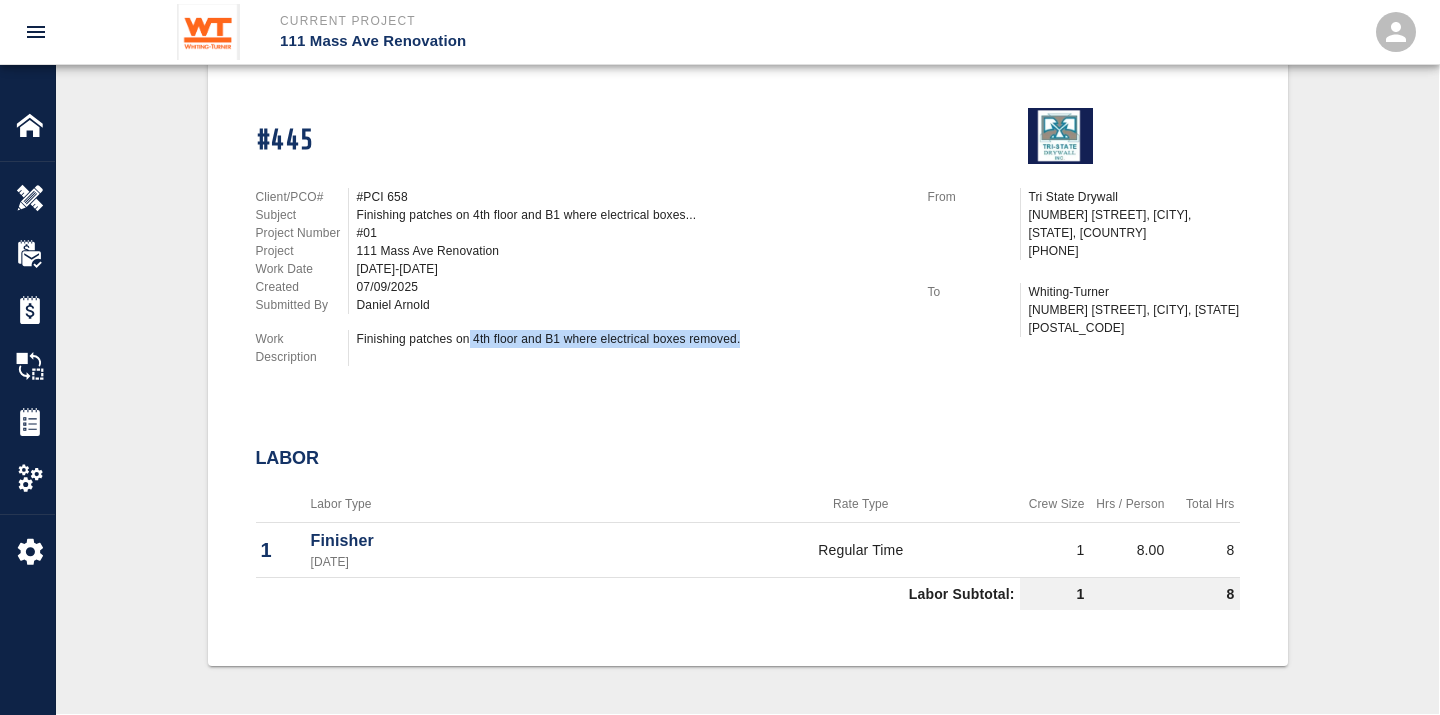 scroll, scrollTop: 444, scrollLeft: 0, axis: vertical 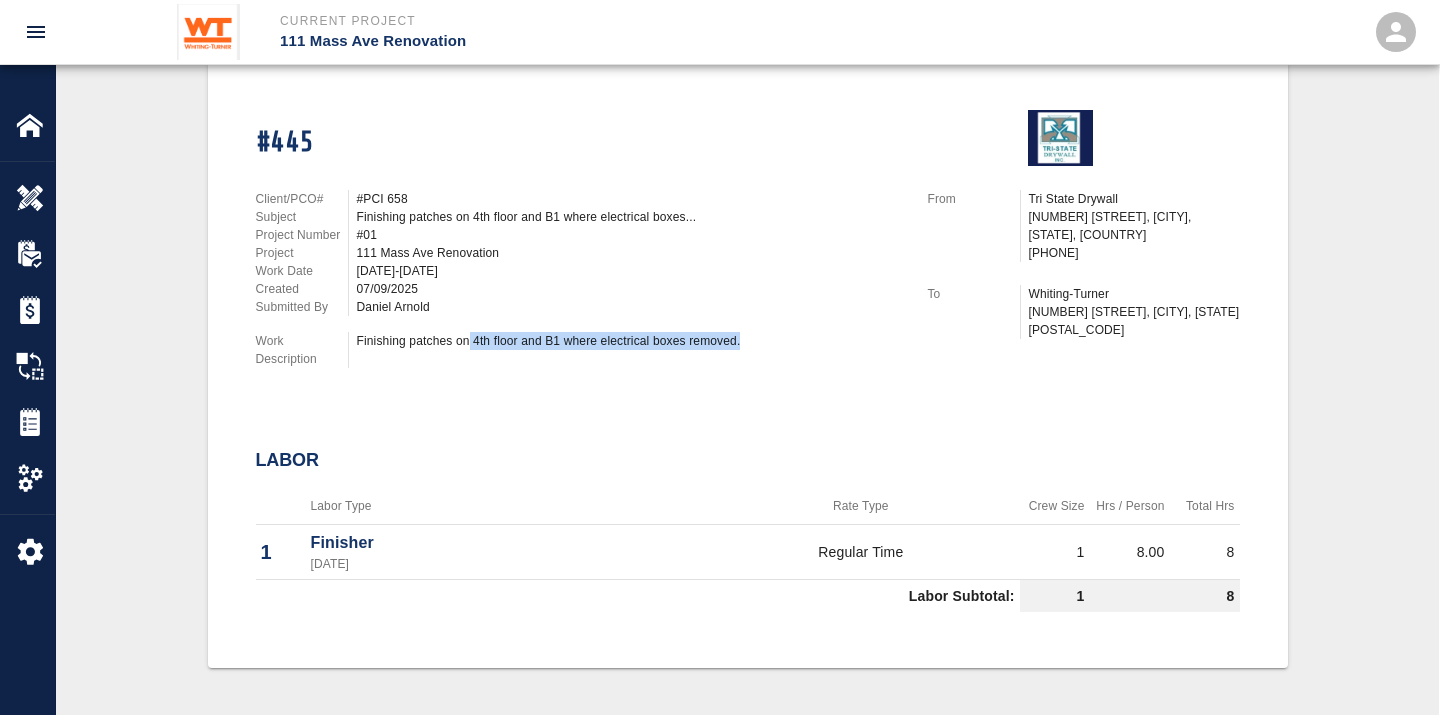 drag, startPoint x: 473, startPoint y: 260, endPoint x: 353, endPoint y: 262, distance: 120.01666 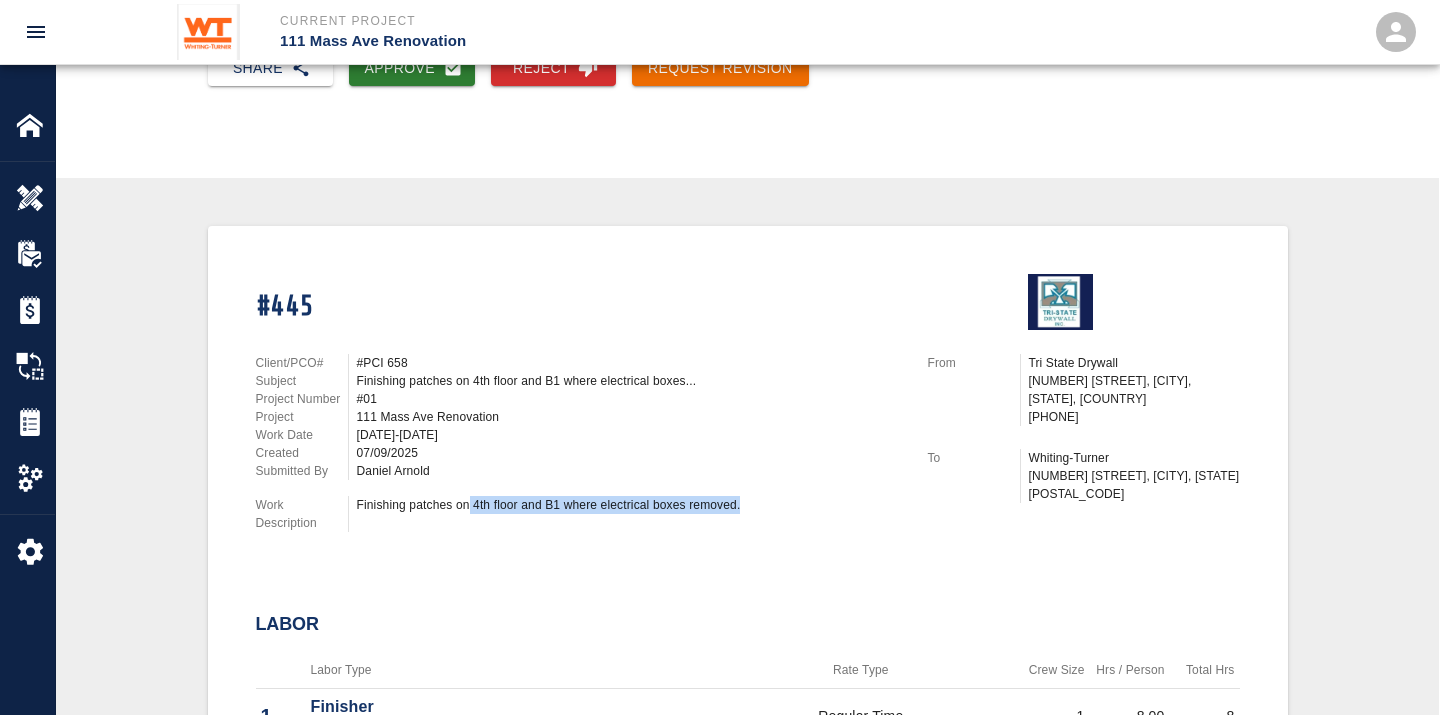 scroll, scrollTop: 0, scrollLeft: 0, axis: both 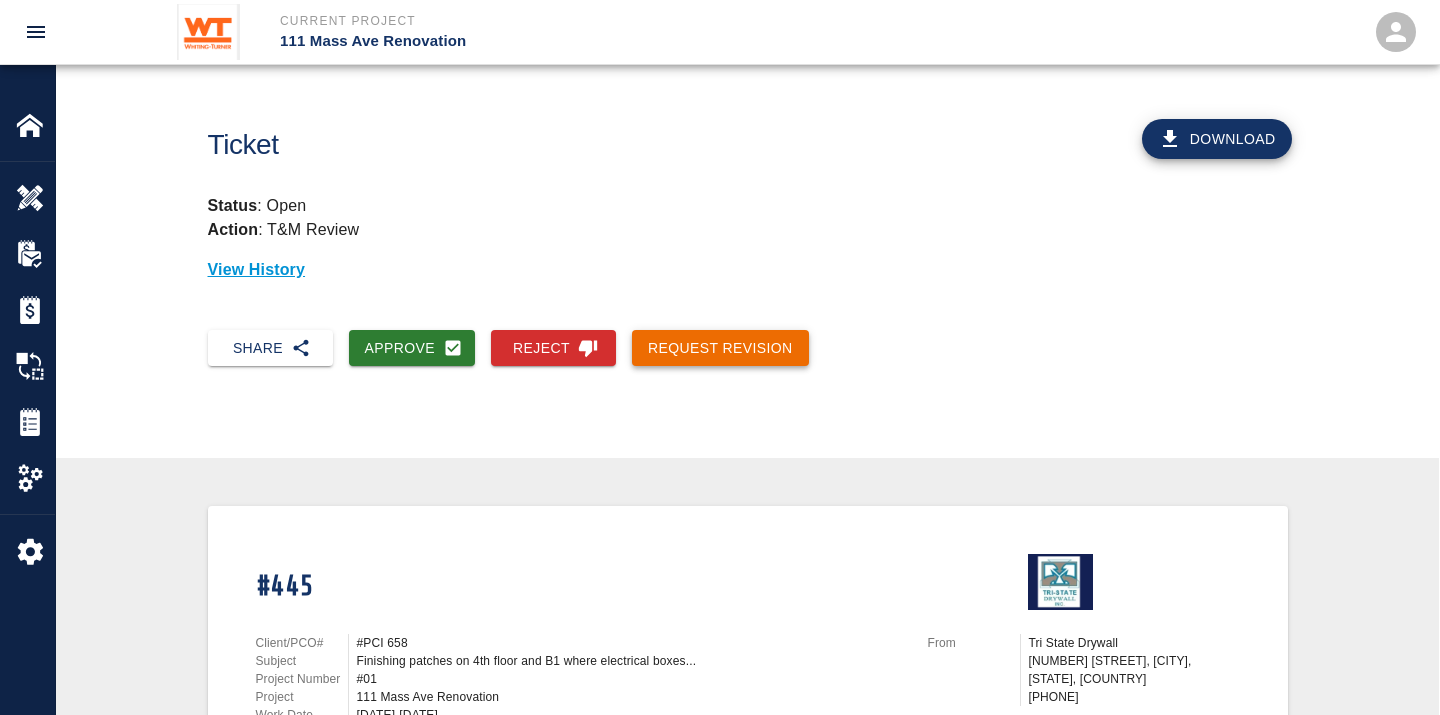 click on "Request Revision" at bounding box center (720, 348) 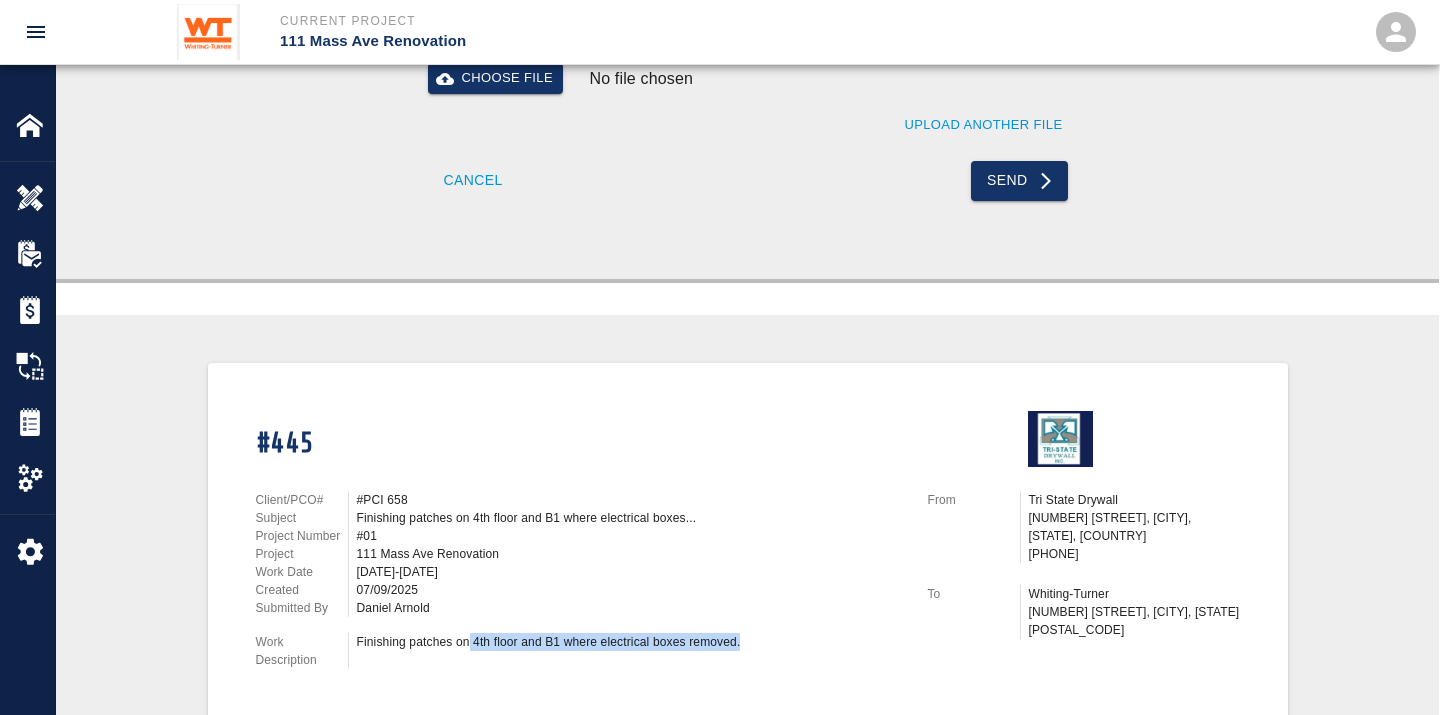 scroll, scrollTop: 222, scrollLeft: 0, axis: vertical 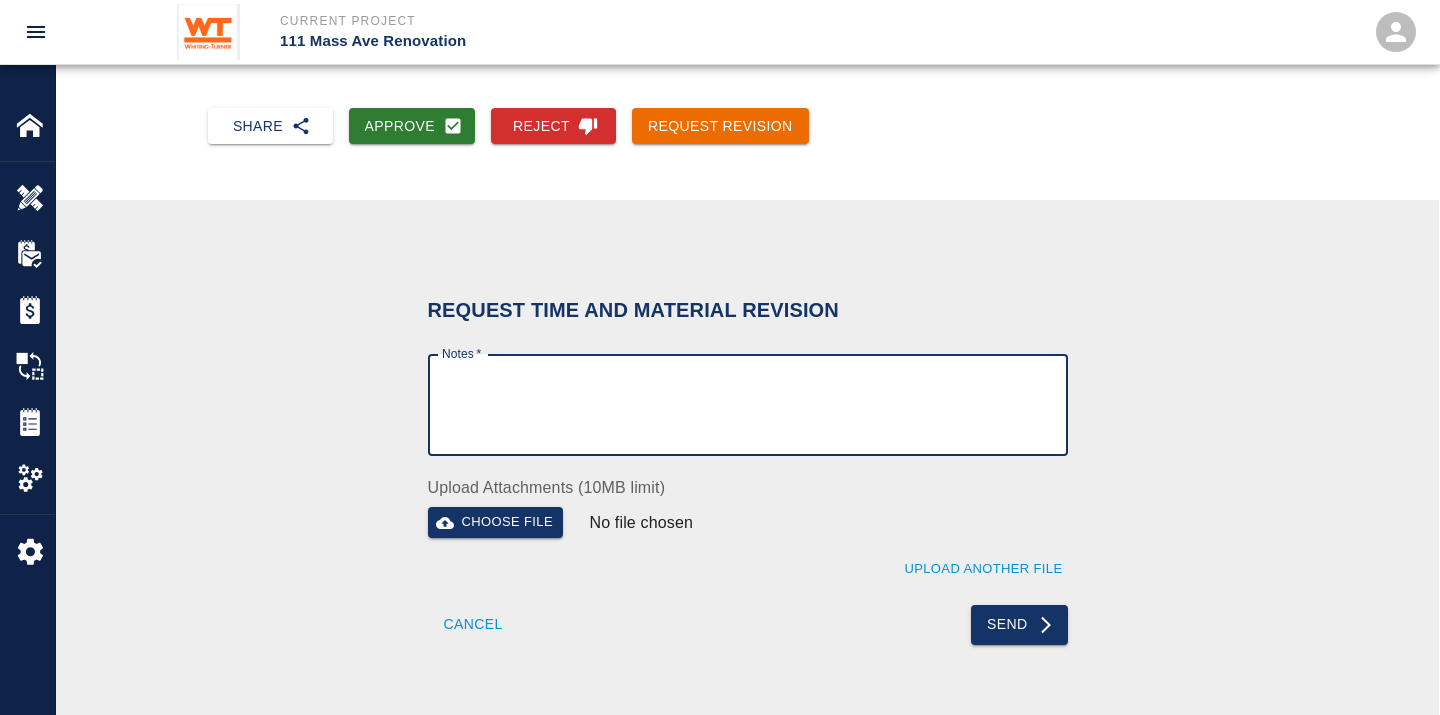 click on "Notes   *" at bounding box center [748, 405] 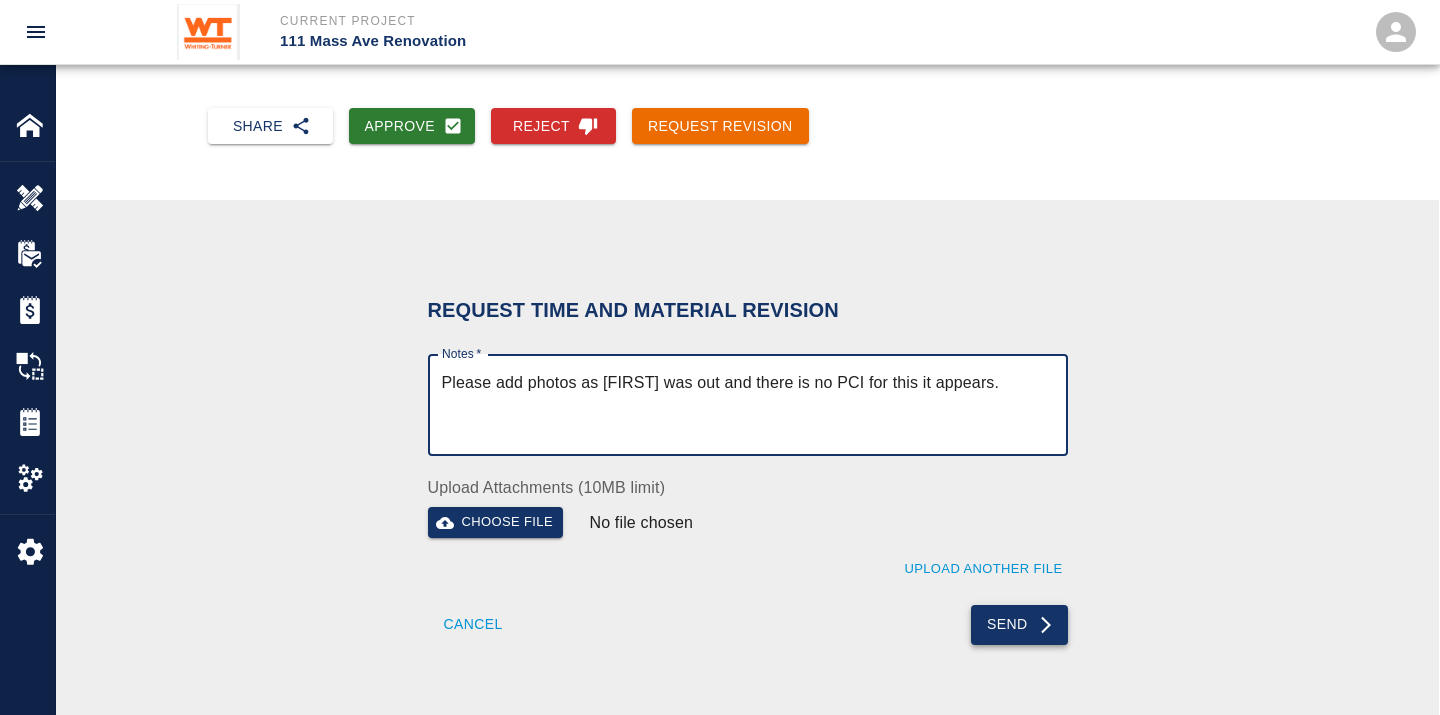 type on "Please add photos as [FIRST] was out and there is no PCI for this it appears." 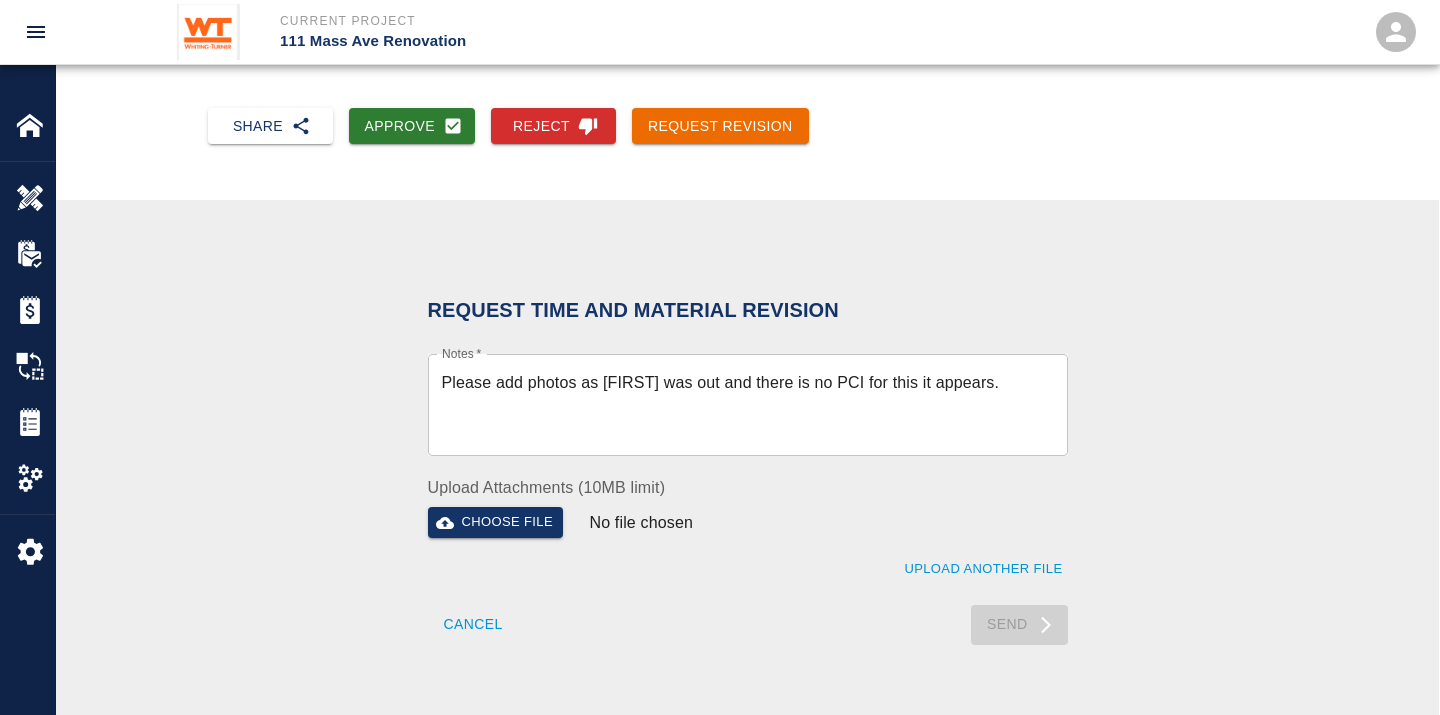 type 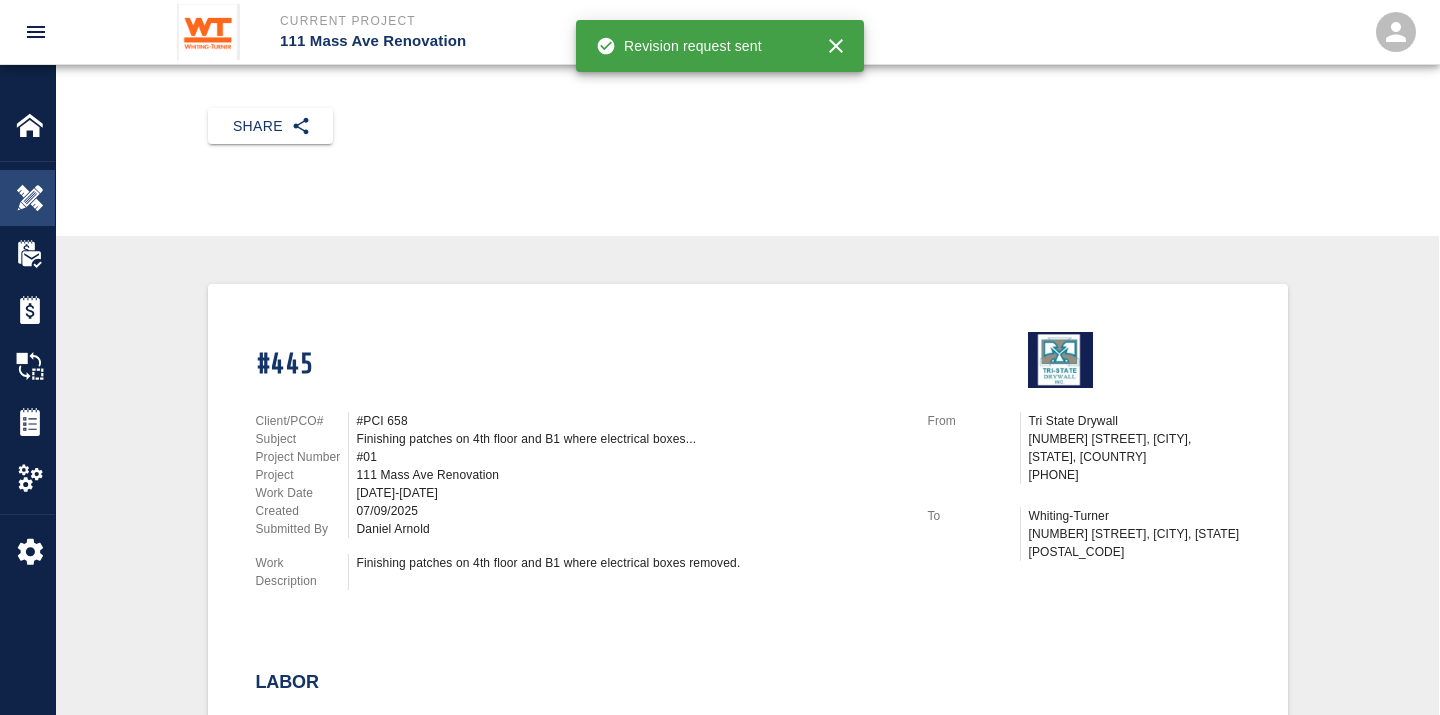 click at bounding box center [30, 198] 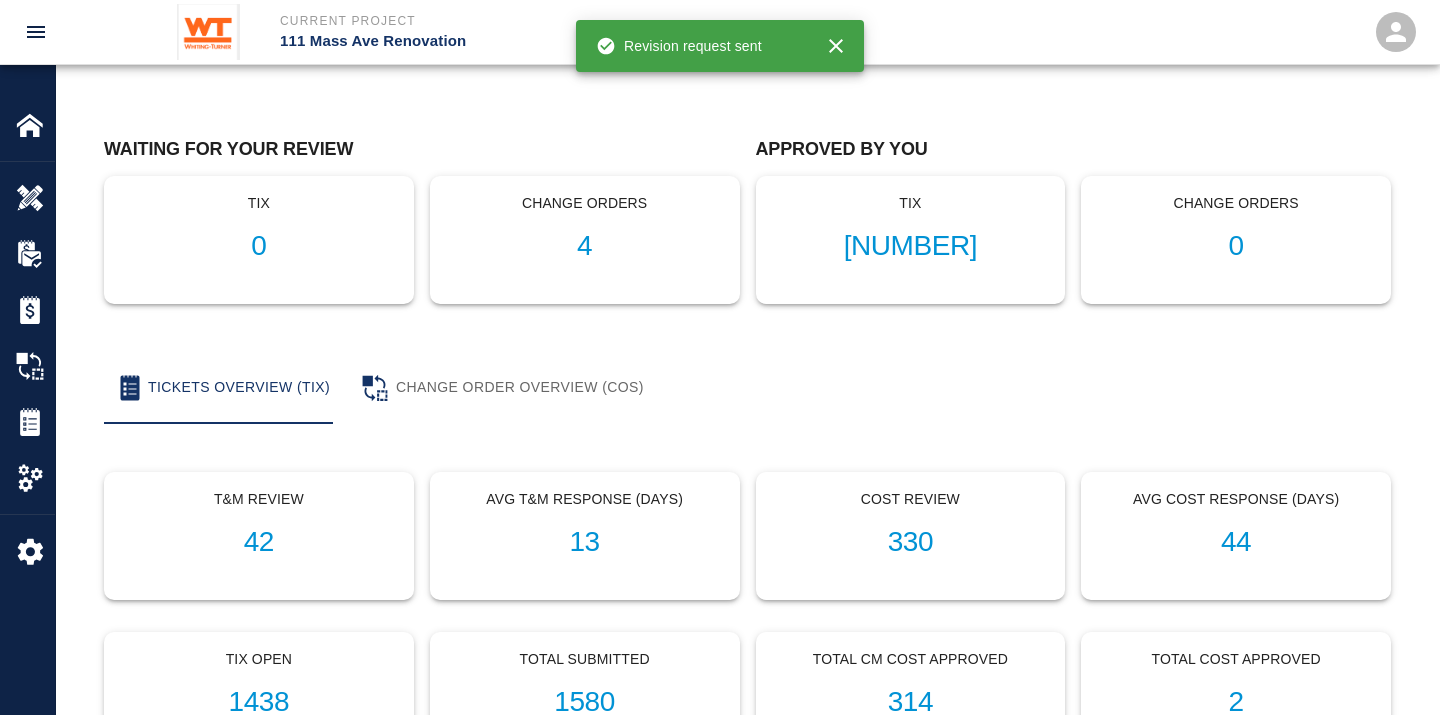 scroll, scrollTop: 0, scrollLeft: 0, axis: both 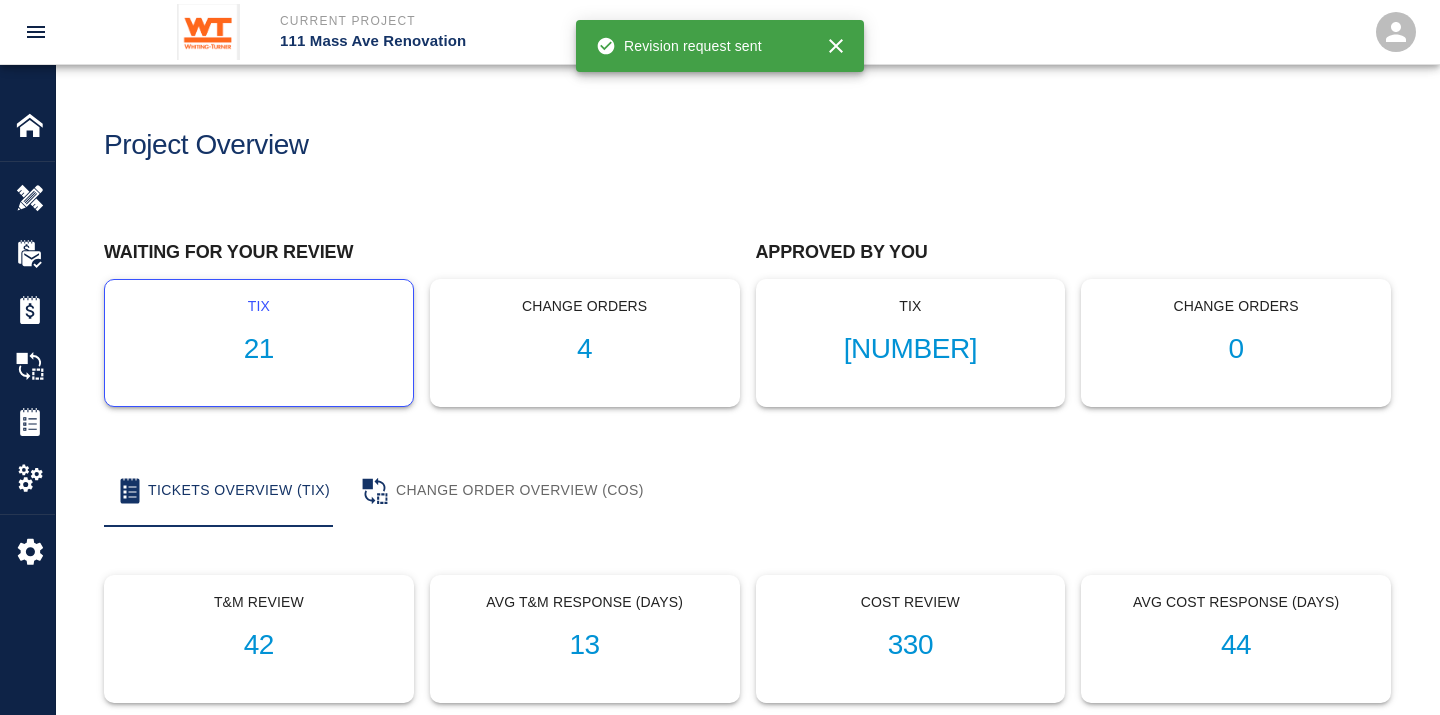 click on "tix [NUMBER]" at bounding box center (259, 343) 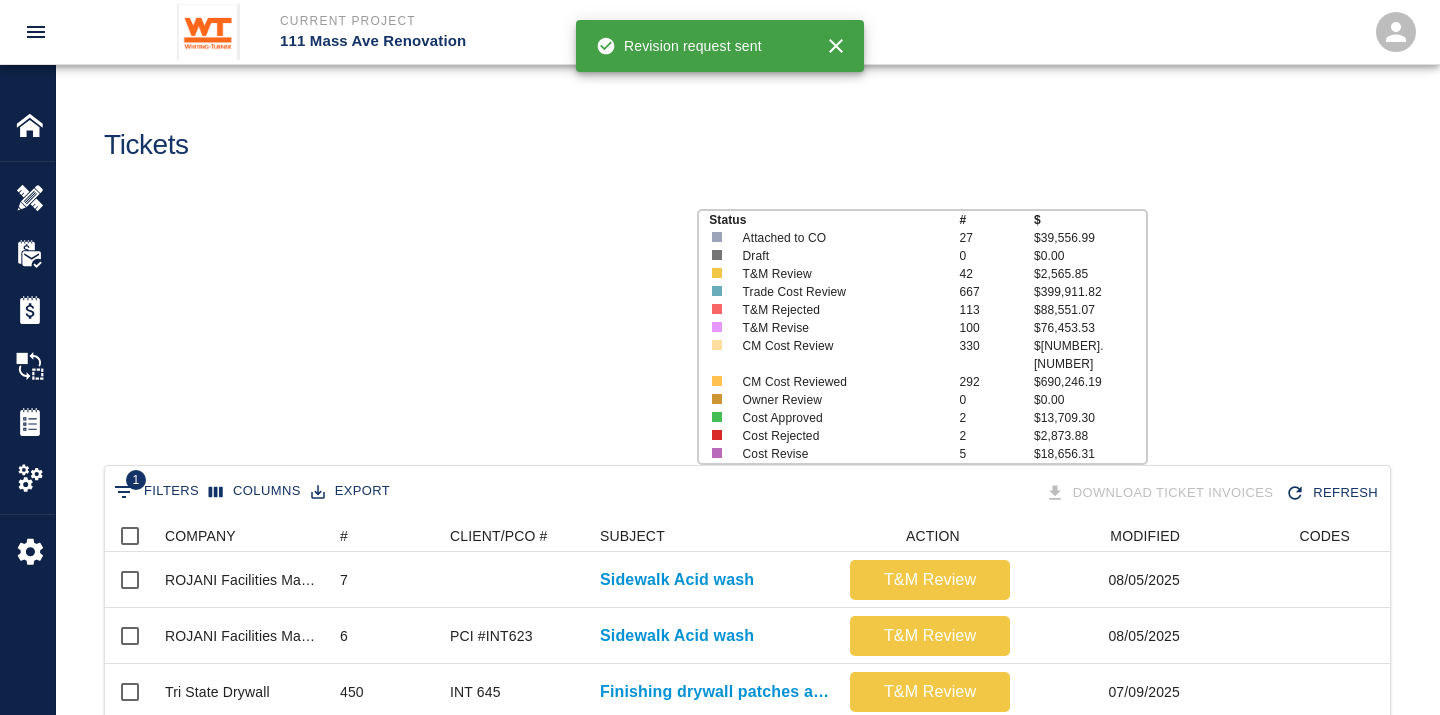 scroll, scrollTop: 17, scrollLeft: 17, axis: both 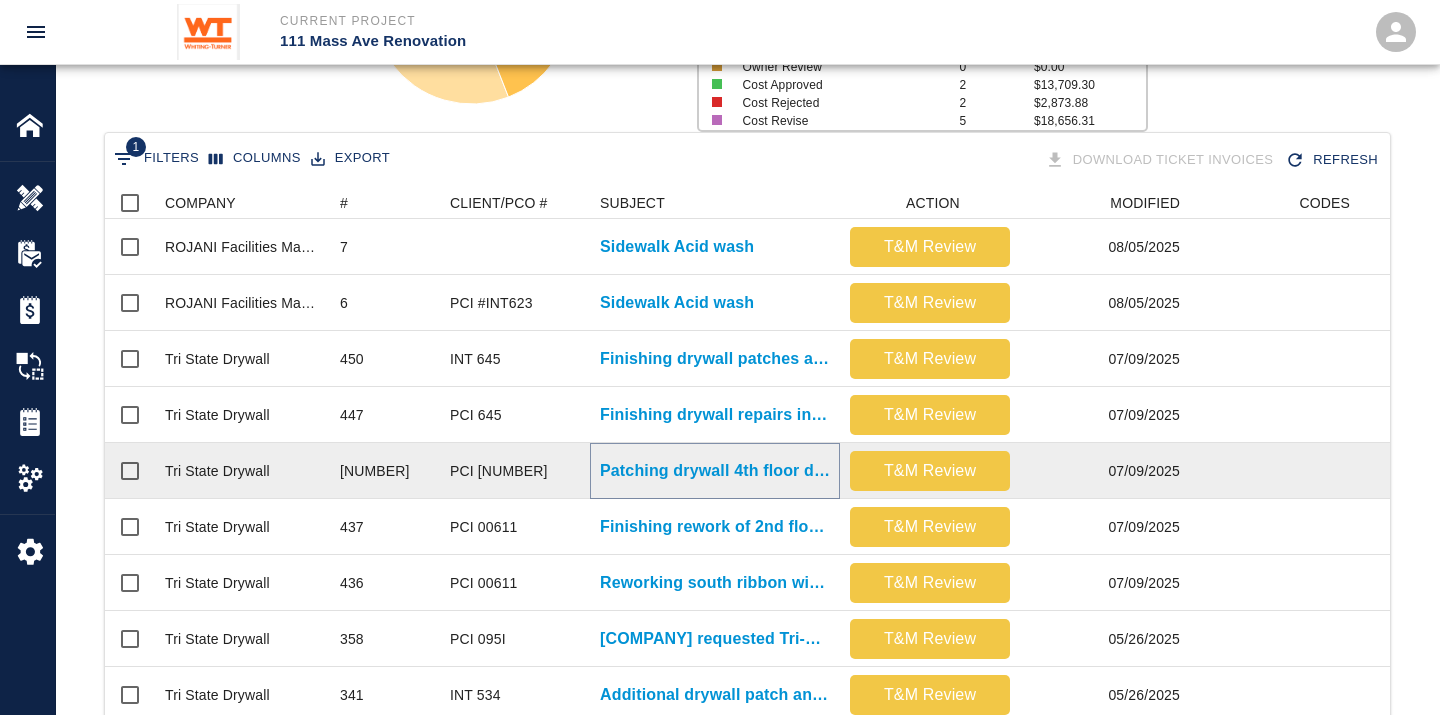 click on "Patching drywall 4th floor due to electrical boxes being removed." at bounding box center [715, 471] 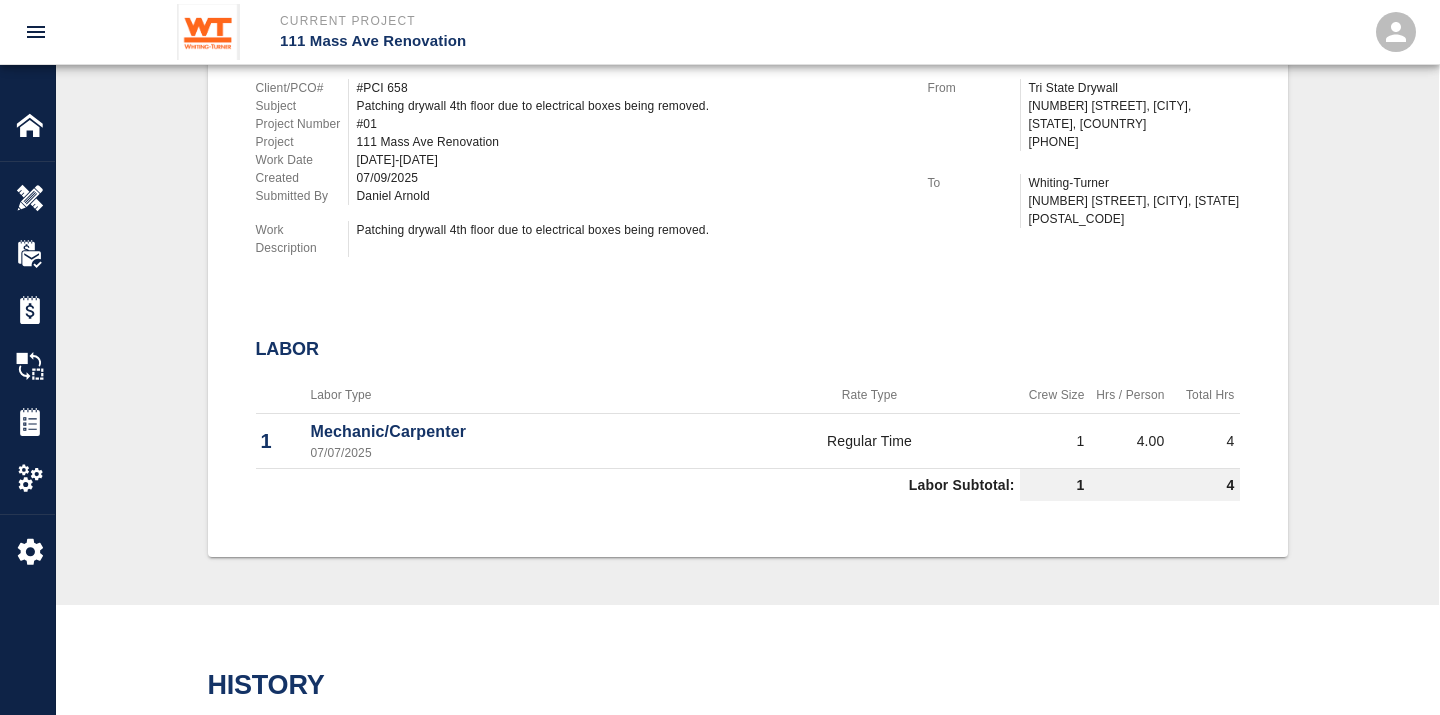 scroll, scrollTop: 0, scrollLeft: 0, axis: both 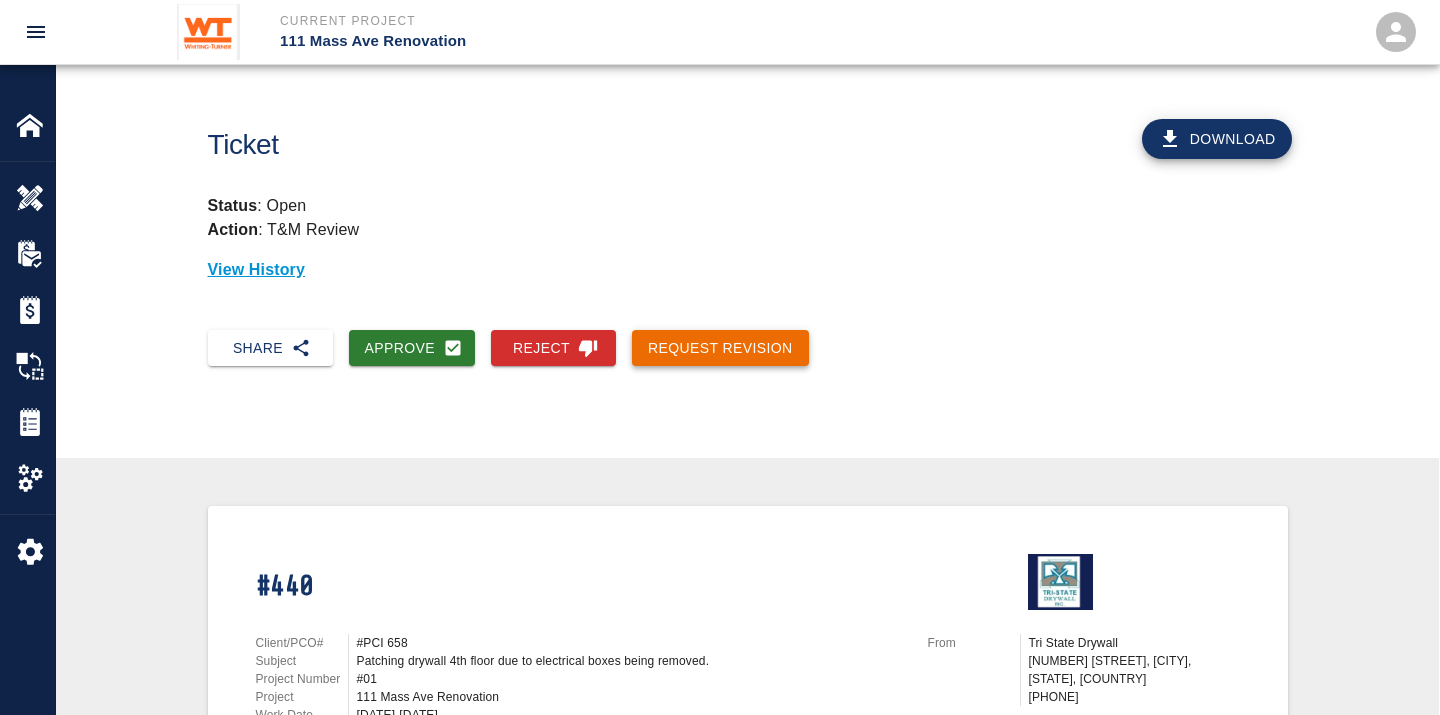 click on "Request Revision" at bounding box center (720, 348) 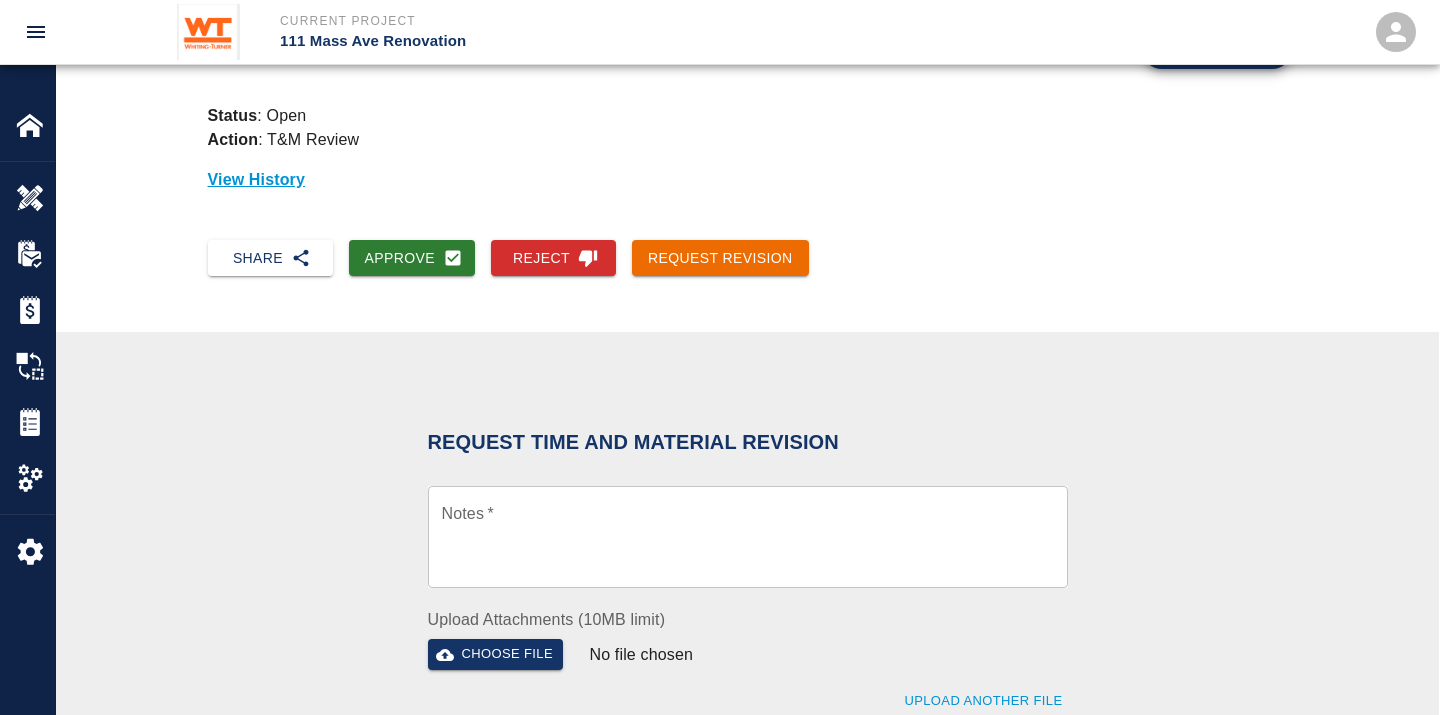 scroll, scrollTop: 222, scrollLeft: 0, axis: vertical 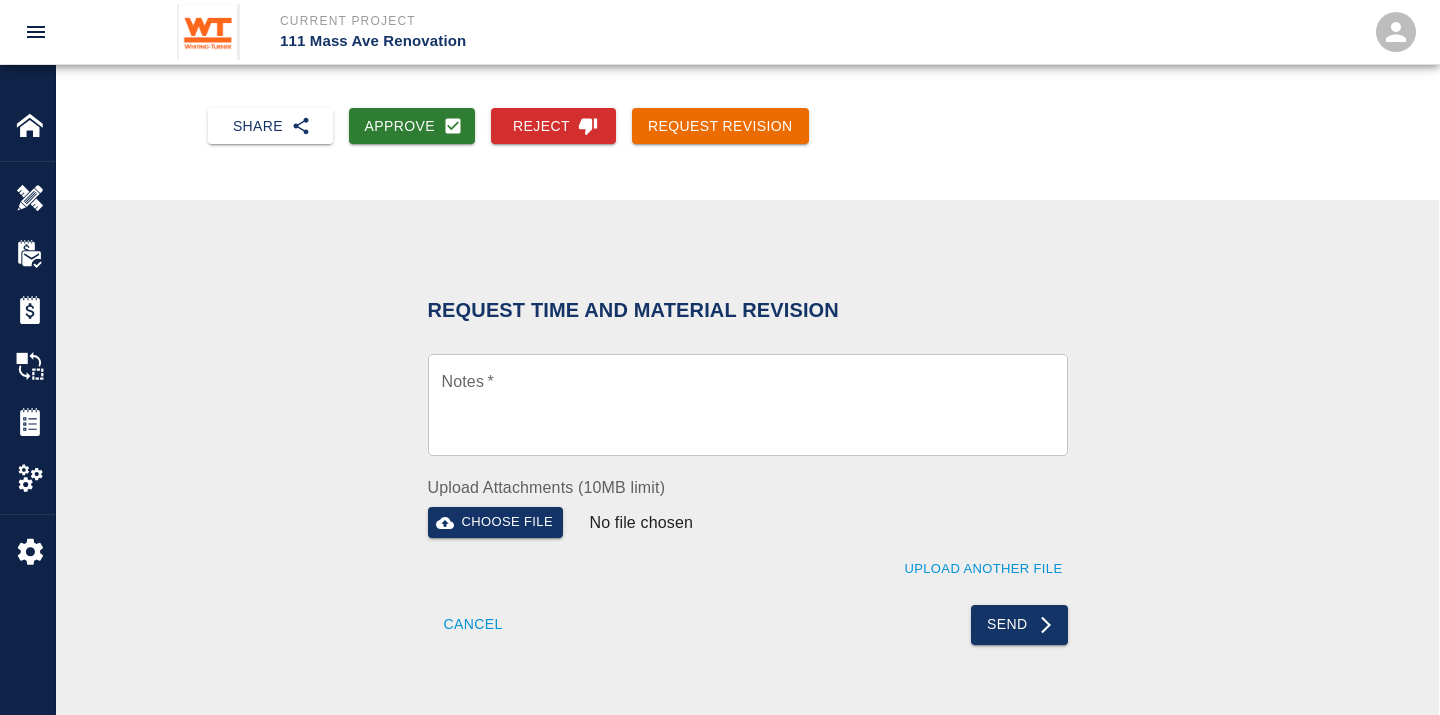 click on "Notes   *" at bounding box center (748, 405) 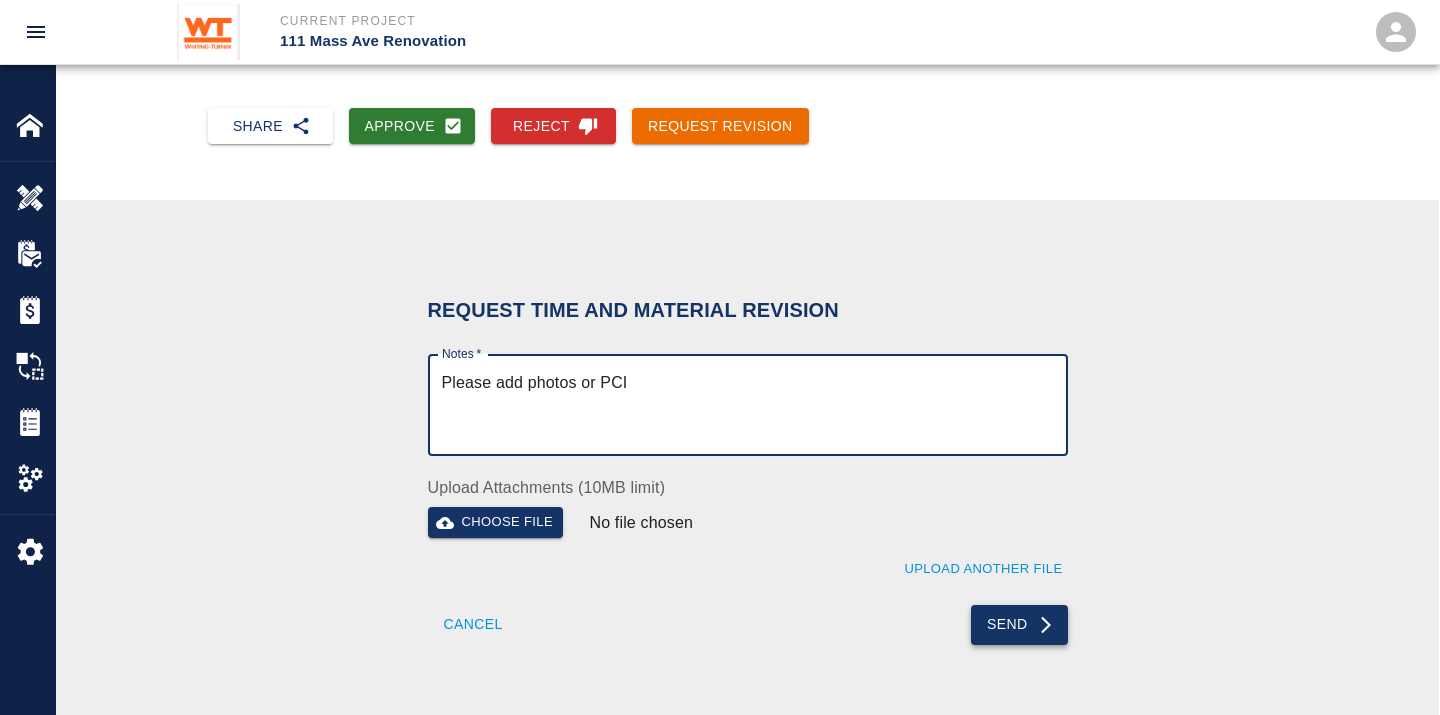 type on "Please add photos or PCI" 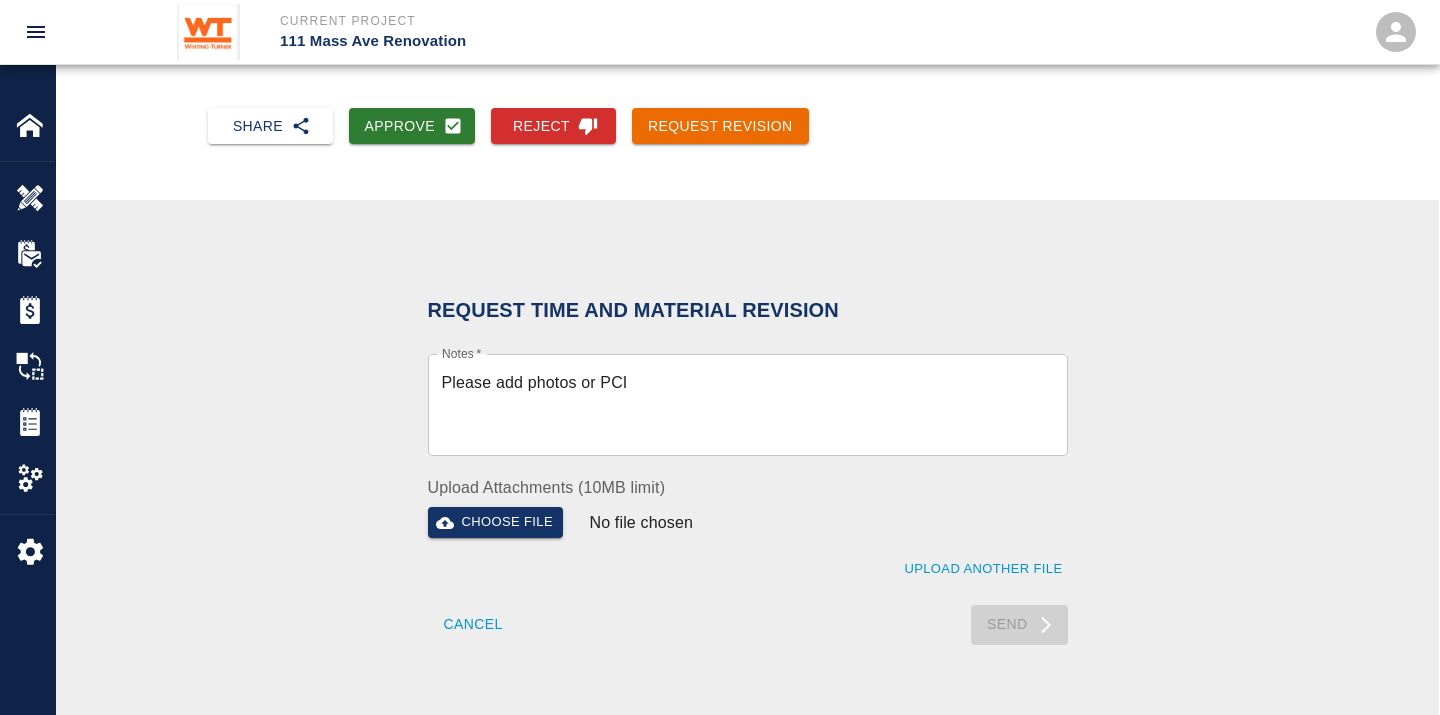type 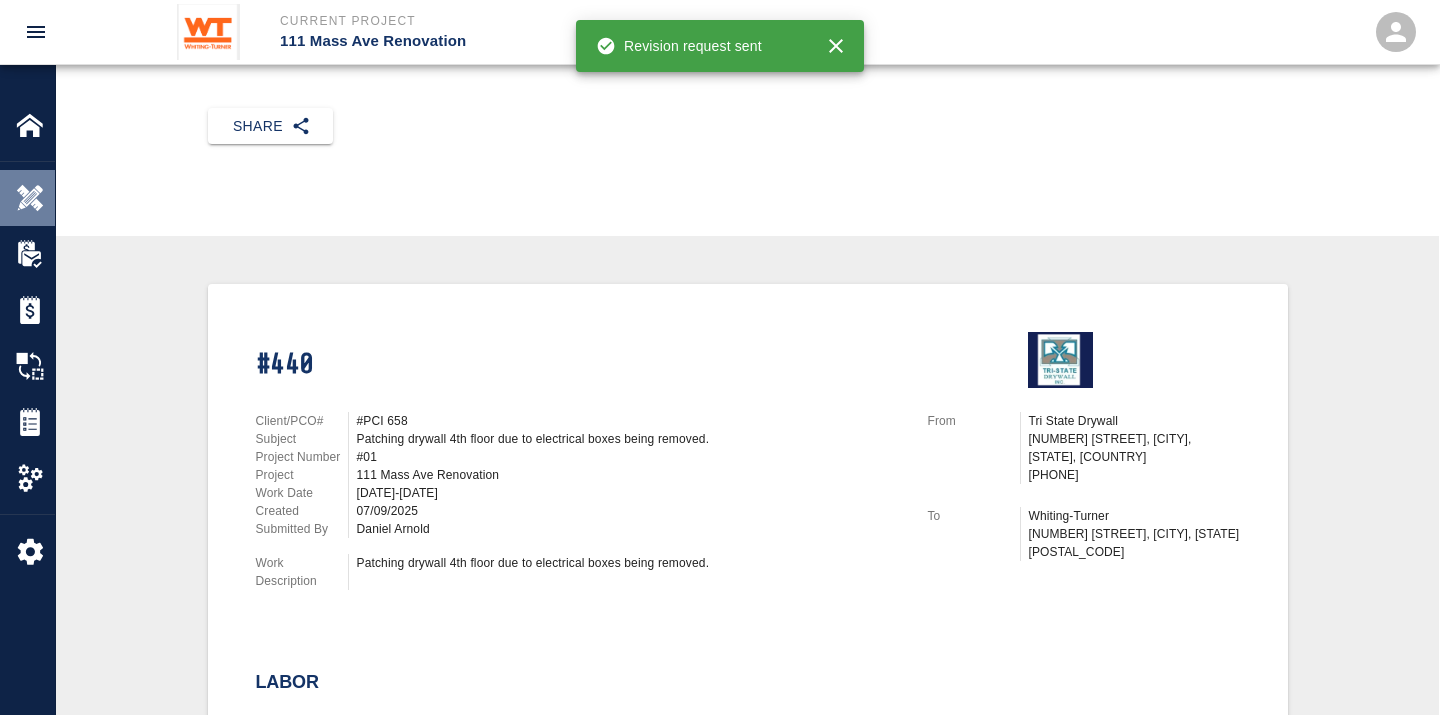 click on "Overview" at bounding box center [27, 198] 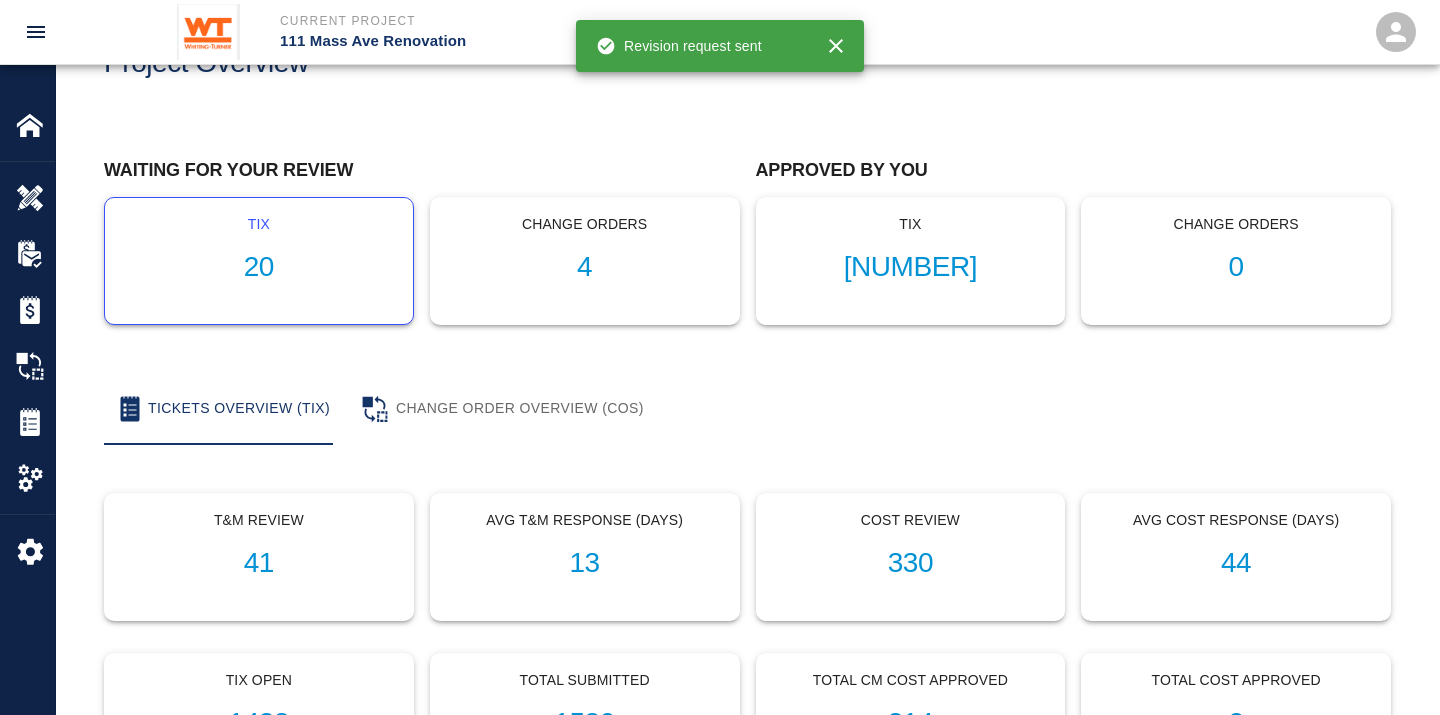 scroll, scrollTop: 0, scrollLeft: 0, axis: both 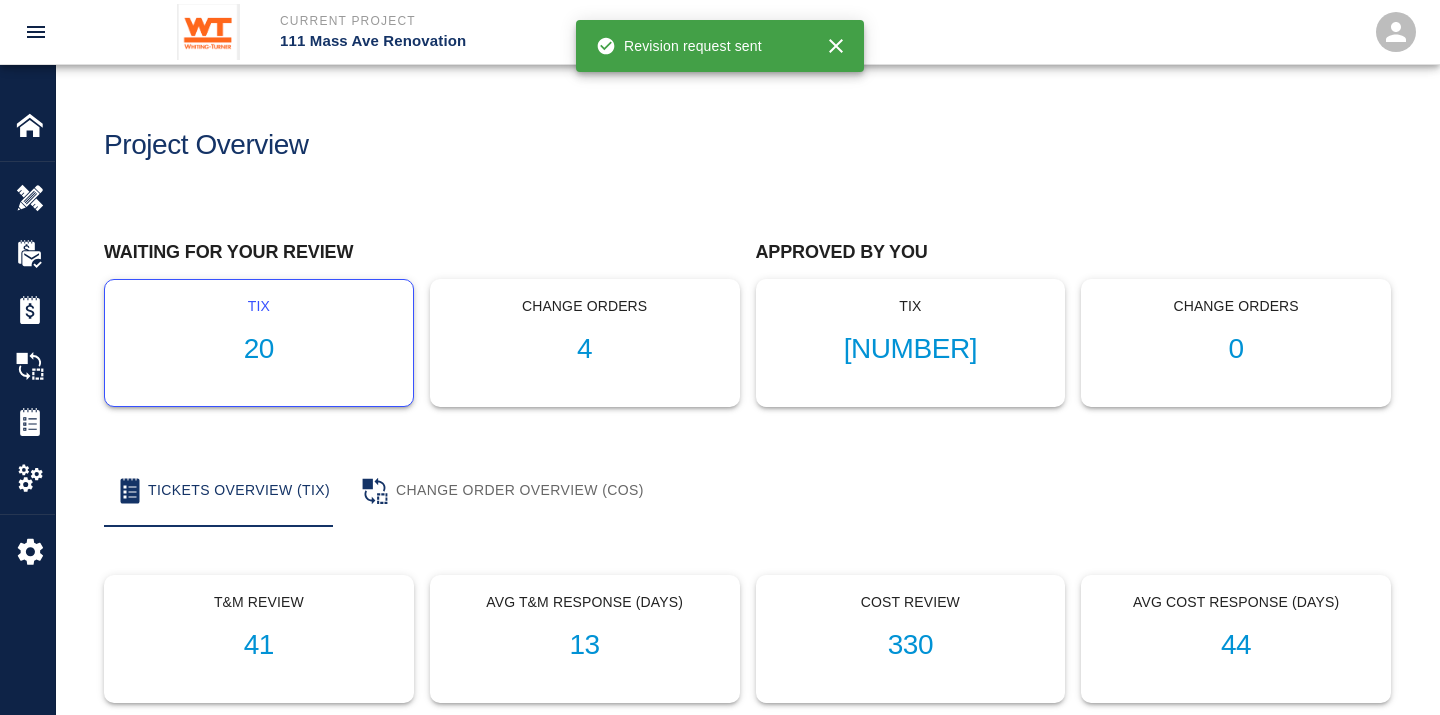 click on "20" at bounding box center (259, 349) 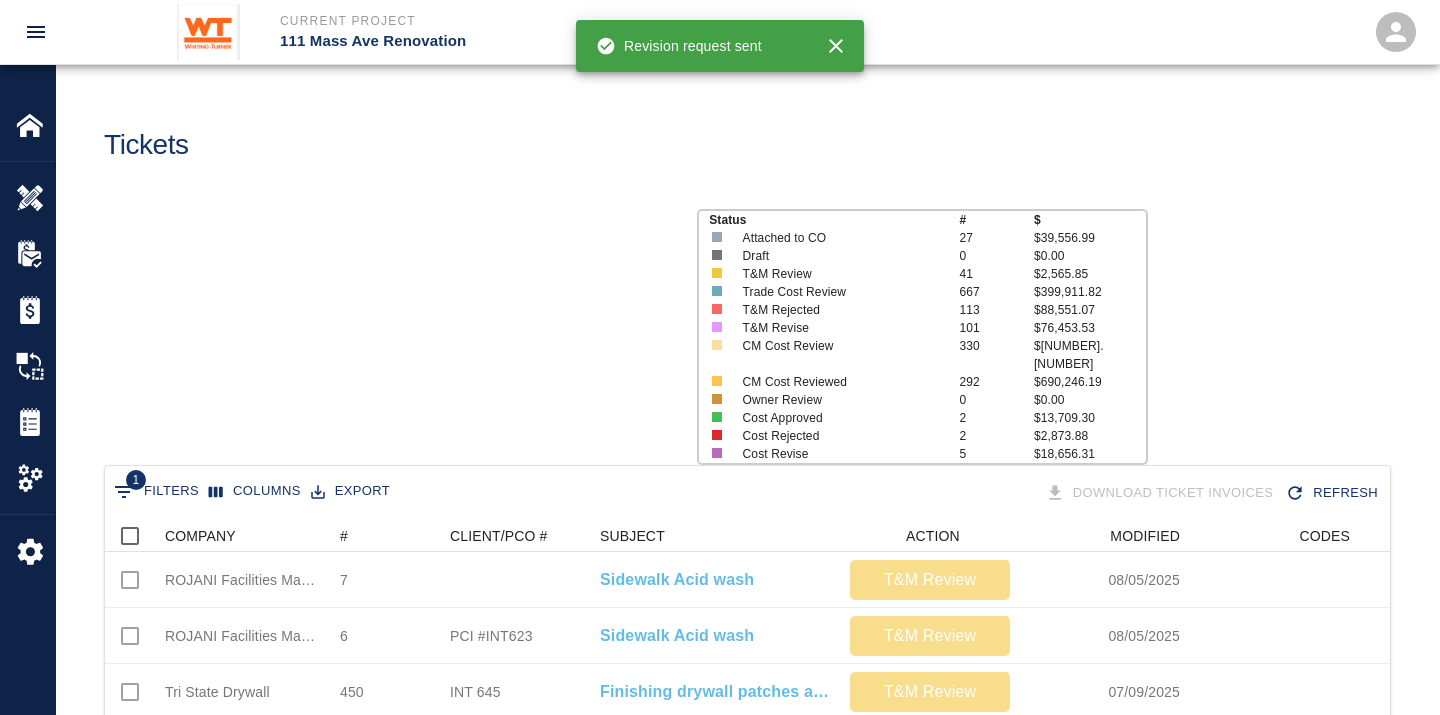 scroll, scrollTop: 17, scrollLeft: 17, axis: both 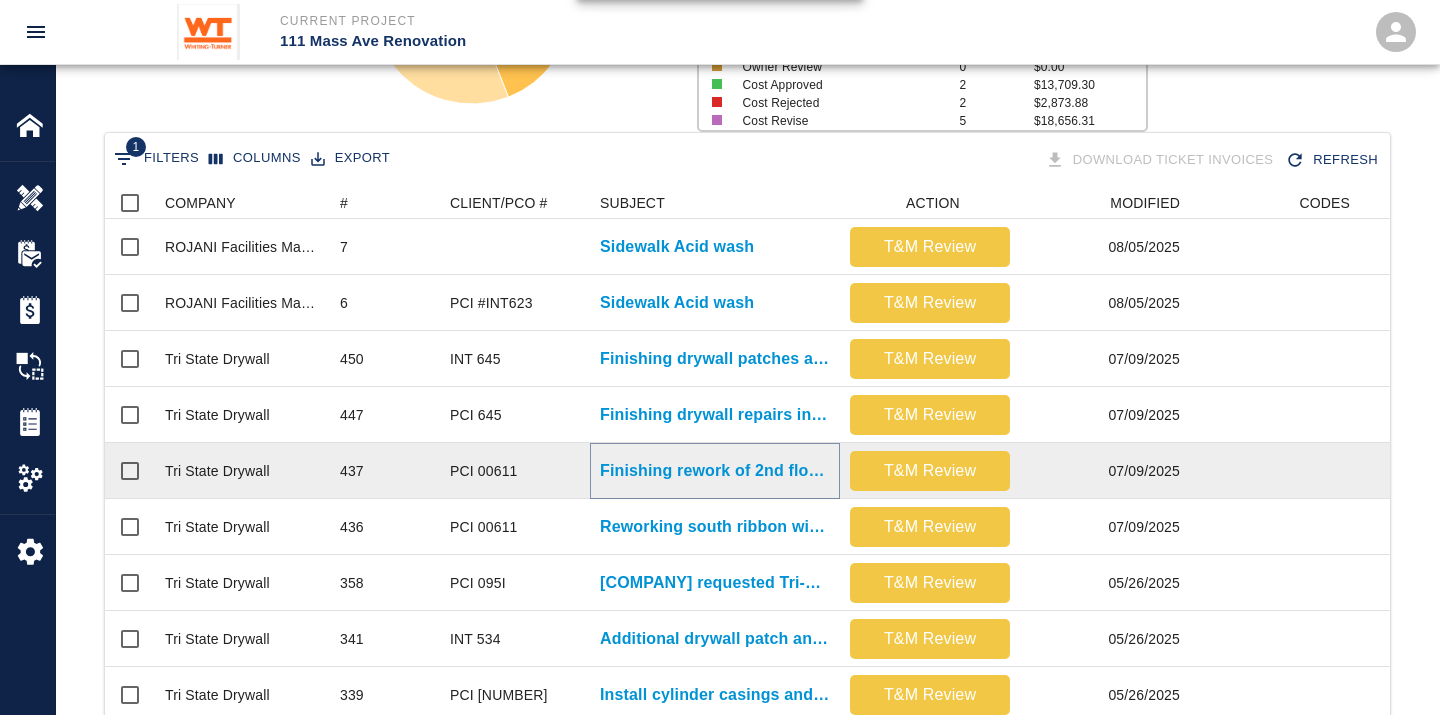 click on "Finishing rework of 2nd floor ribbon window due to concrete..." at bounding box center [715, 471] 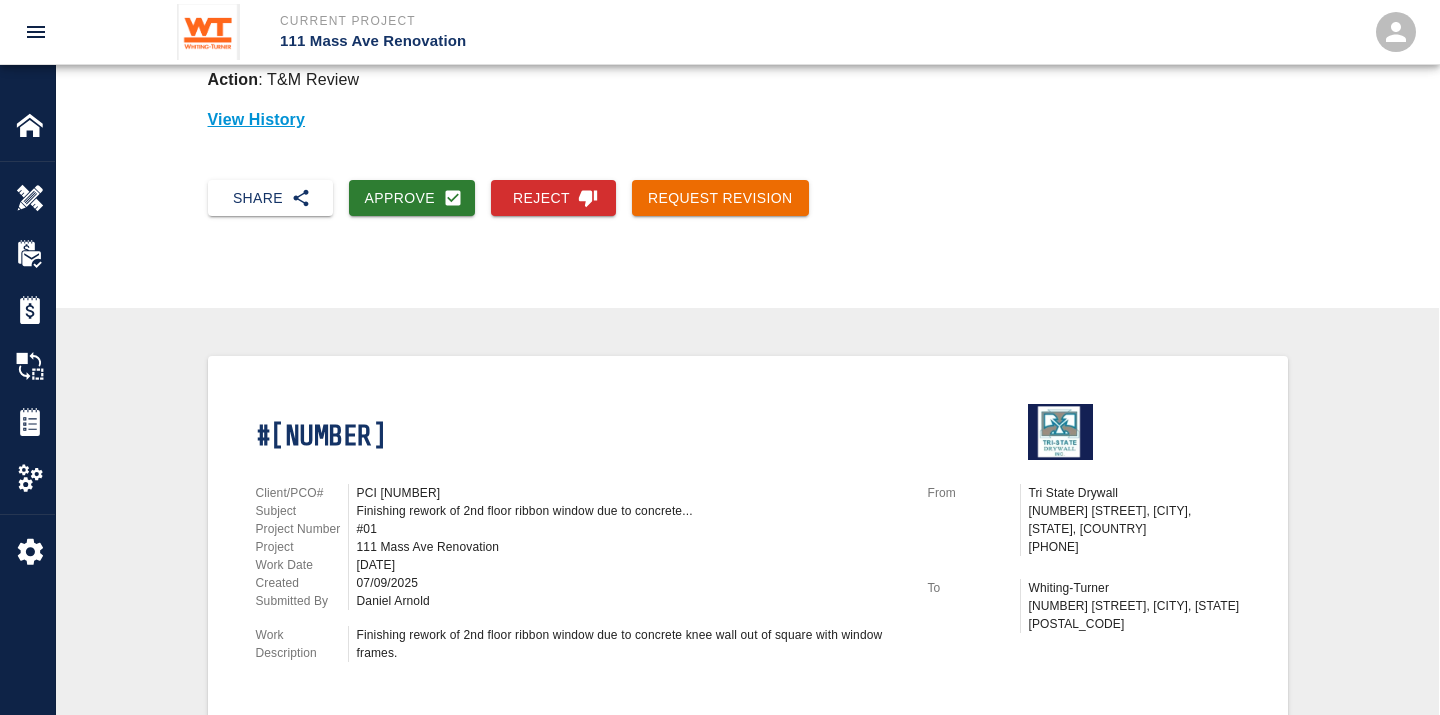 scroll, scrollTop: 111, scrollLeft: 0, axis: vertical 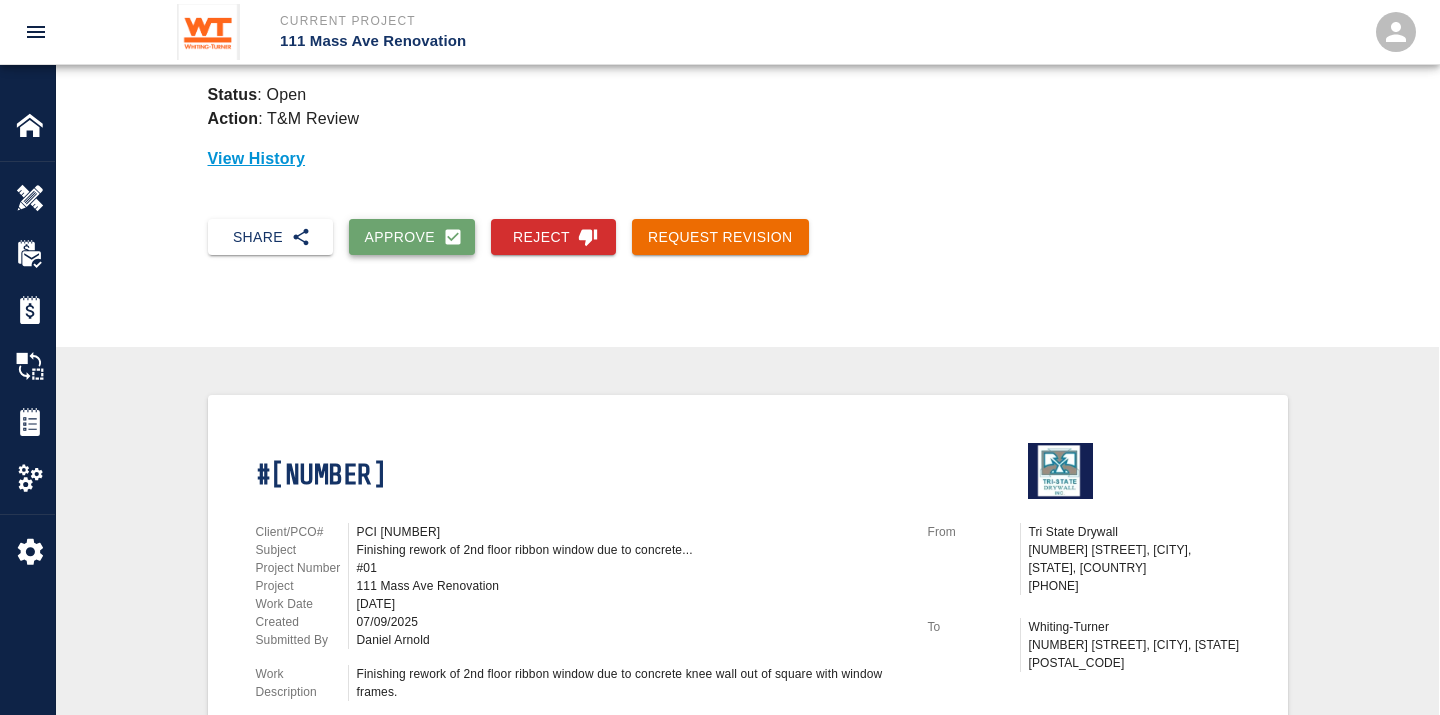 click on "Approve" at bounding box center [412, 237] 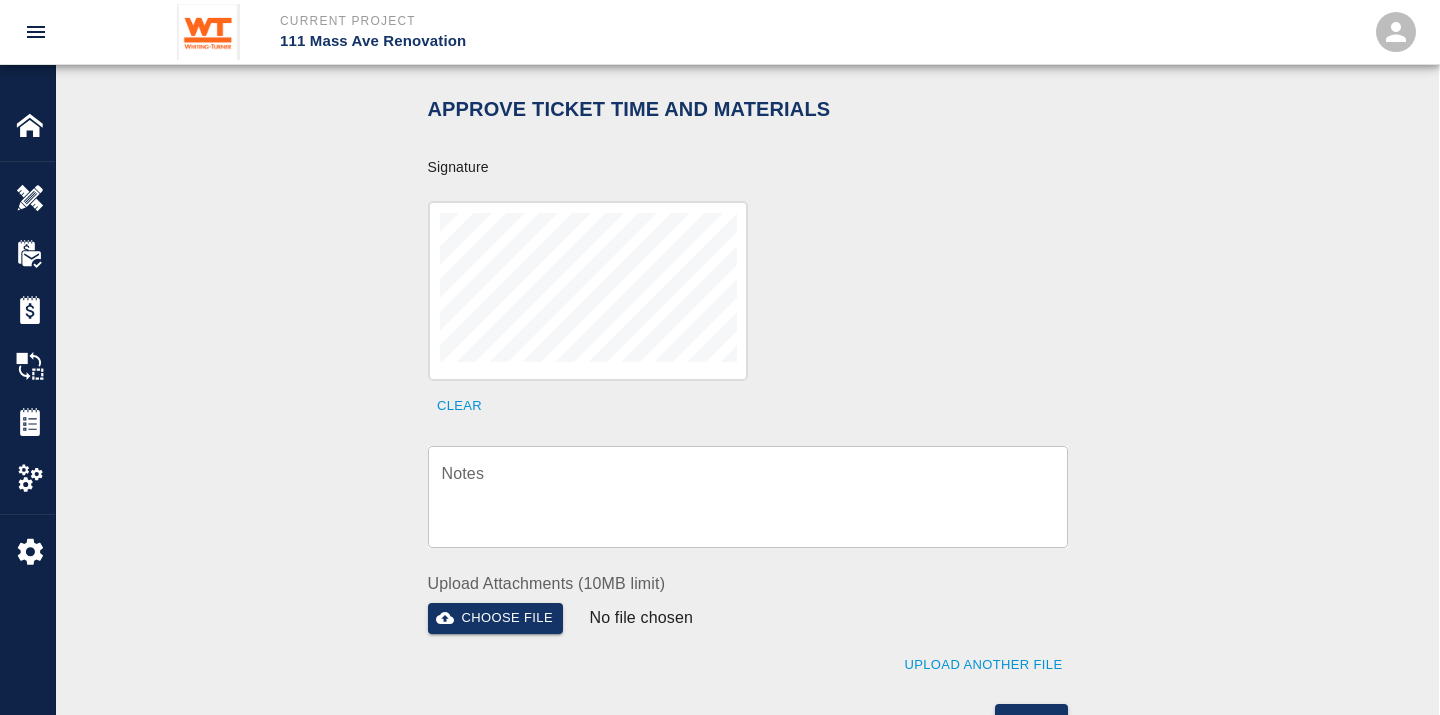 scroll, scrollTop: 666, scrollLeft: 0, axis: vertical 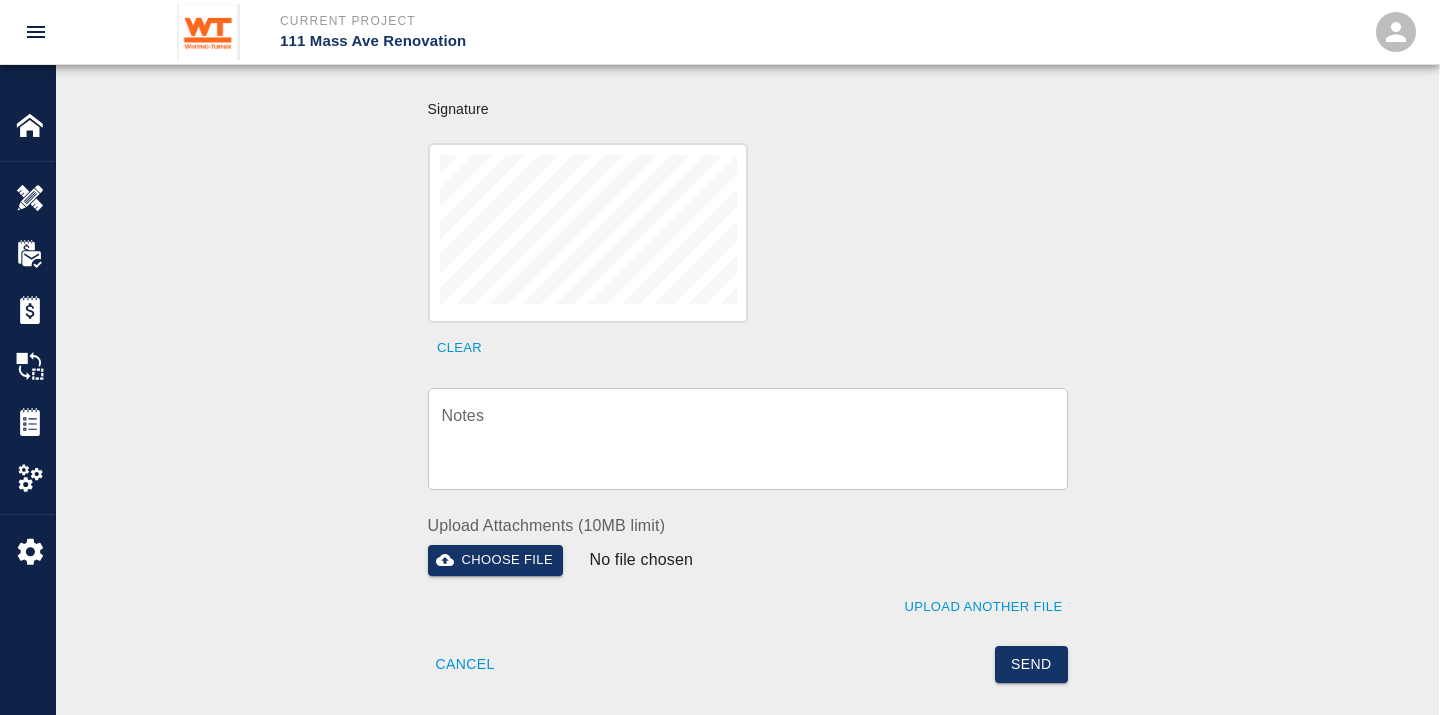 click on "Notes" at bounding box center [748, 438] 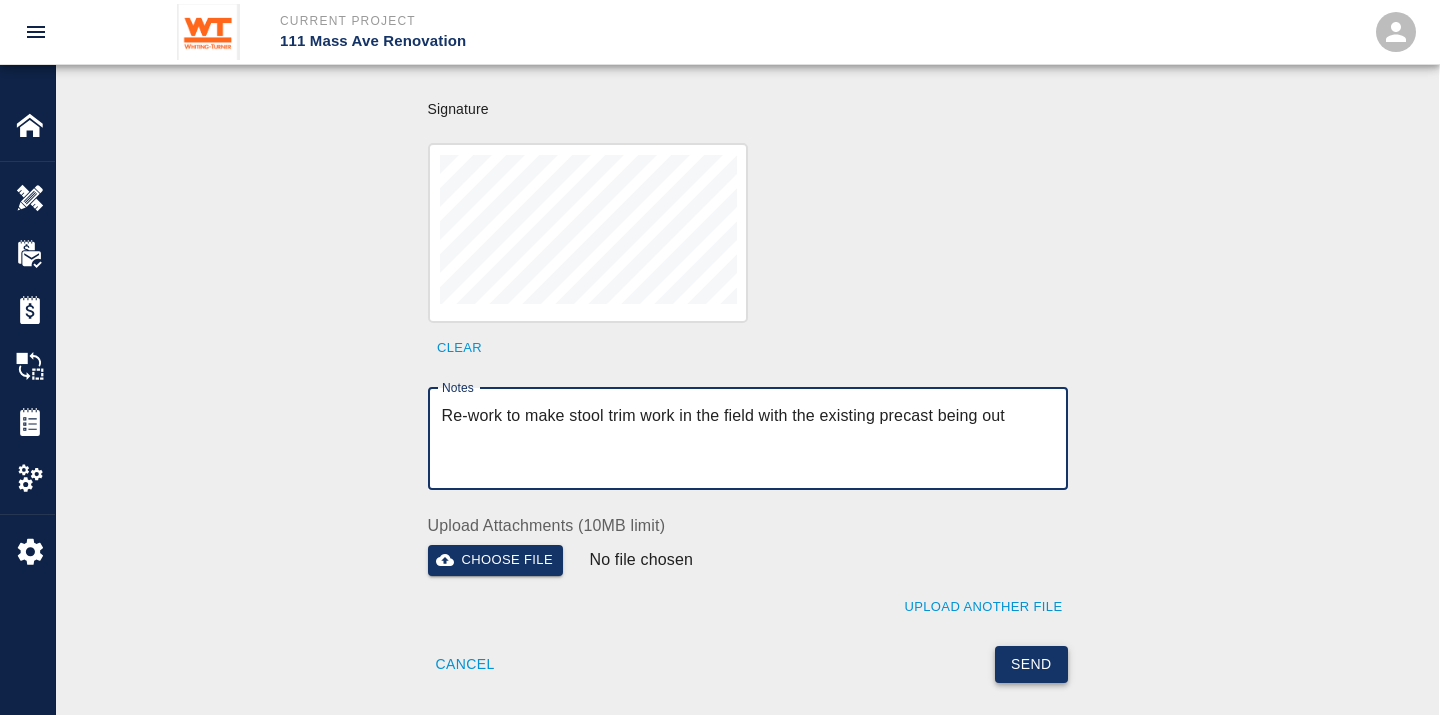 type on "Re-work to make stool trim work in the field with the existing precast being out" 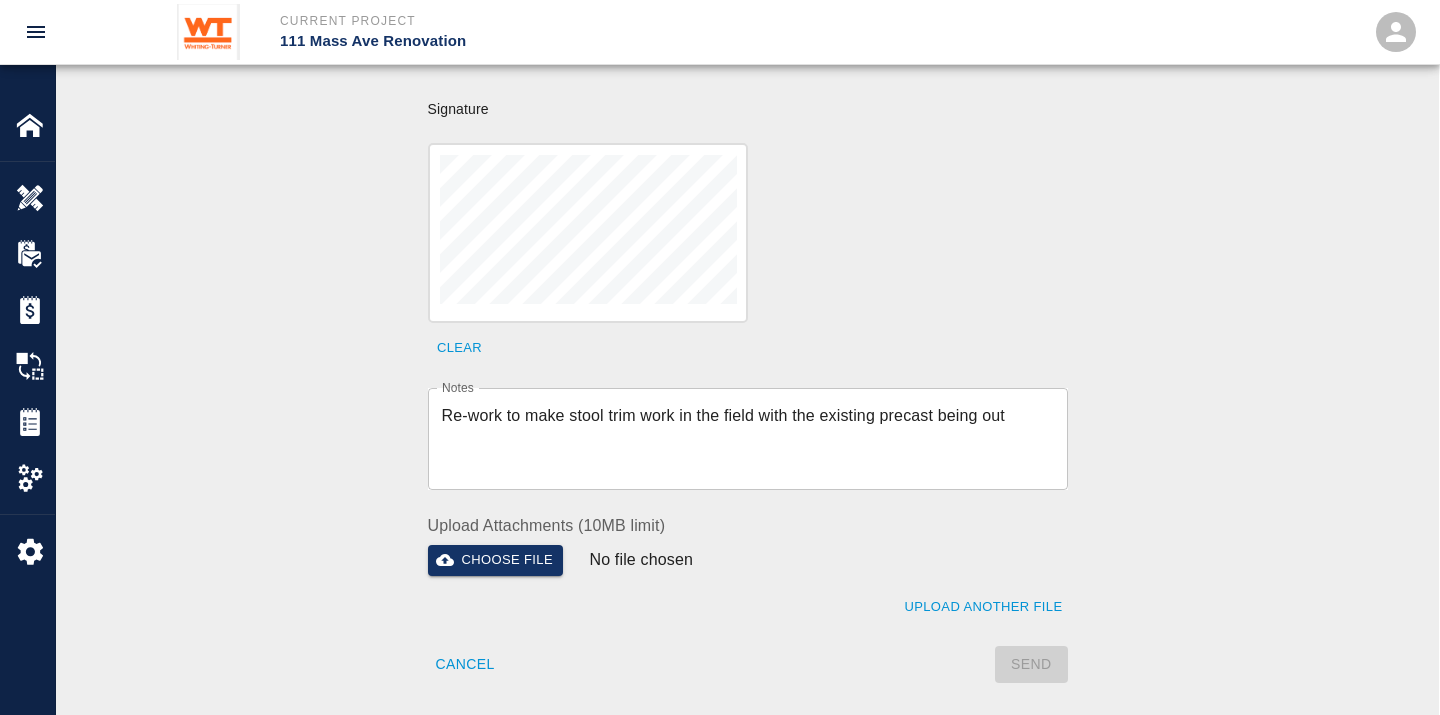 type 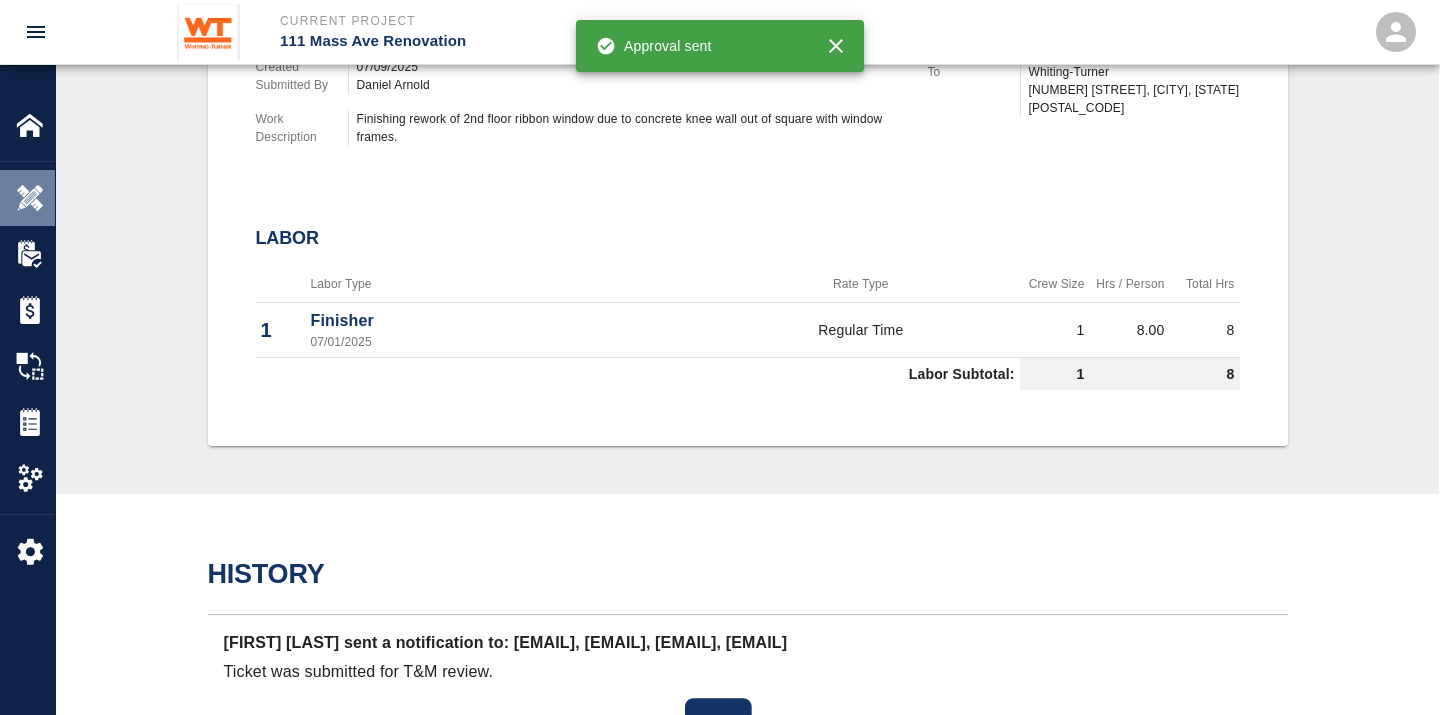 click at bounding box center (30, 198) 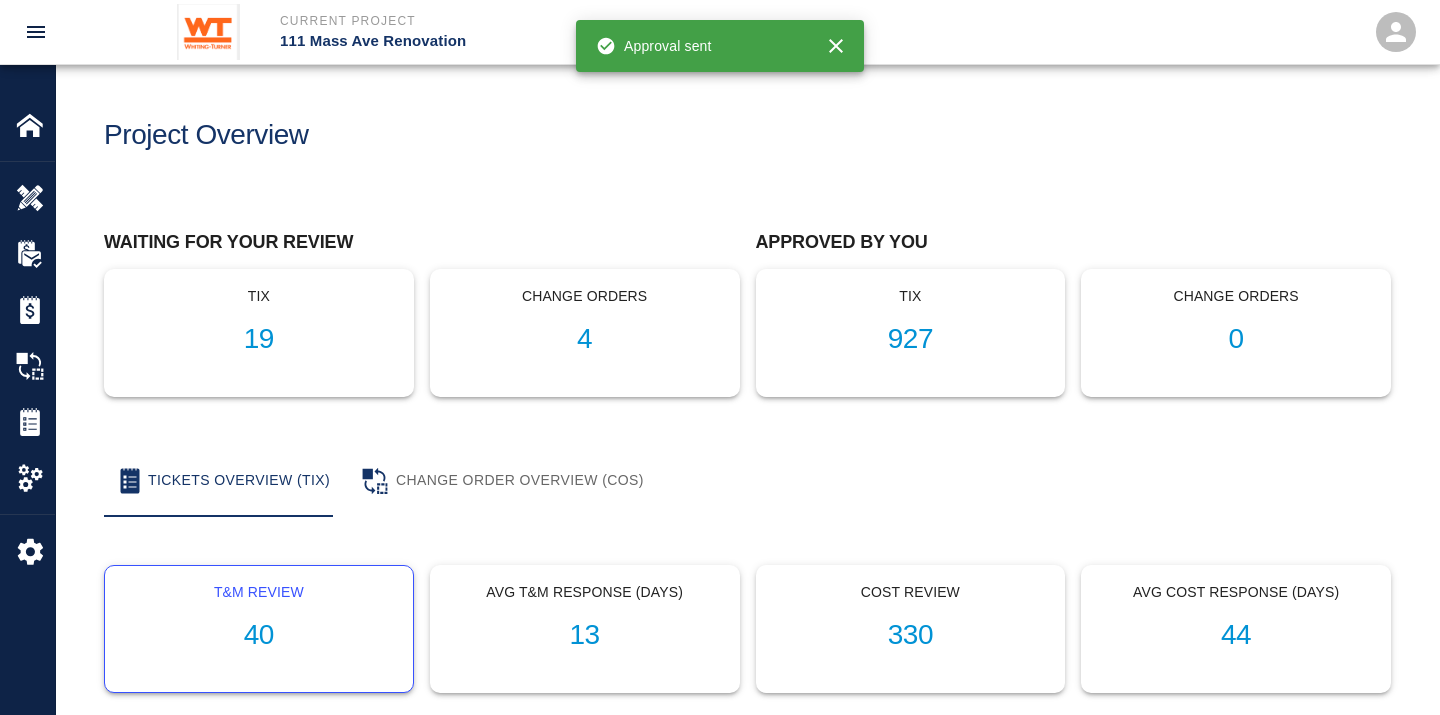 scroll, scrollTop: 0, scrollLeft: 0, axis: both 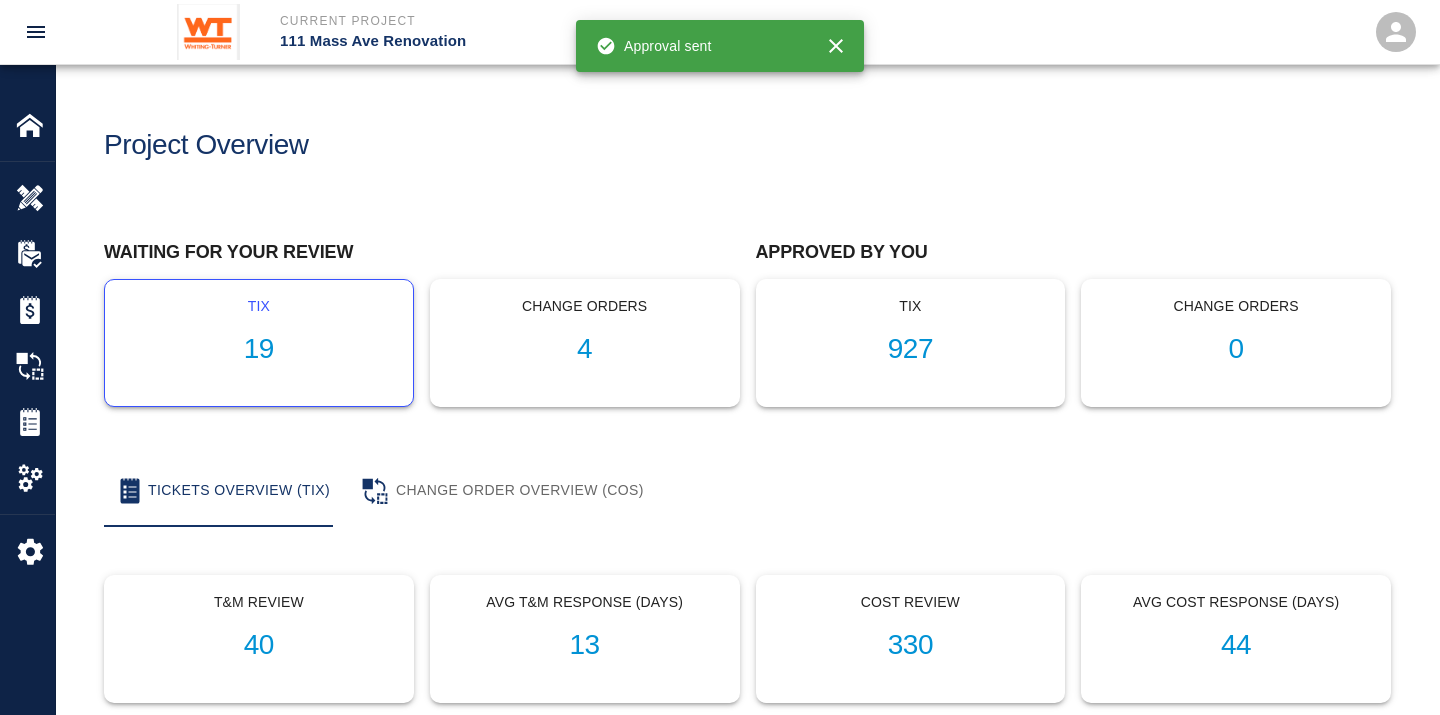 click on "19" at bounding box center (259, 349) 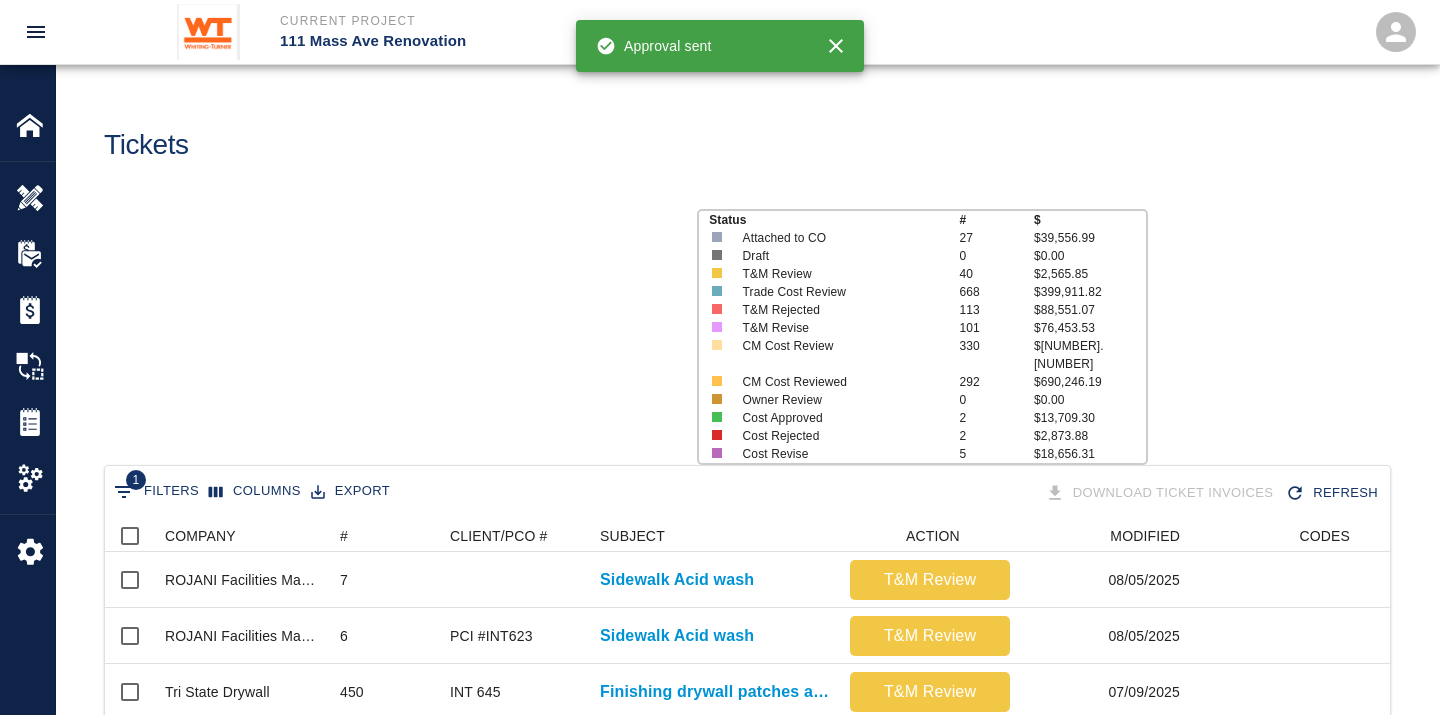 scroll, scrollTop: 18, scrollLeft: 17, axis: both 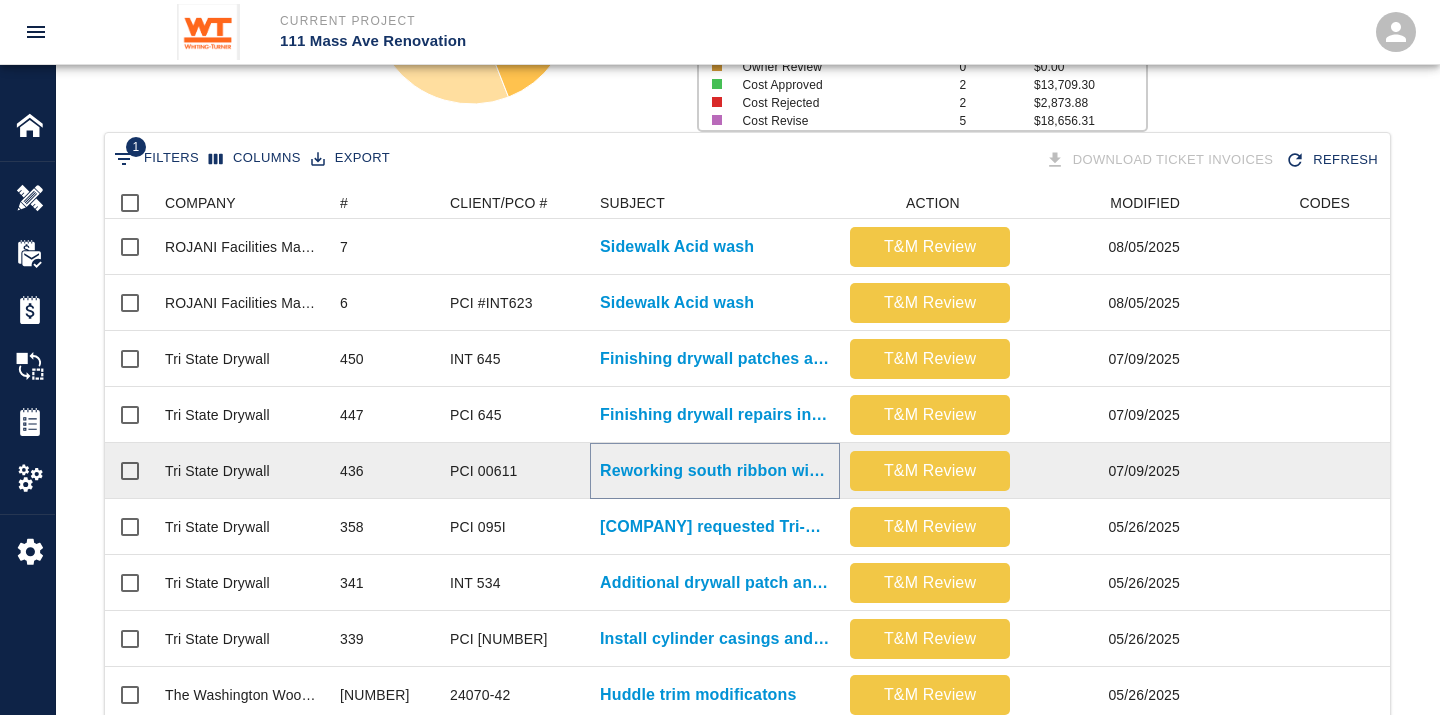 click on "Reworking south ribbon window framing and drywall 2nd floor to..." at bounding box center (715, 471) 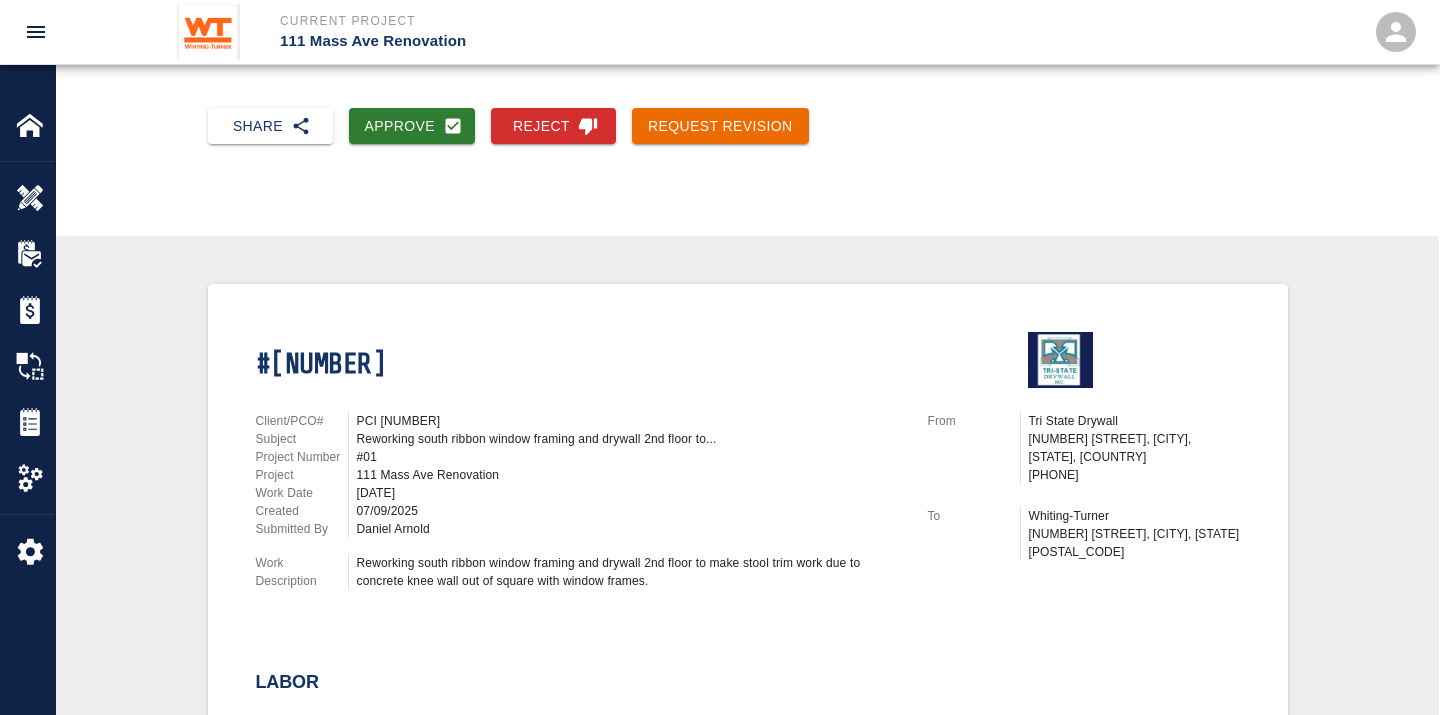 scroll, scrollTop: 0, scrollLeft: 0, axis: both 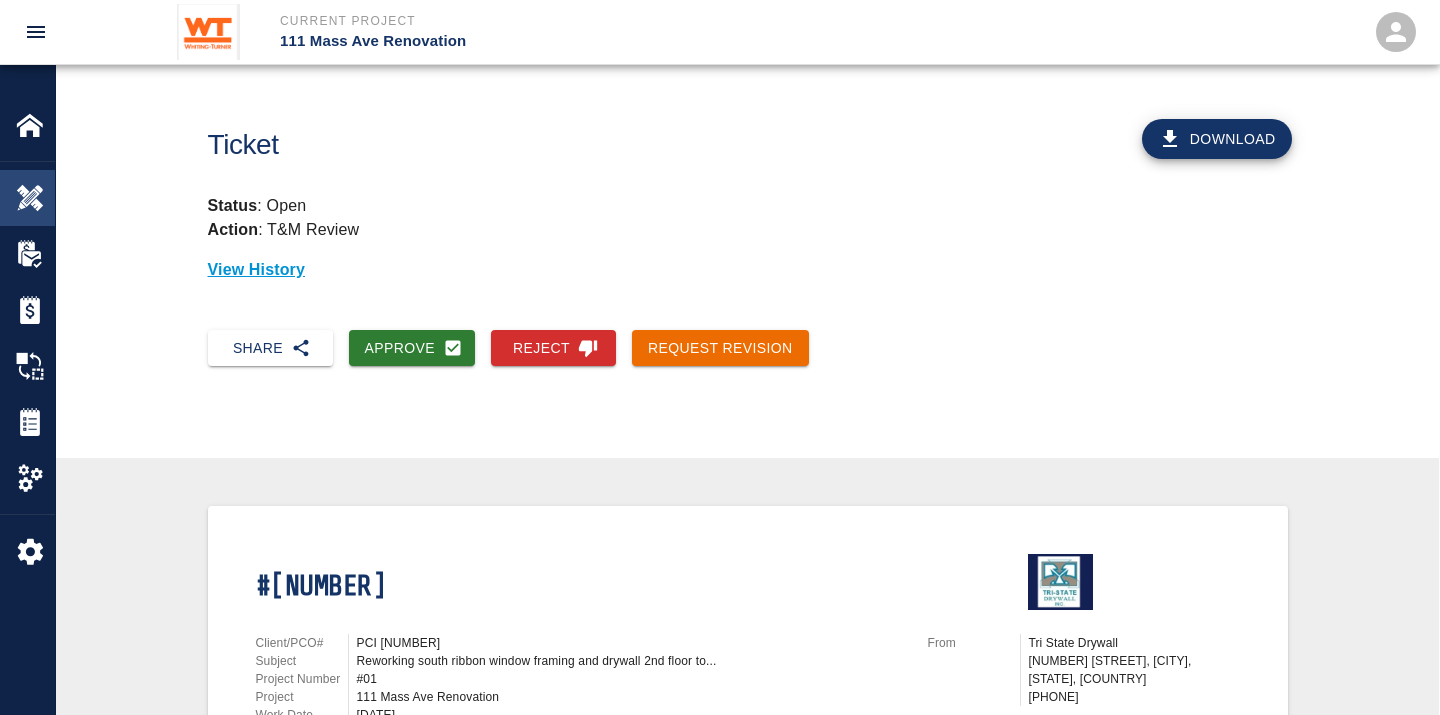 click on "Overview" at bounding box center [27, 198] 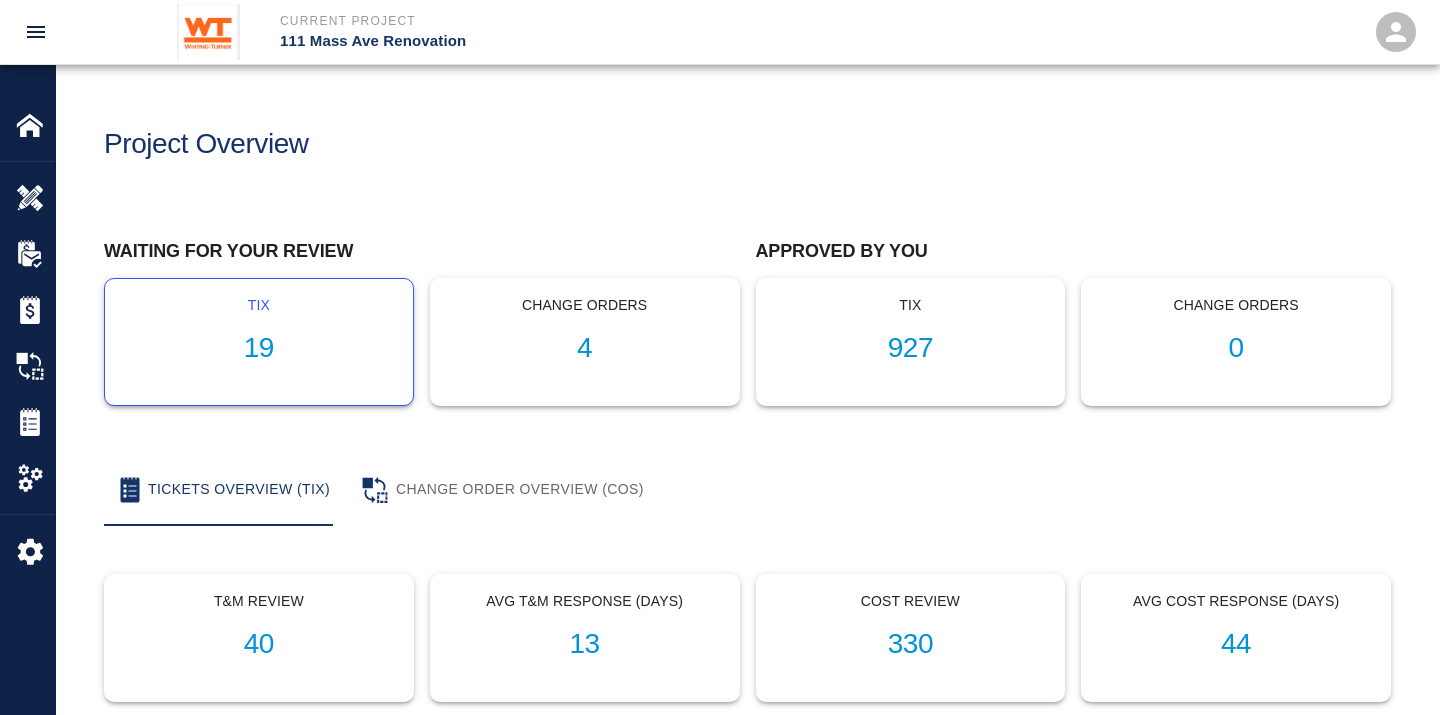 scroll, scrollTop: 0, scrollLeft: 0, axis: both 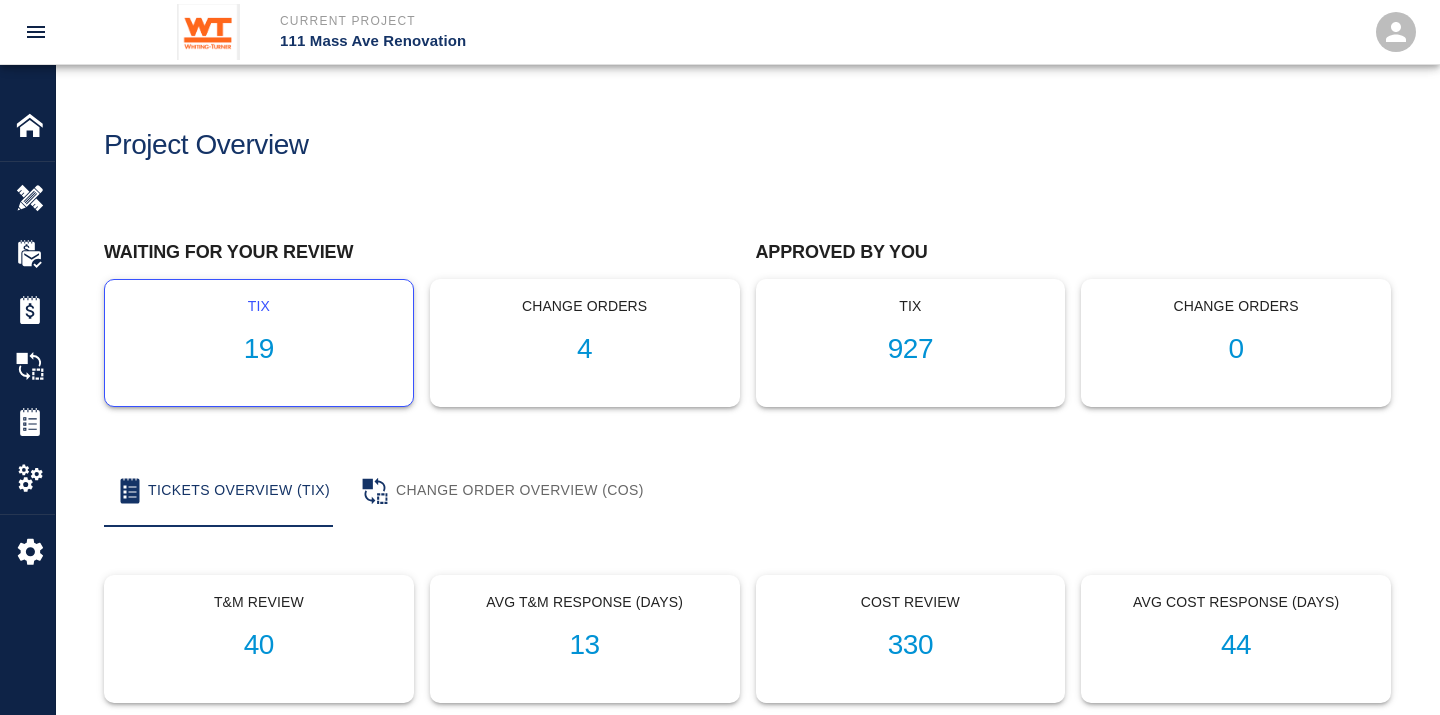 click on "tix 19" at bounding box center [259, 343] 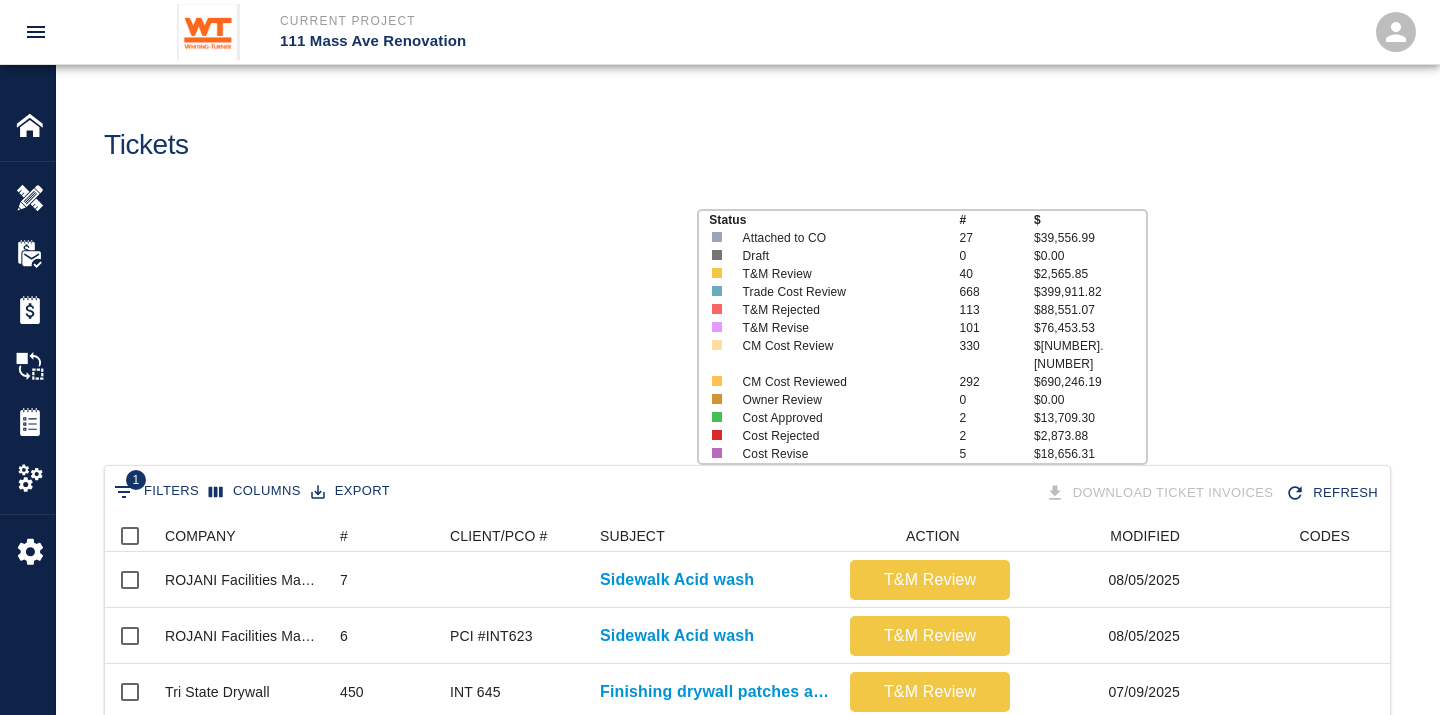 scroll, scrollTop: 18, scrollLeft: 17, axis: both 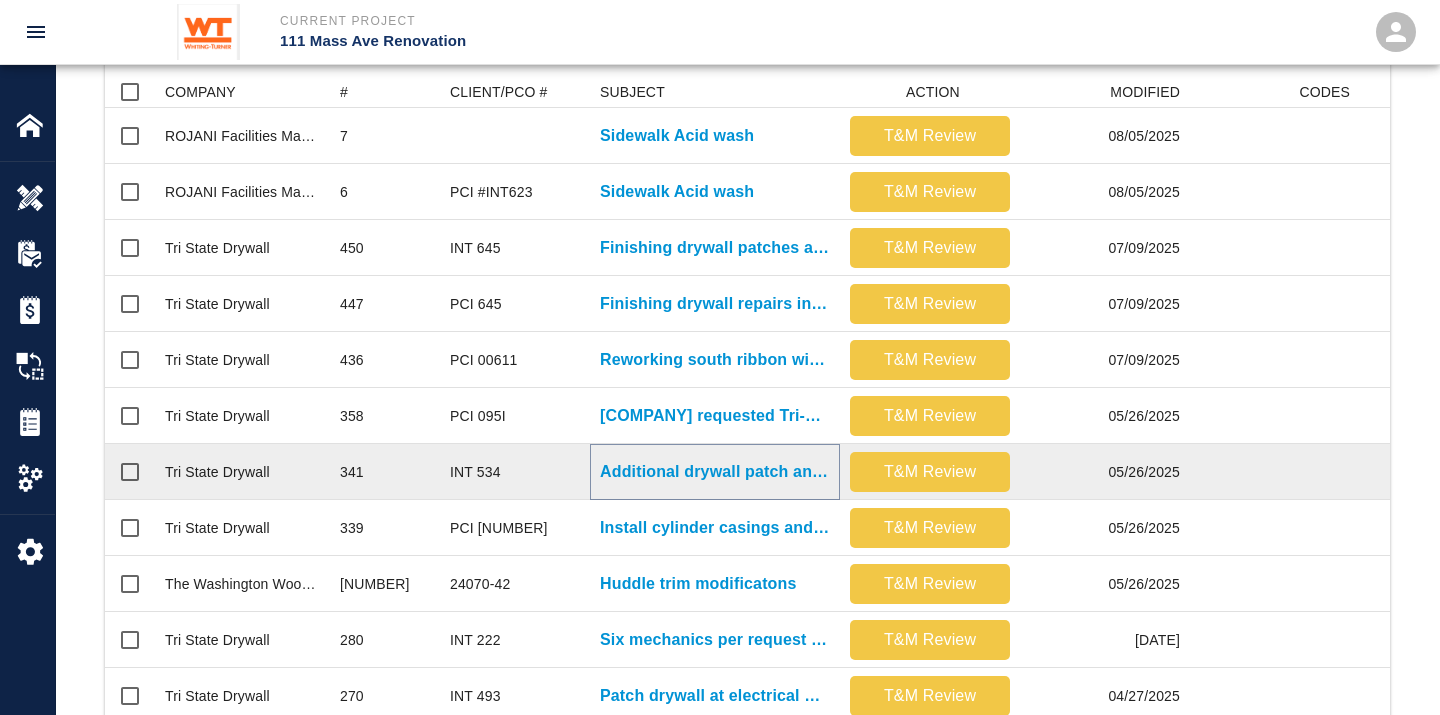 click on "Additional drywall patch and repairs 3rd floor due to damage..." at bounding box center (715, 472) 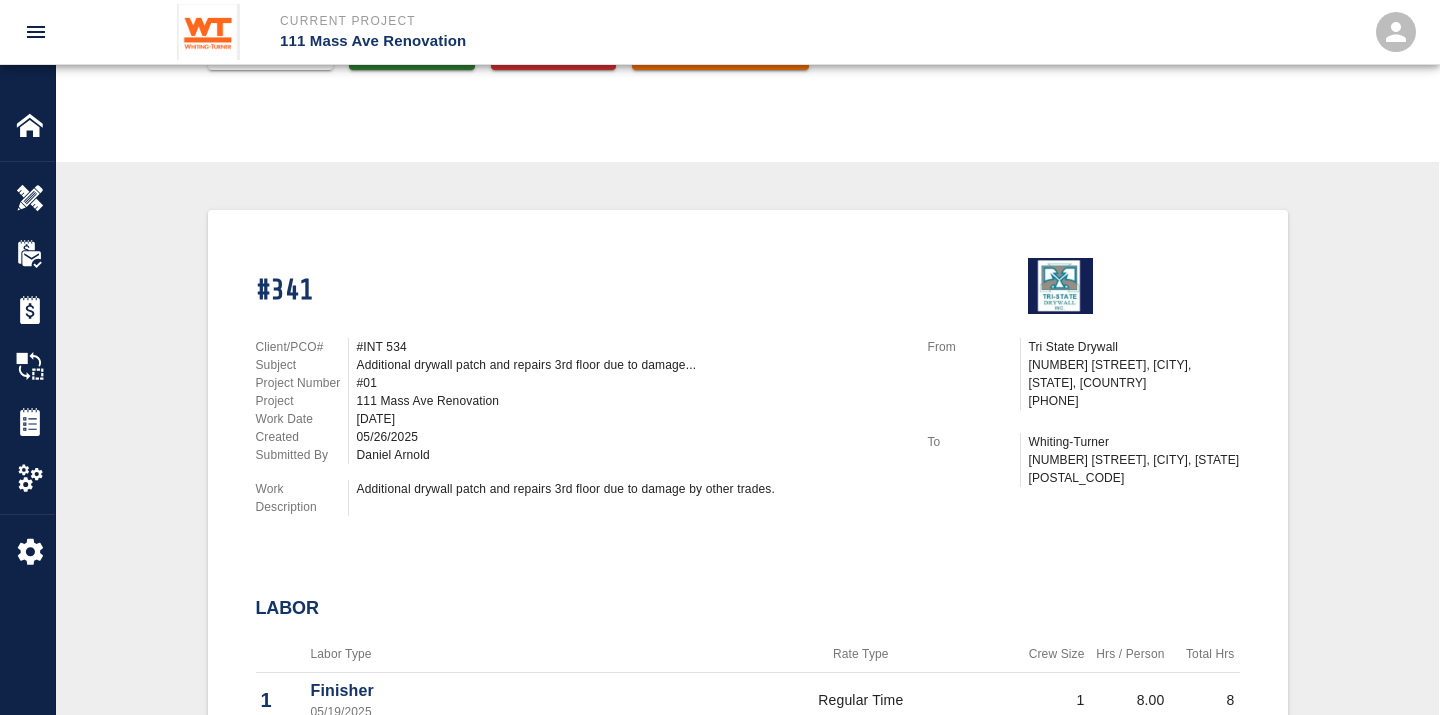 scroll, scrollTop: 333, scrollLeft: 0, axis: vertical 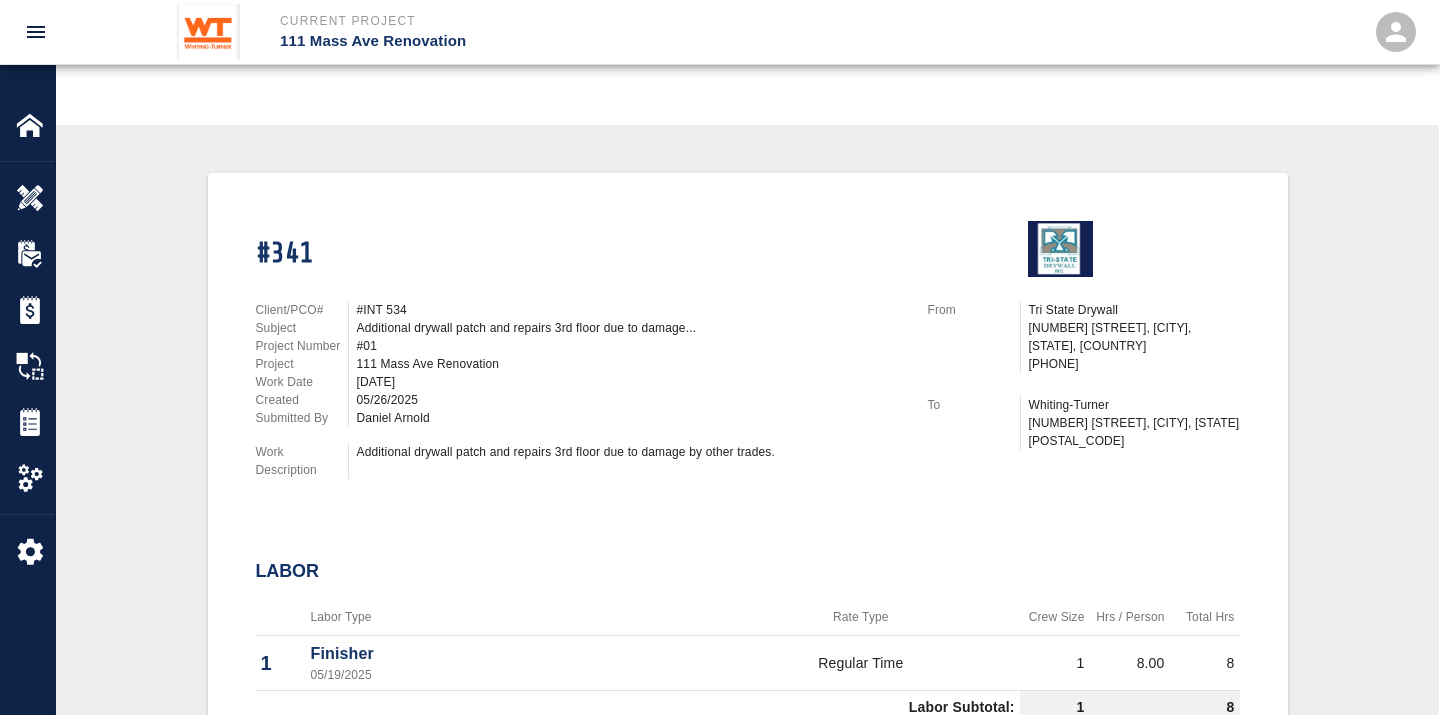 drag, startPoint x: 476, startPoint y: 371, endPoint x: 298, endPoint y: 362, distance: 178.22739 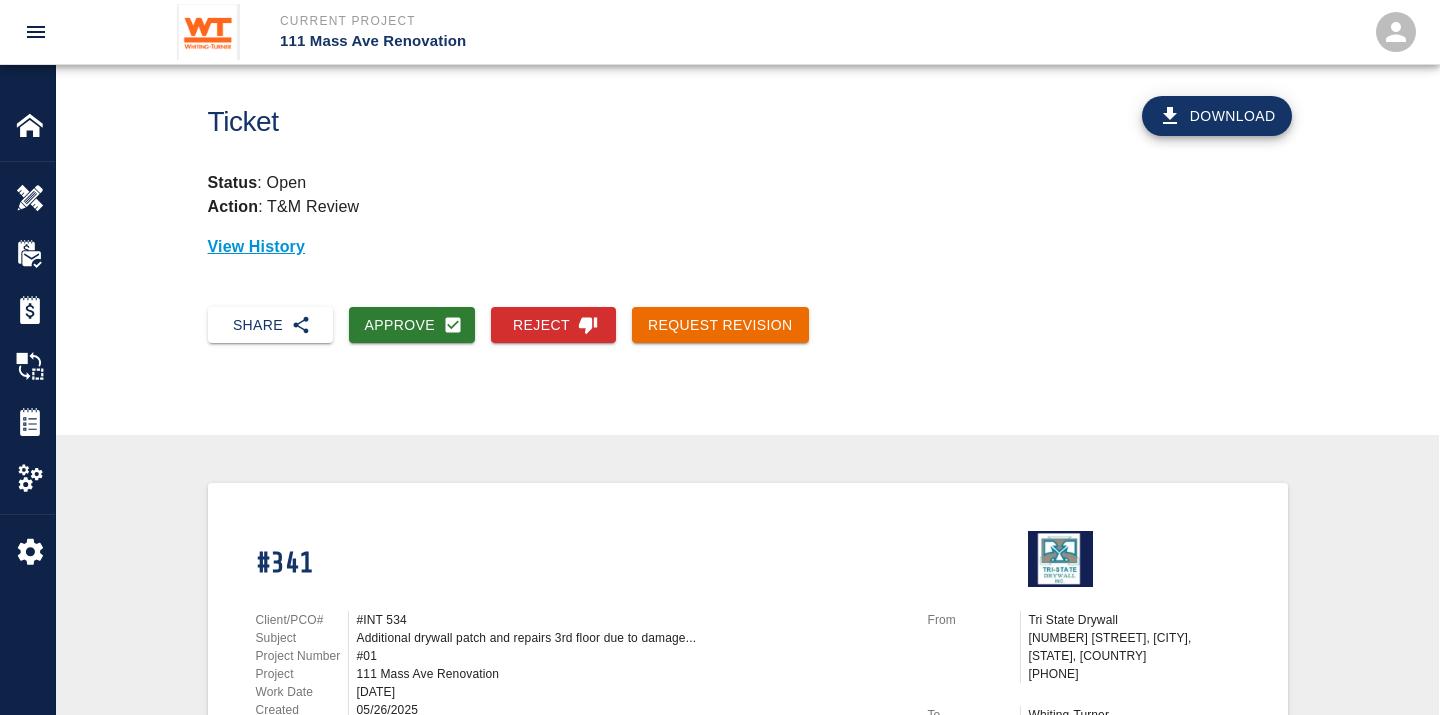 scroll, scrollTop: 0, scrollLeft: 0, axis: both 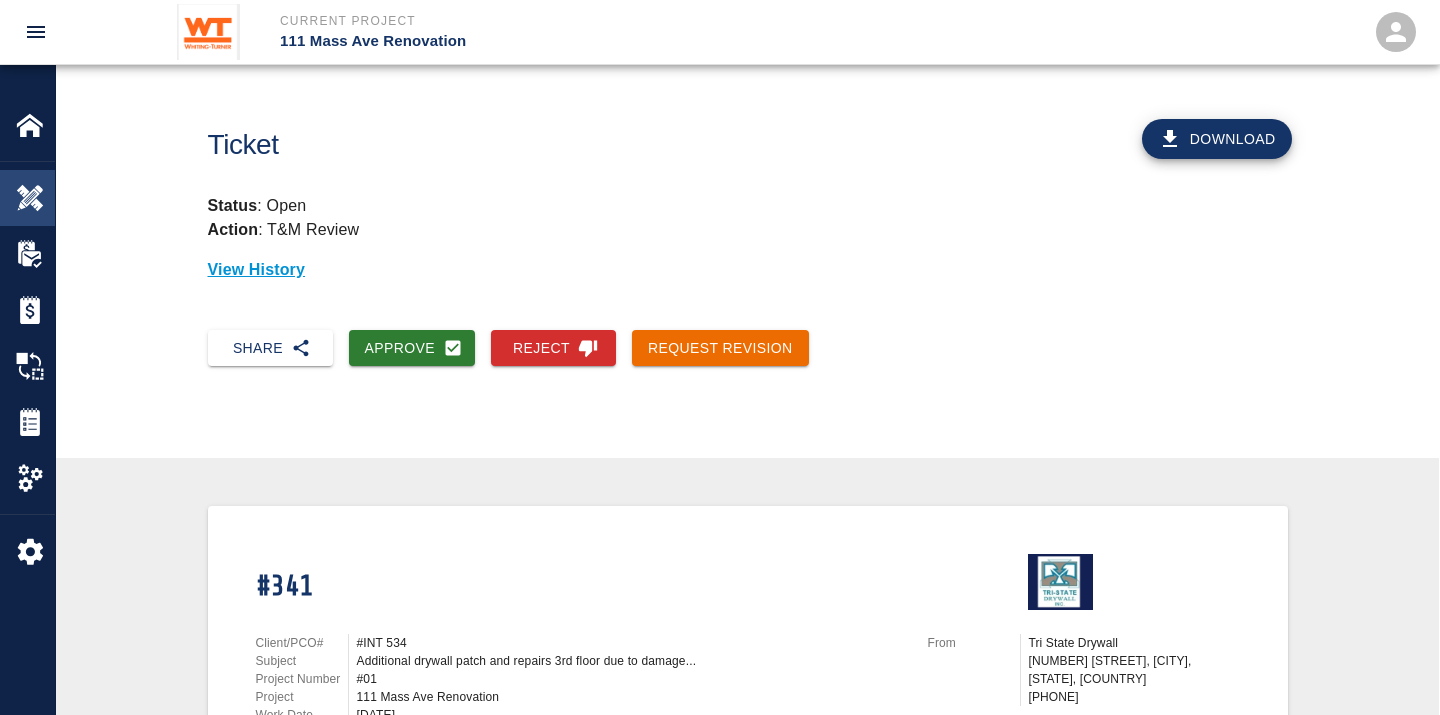 click on "Overview" at bounding box center [27, 198] 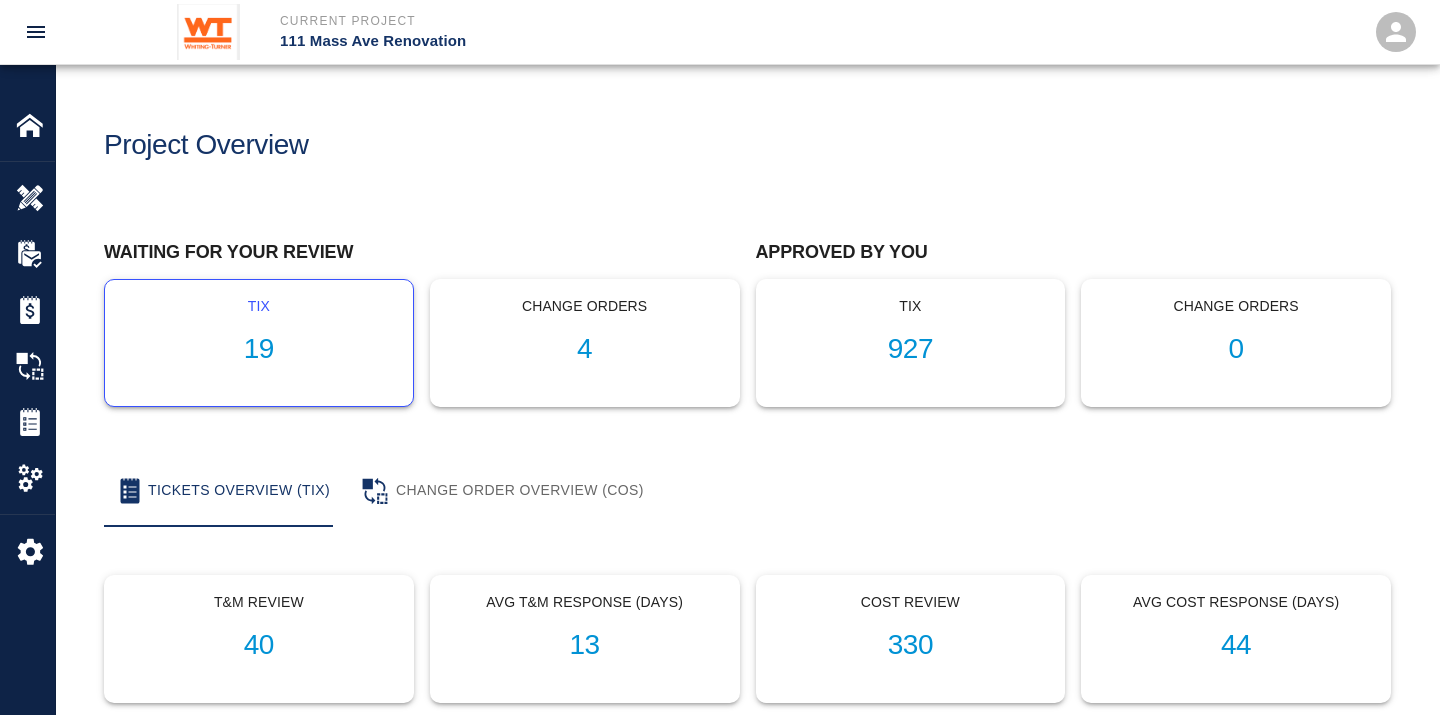click on "19" at bounding box center (259, 349) 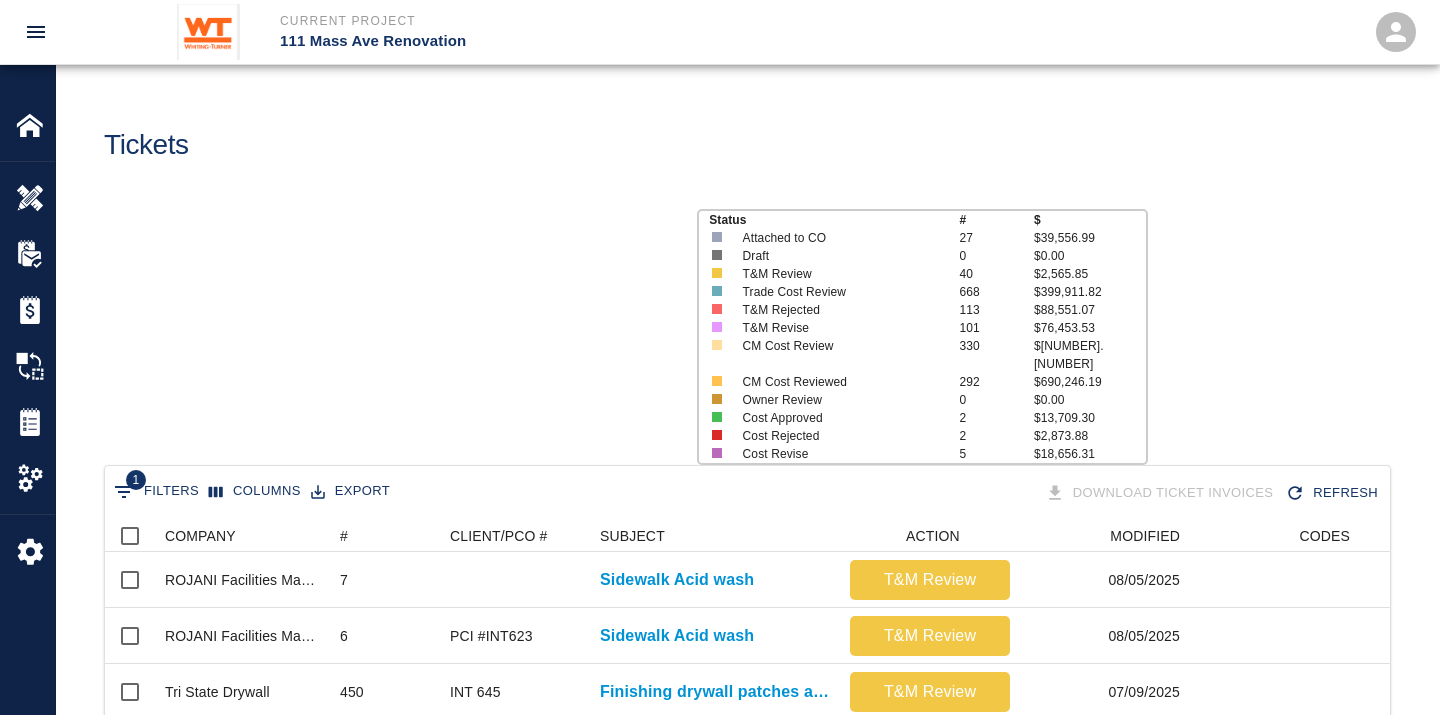 scroll, scrollTop: 18, scrollLeft: 17, axis: both 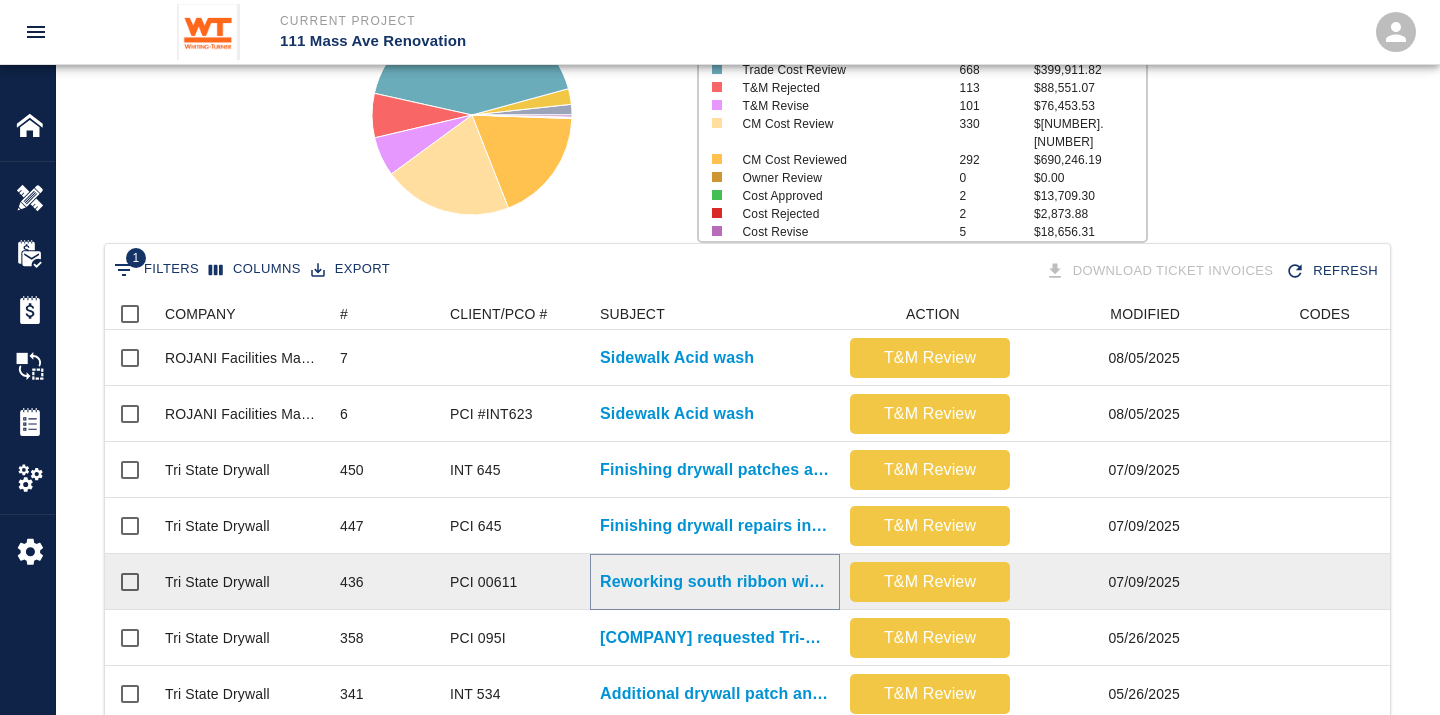 click on "Reworking south ribbon window framing and drywall 2nd floor to..." at bounding box center (715, 582) 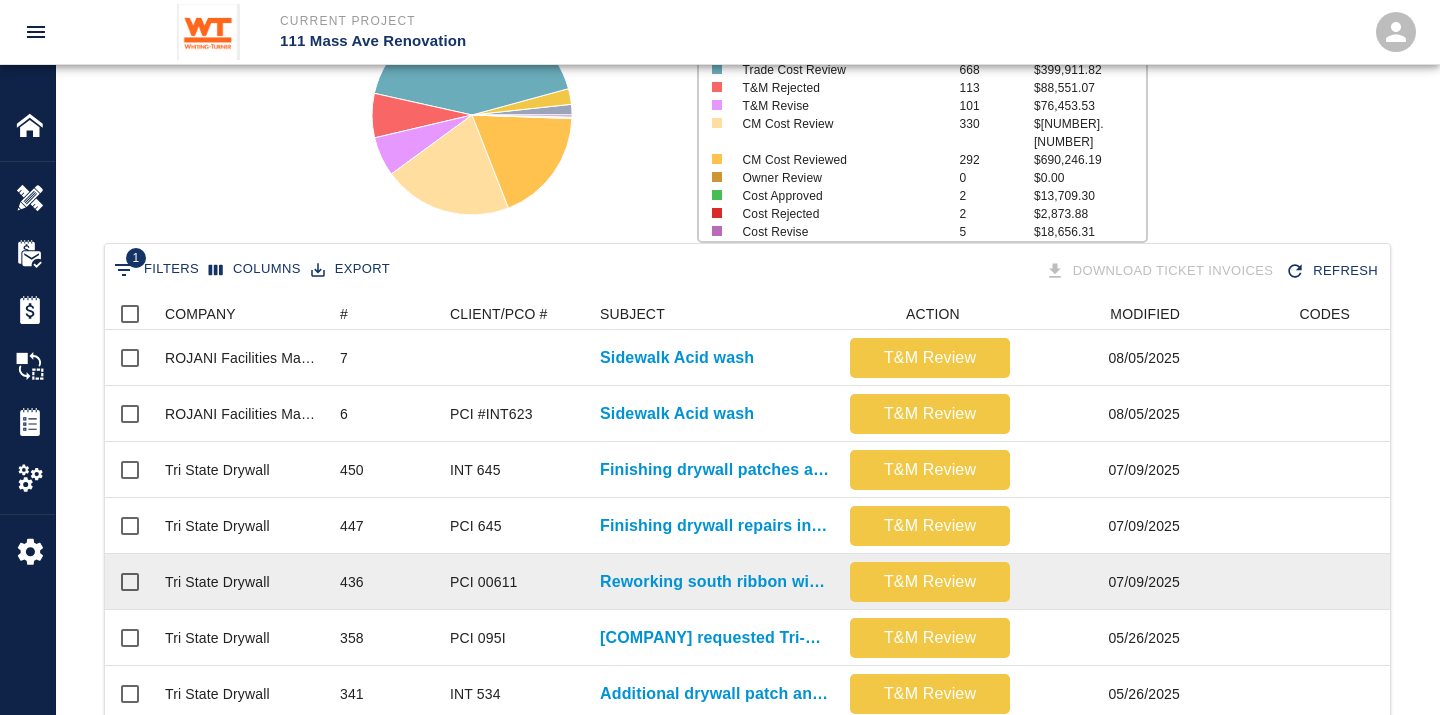 scroll, scrollTop: 0, scrollLeft: 0, axis: both 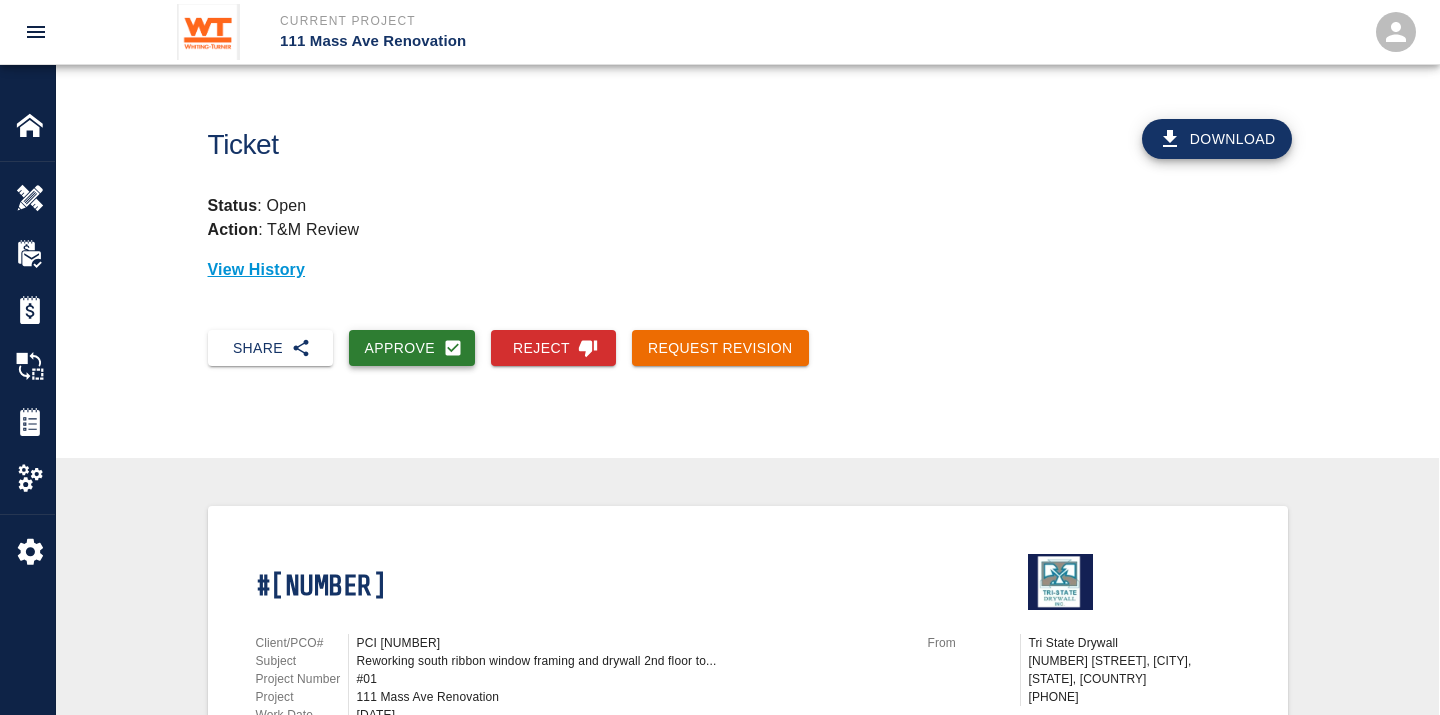 click on "Approve" at bounding box center [412, 348] 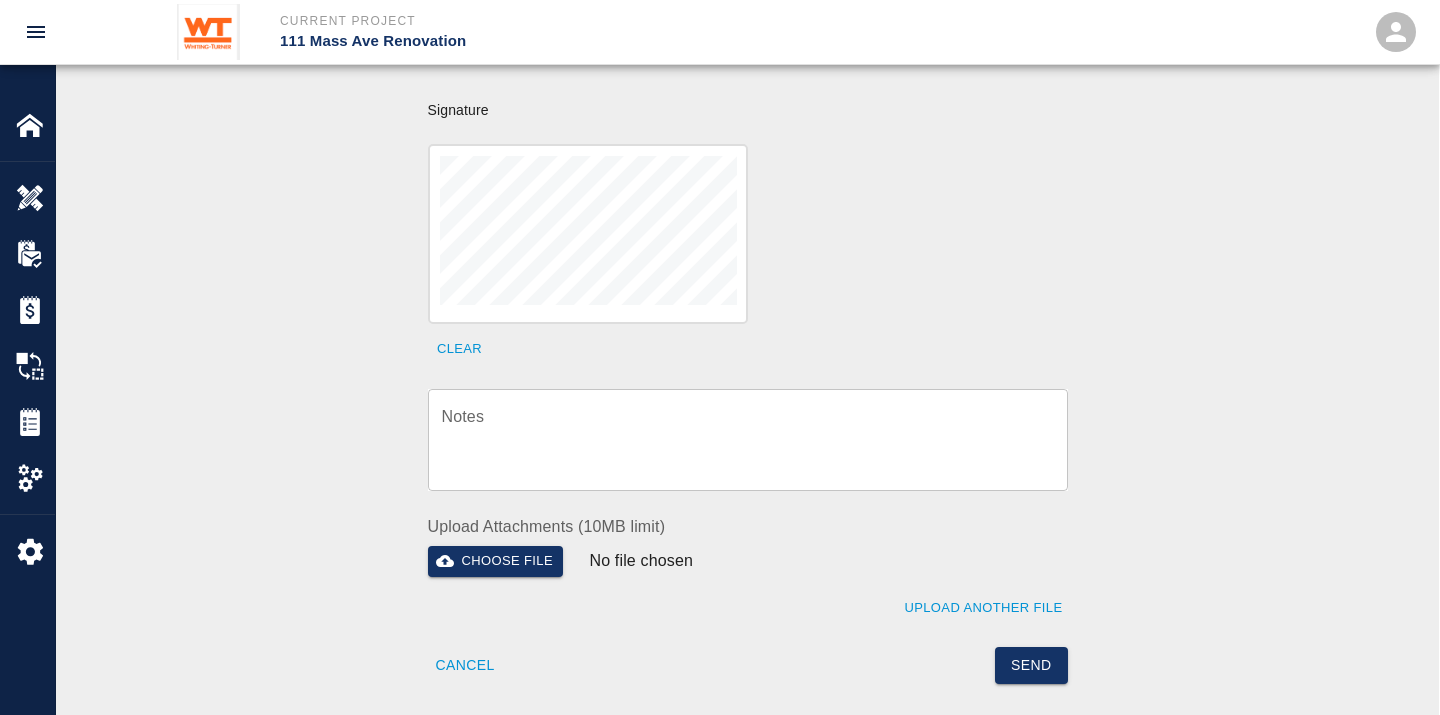 scroll, scrollTop: 666, scrollLeft: 0, axis: vertical 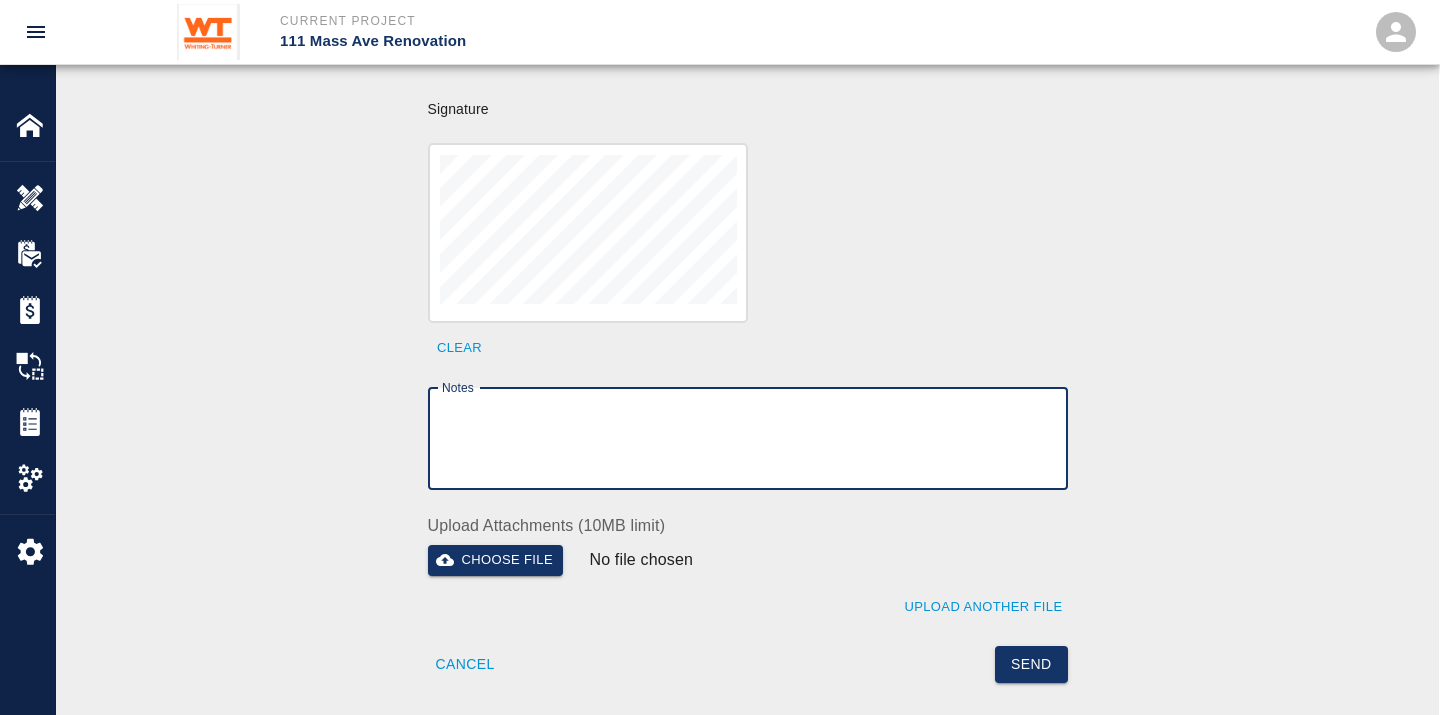 click on "Notes" at bounding box center [748, 438] 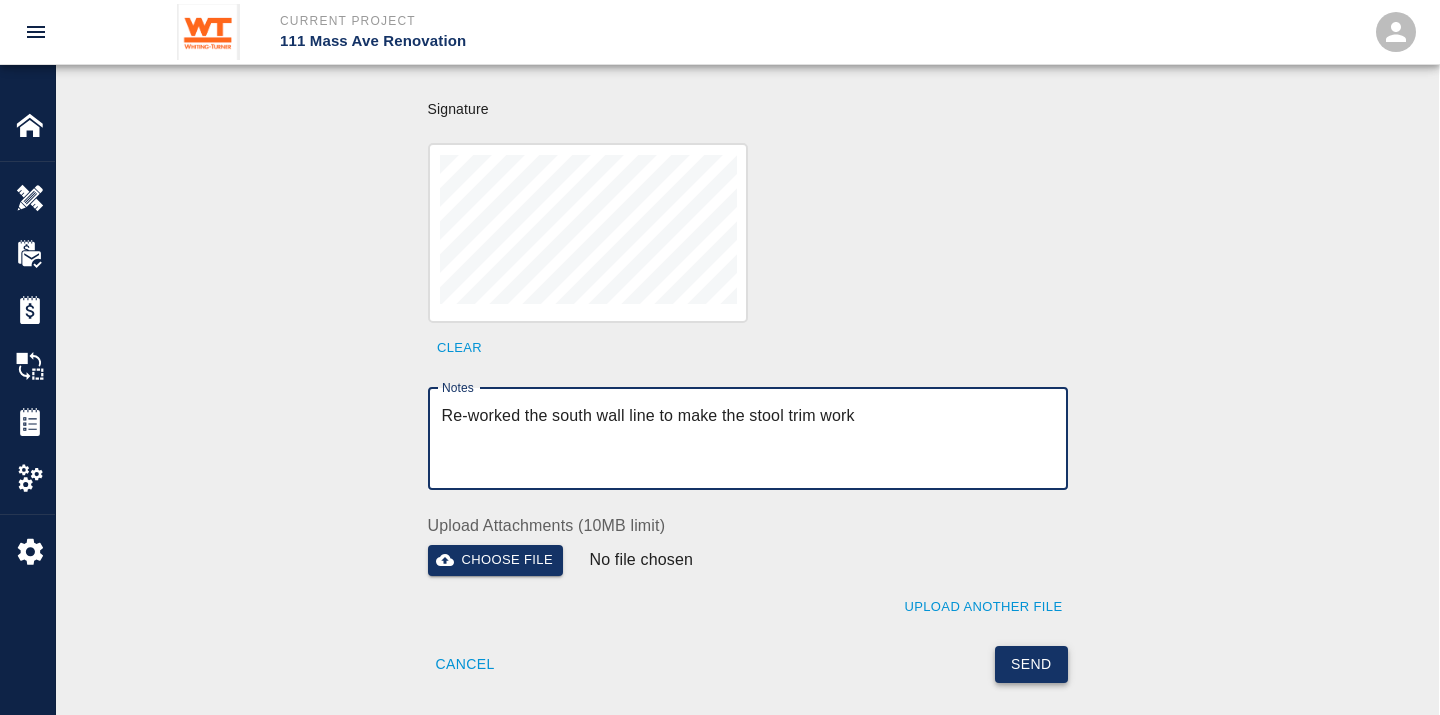 type on "Re-worked the south wall line to make the stool trim work" 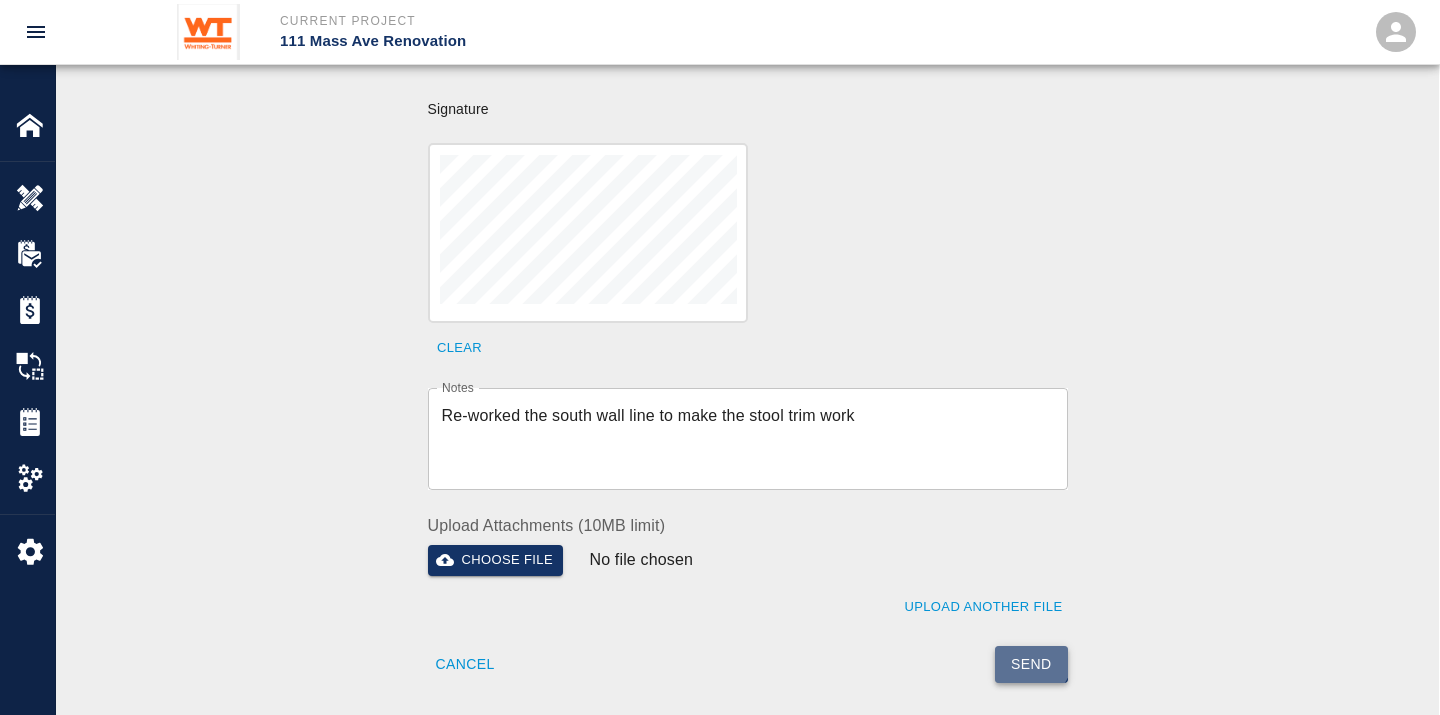click on "Send" at bounding box center [1031, 664] 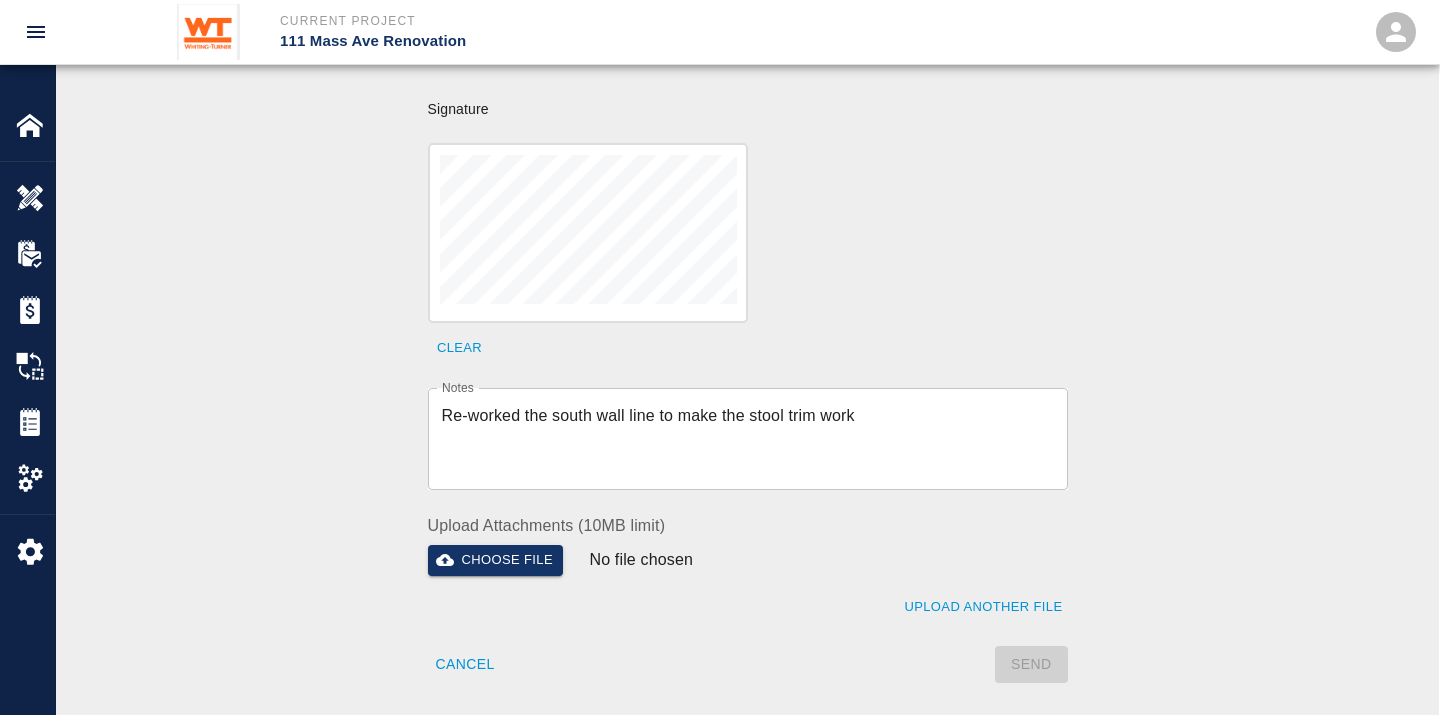 type 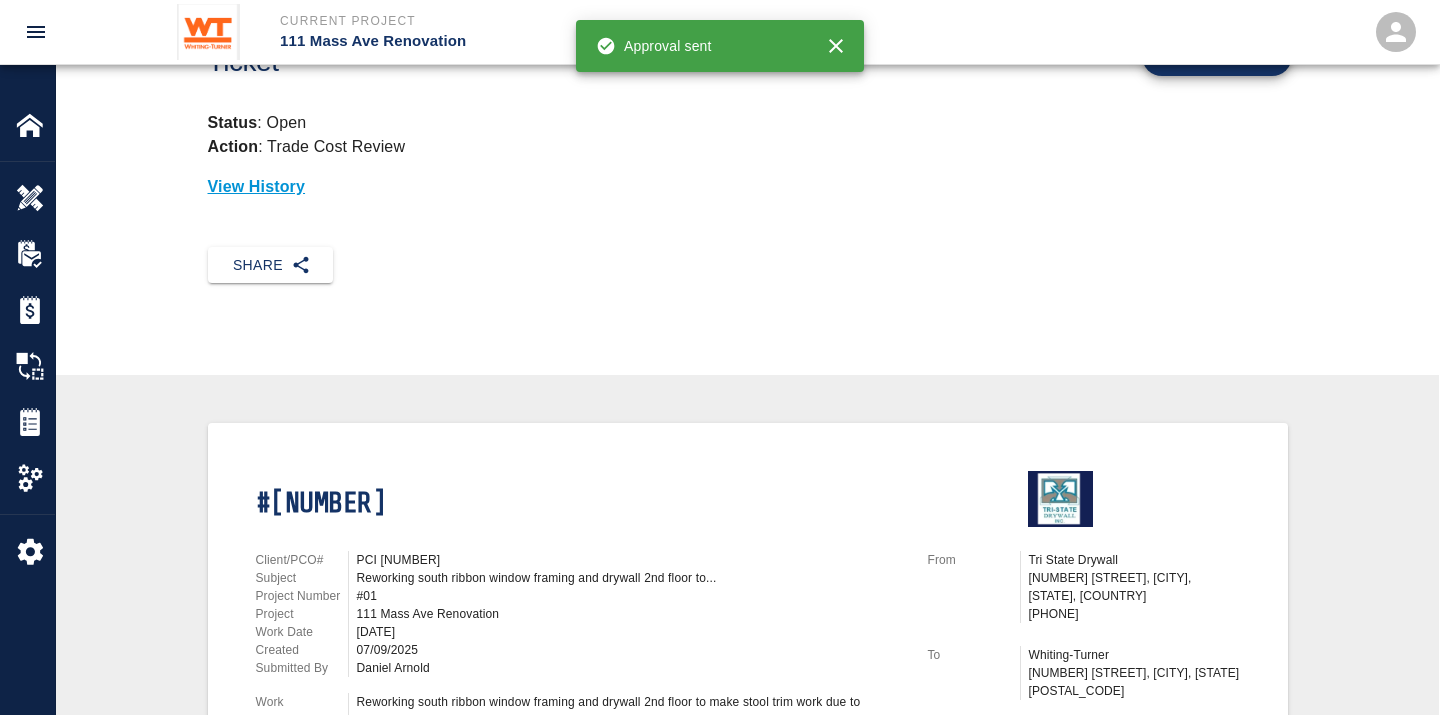 scroll, scrollTop: 0, scrollLeft: 0, axis: both 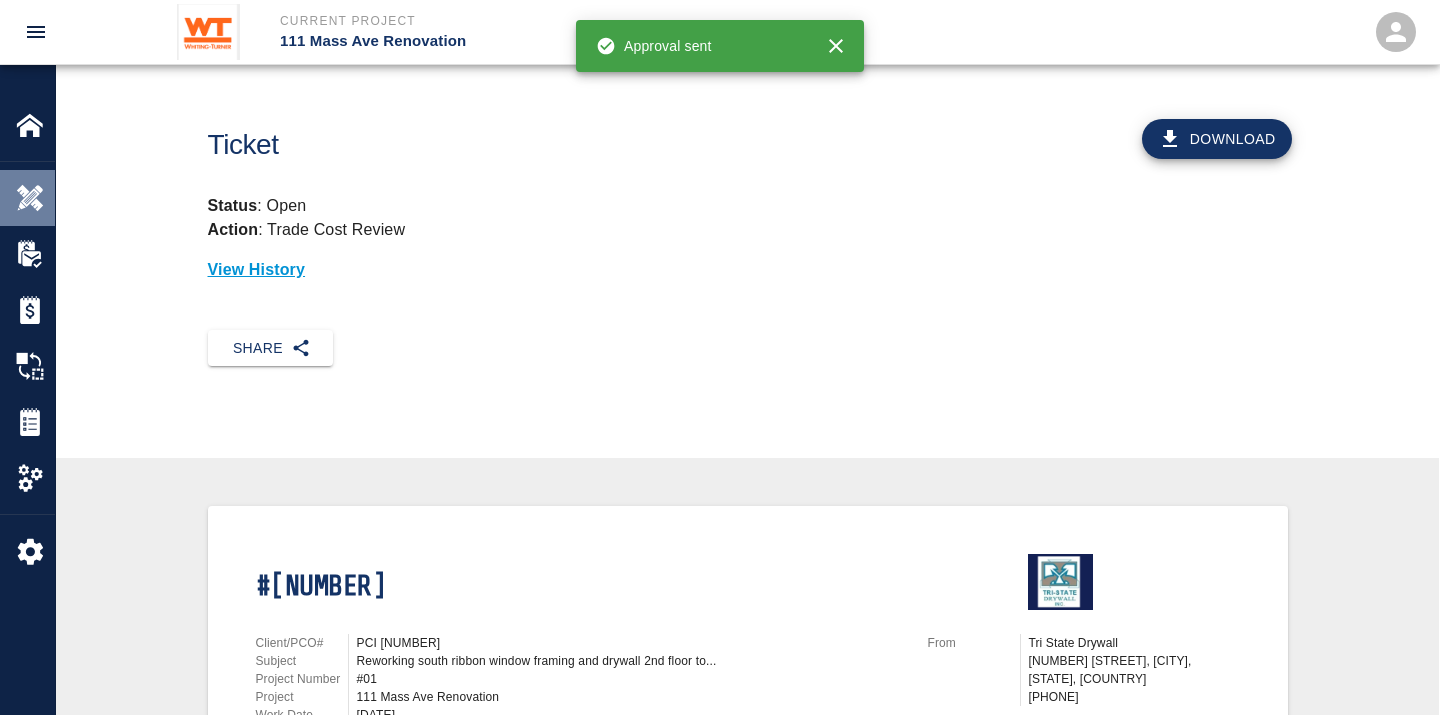 click at bounding box center [30, 198] 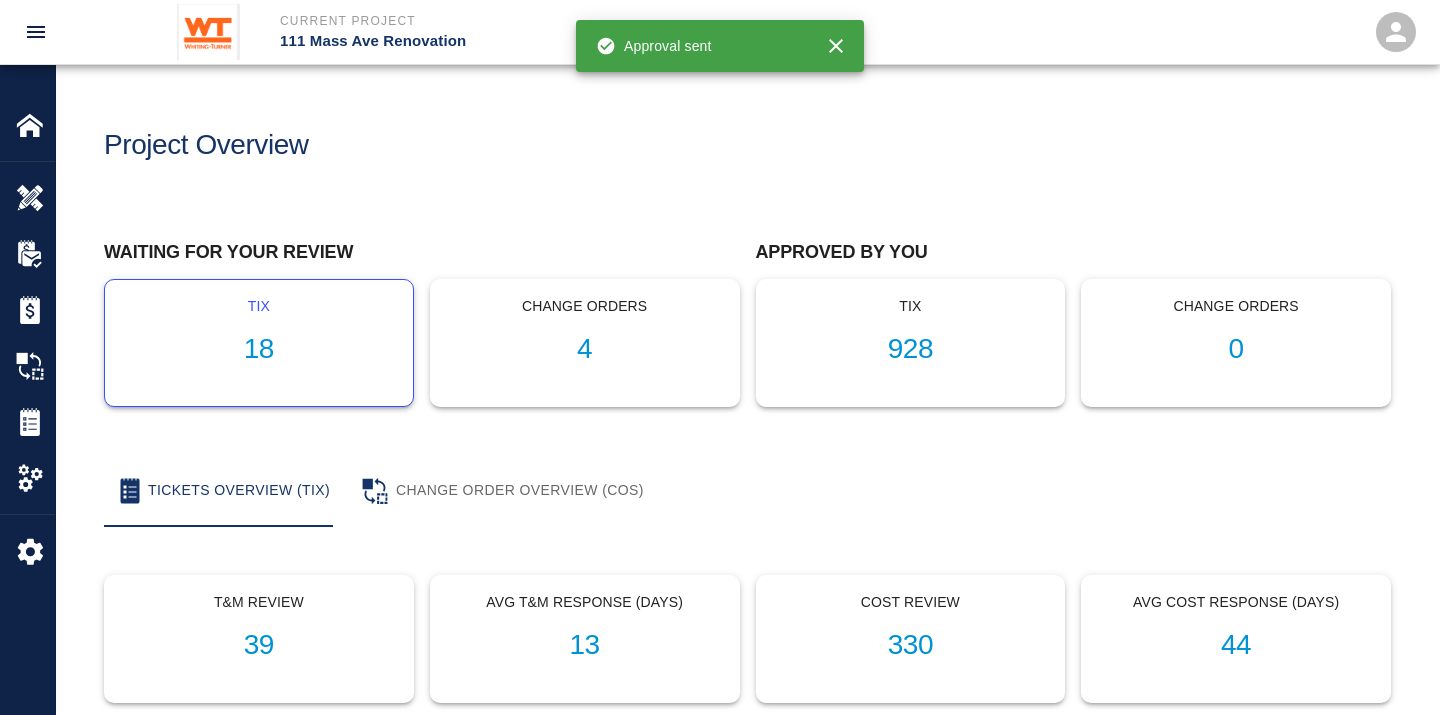 click on "18" at bounding box center (259, 349) 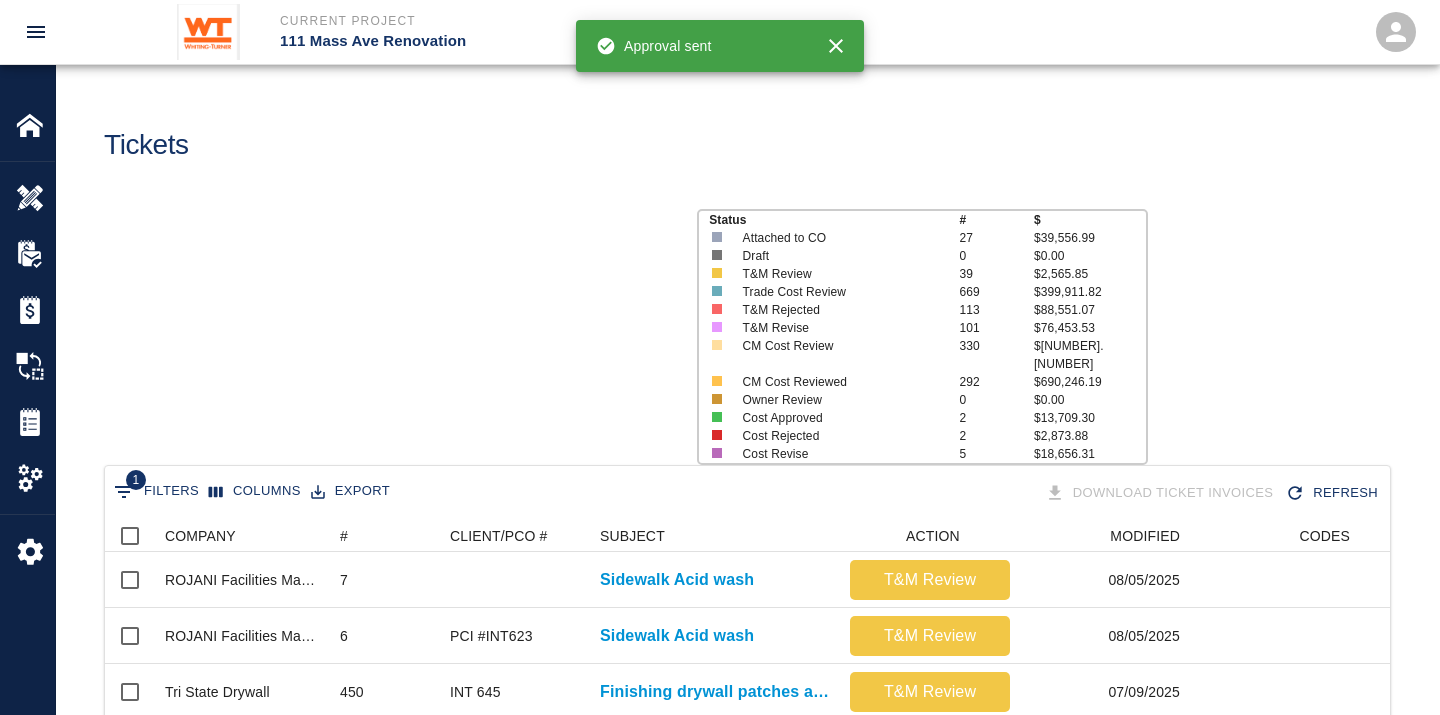 scroll, scrollTop: 17, scrollLeft: 17, axis: both 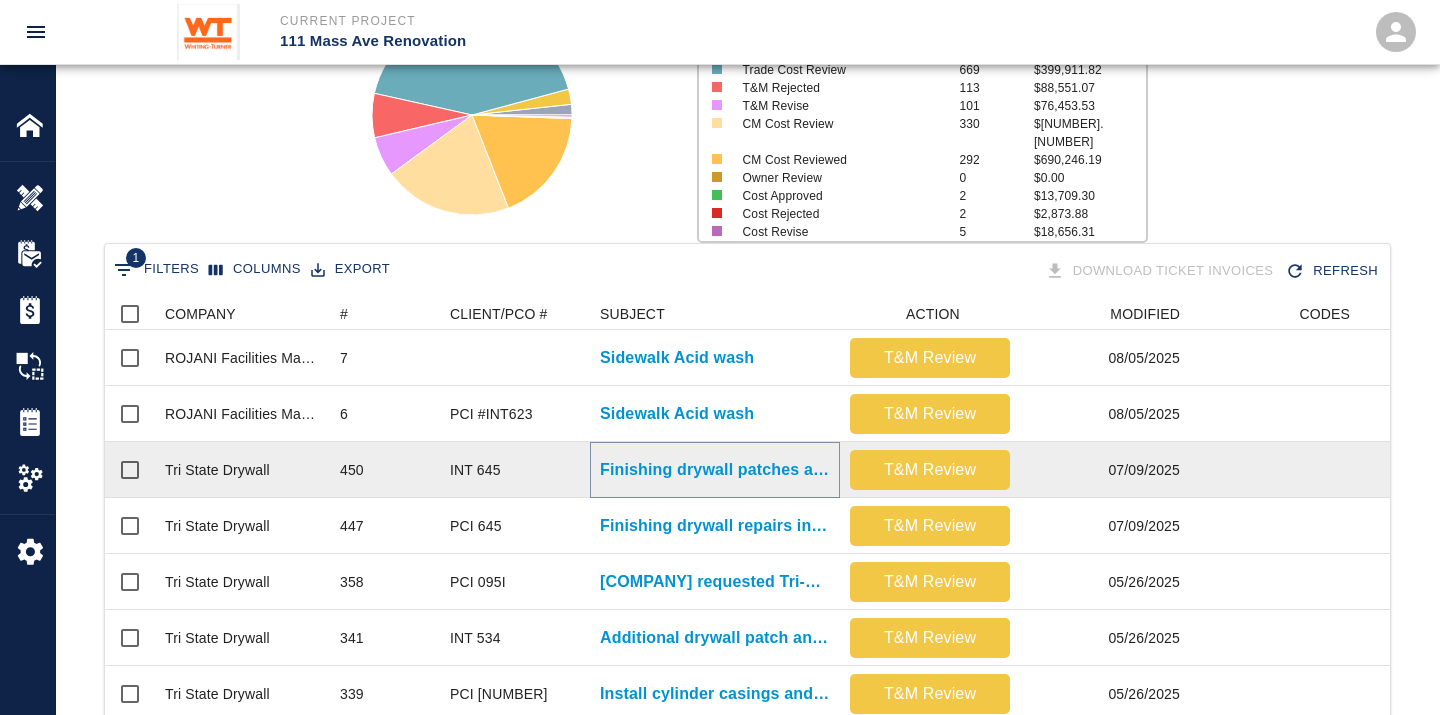click on "Finishing drywall patches and repairs in stair 1 from 2nd..." at bounding box center [715, 470] 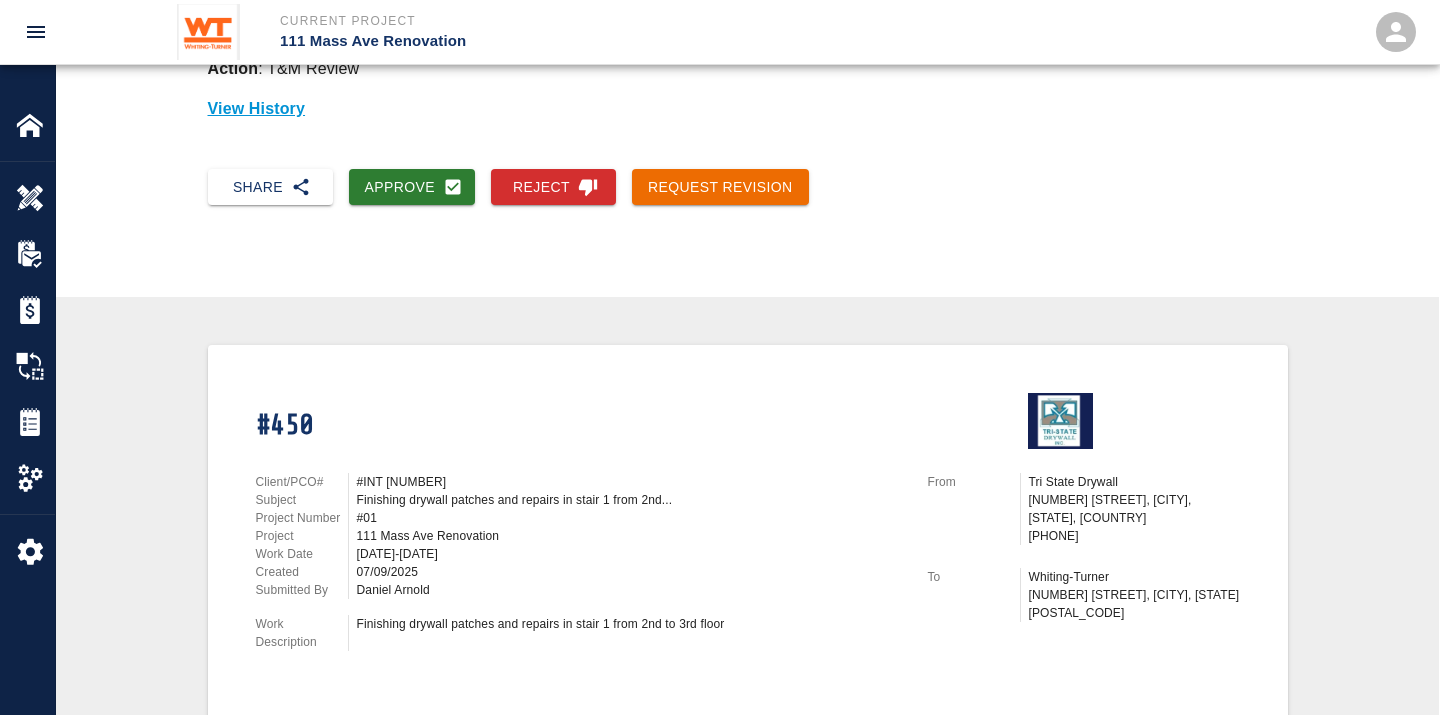scroll, scrollTop: 222, scrollLeft: 0, axis: vertical 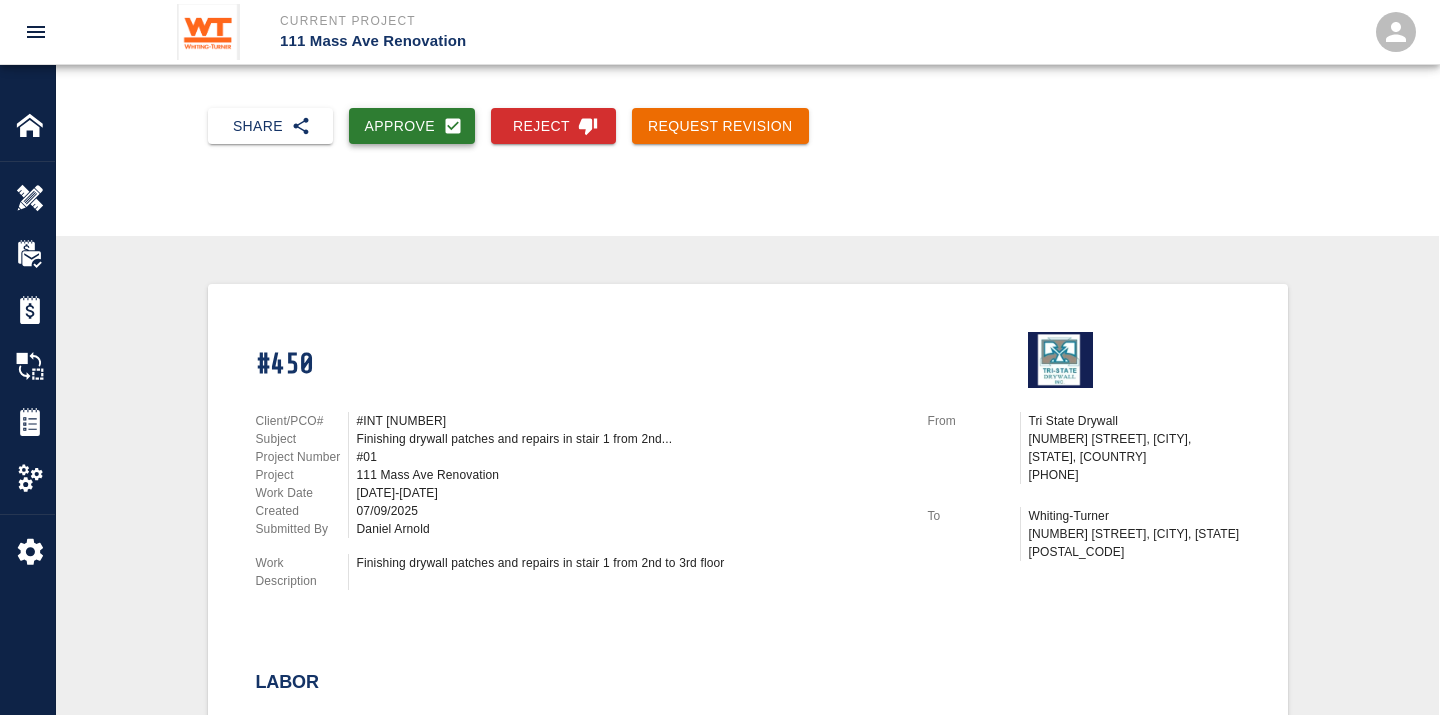 click on "Approve" at bounding box center (412, 126) 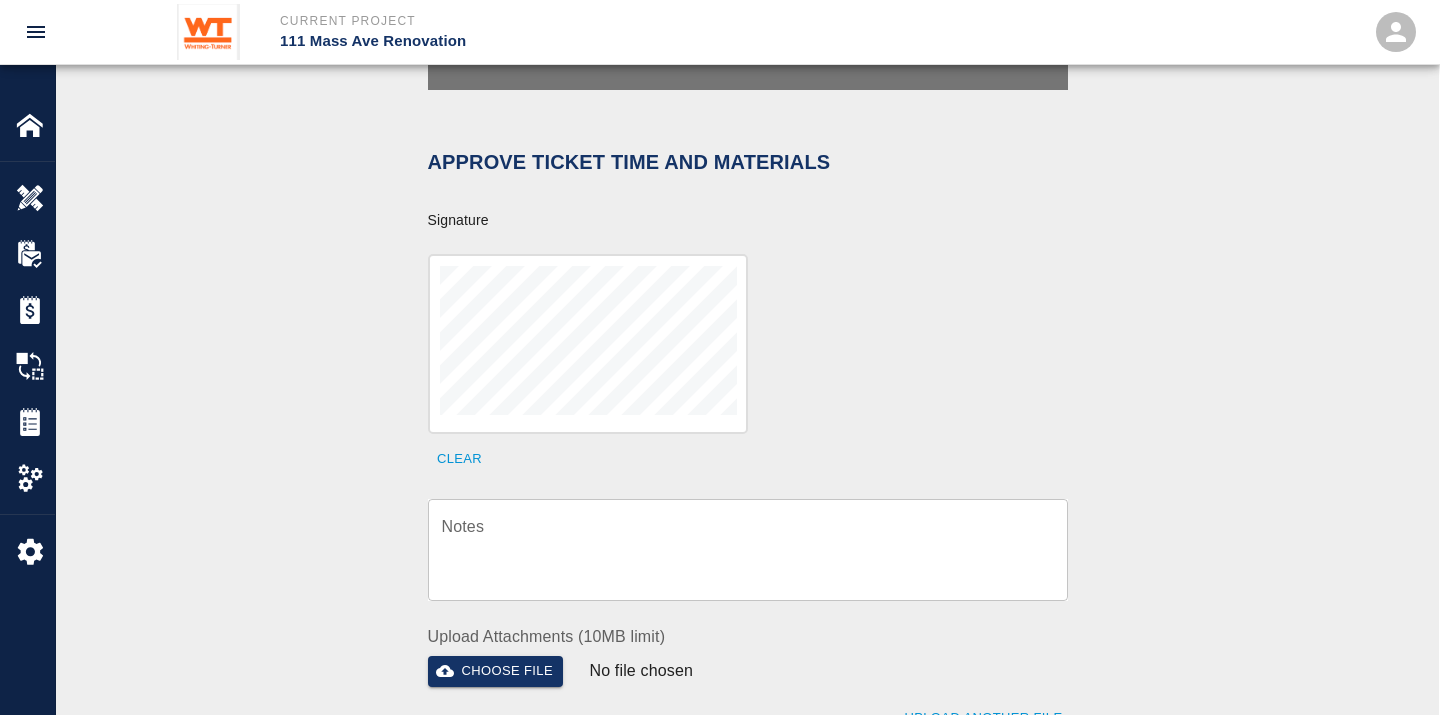 scroll, scrollTop: 888, scrollLeft: 0, axis: vertical 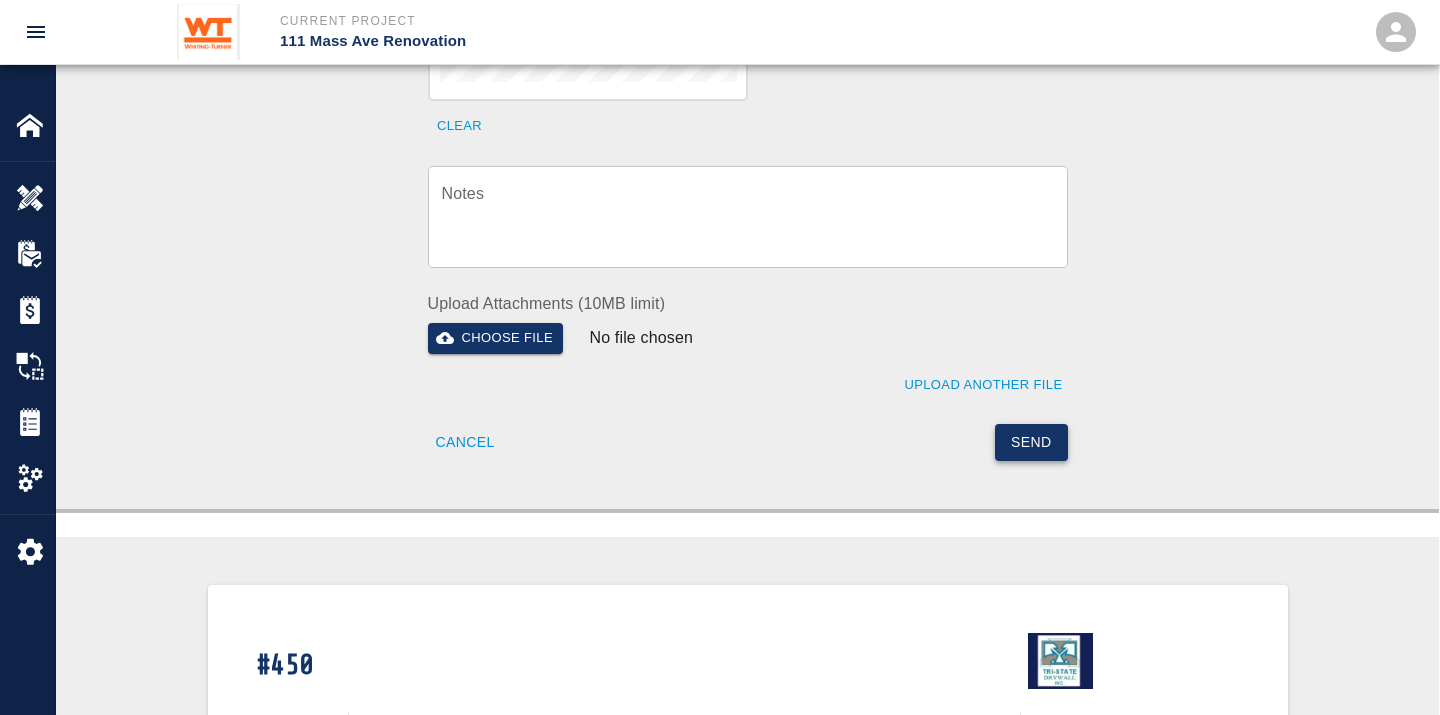 click on "Send" at bounding box center (1031, 442) 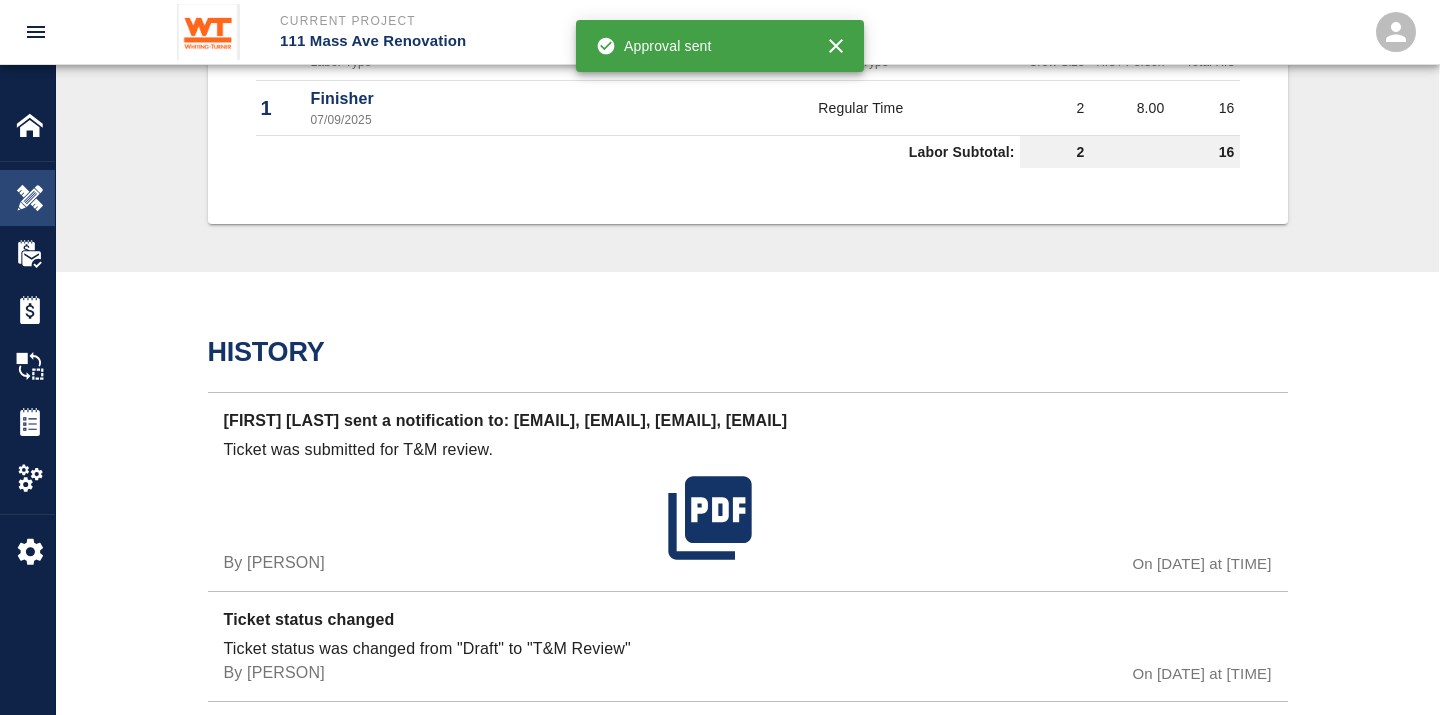 click at bounding box center (30, 198) 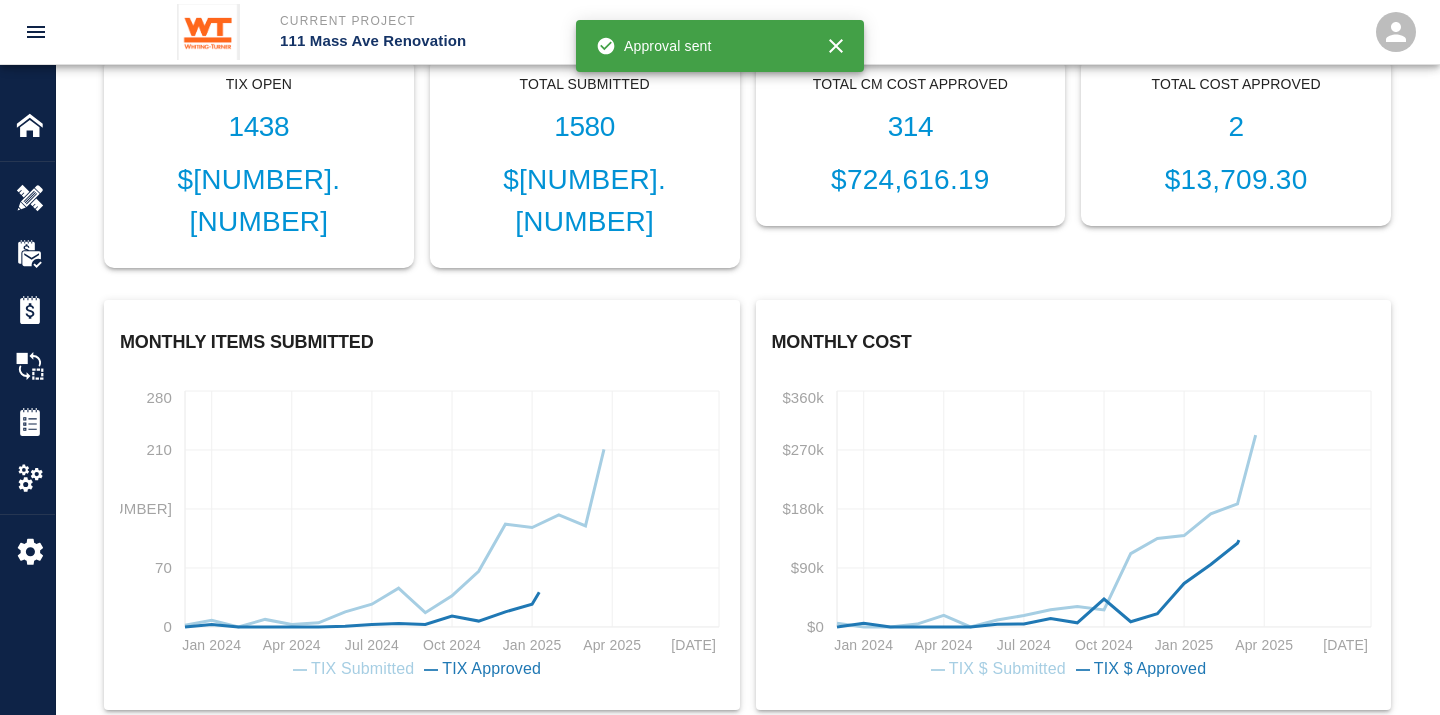 scroll, scrollTop: 0, scrollLeft: 0, axis: both 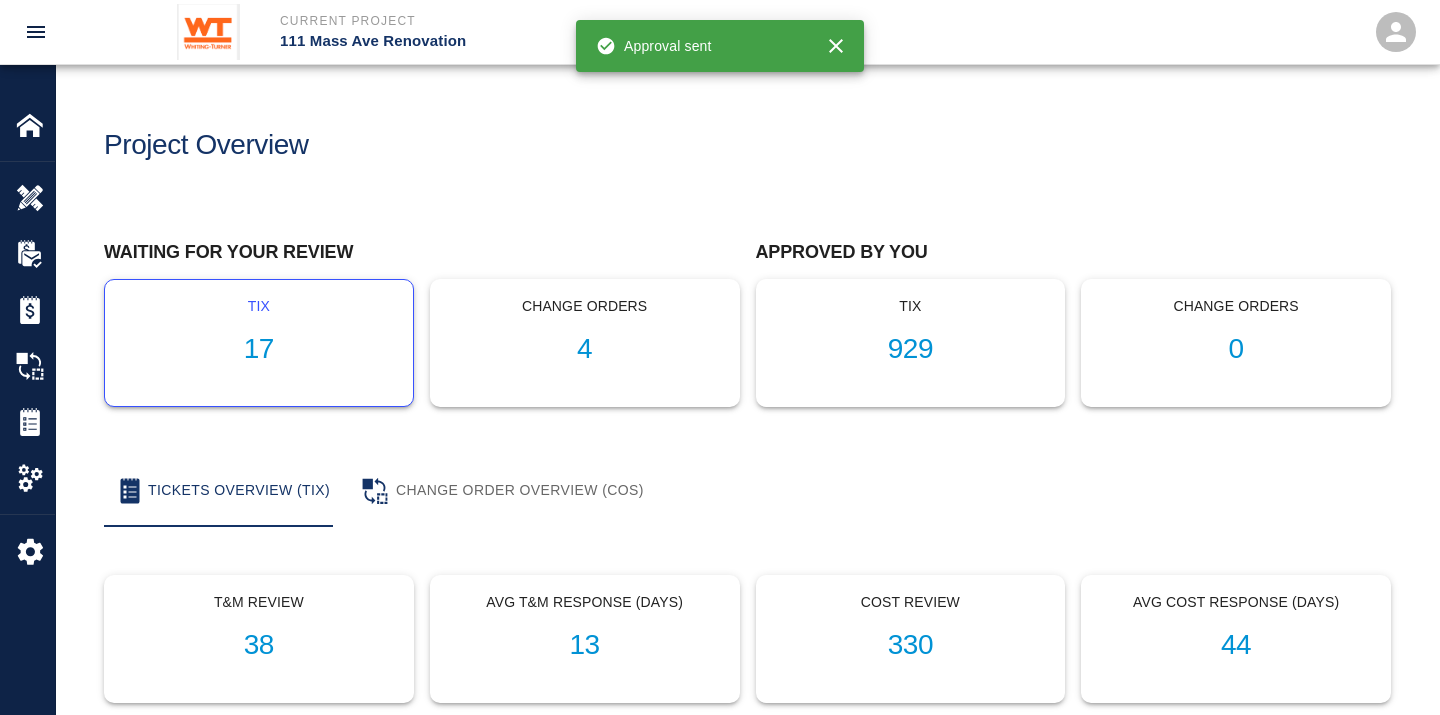 click on "17" at bounding box center (259, 349) 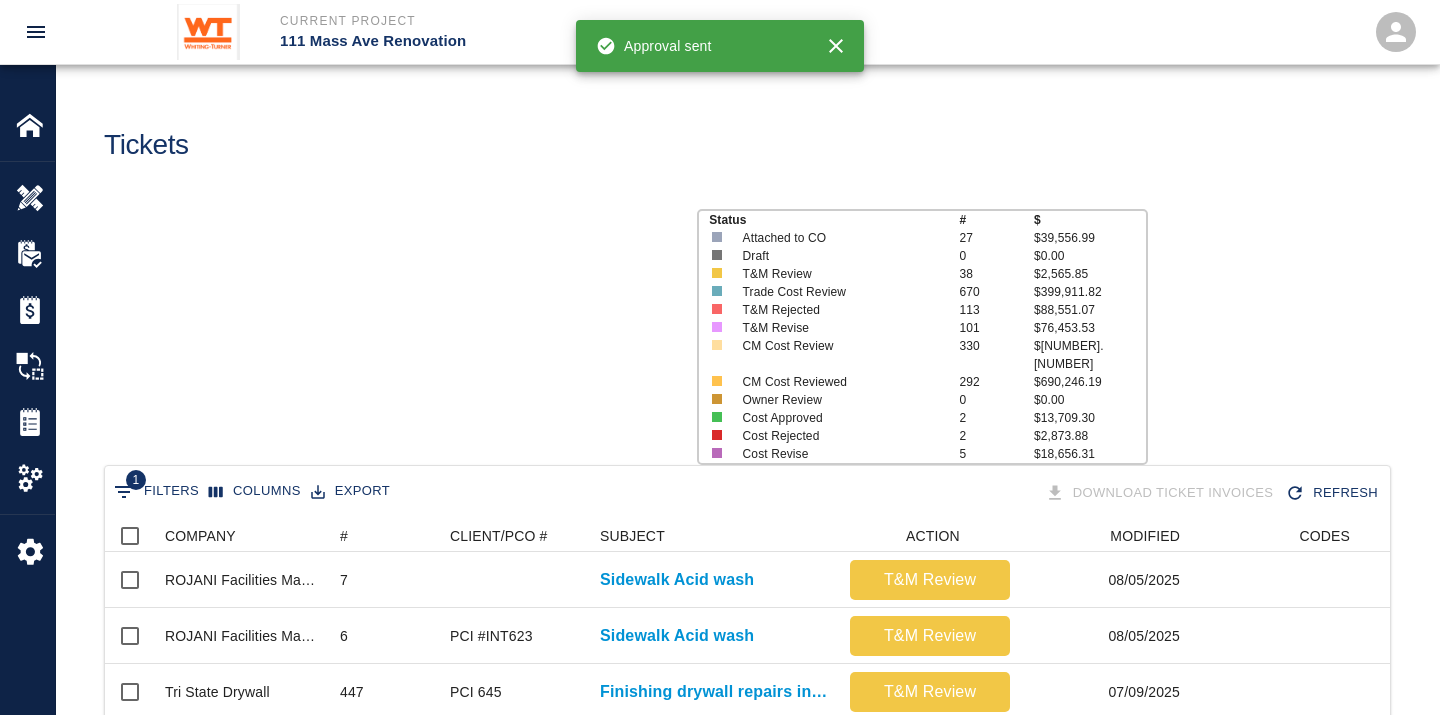scroll, scrollTop: 17, scrollLeft: 17, axis: both 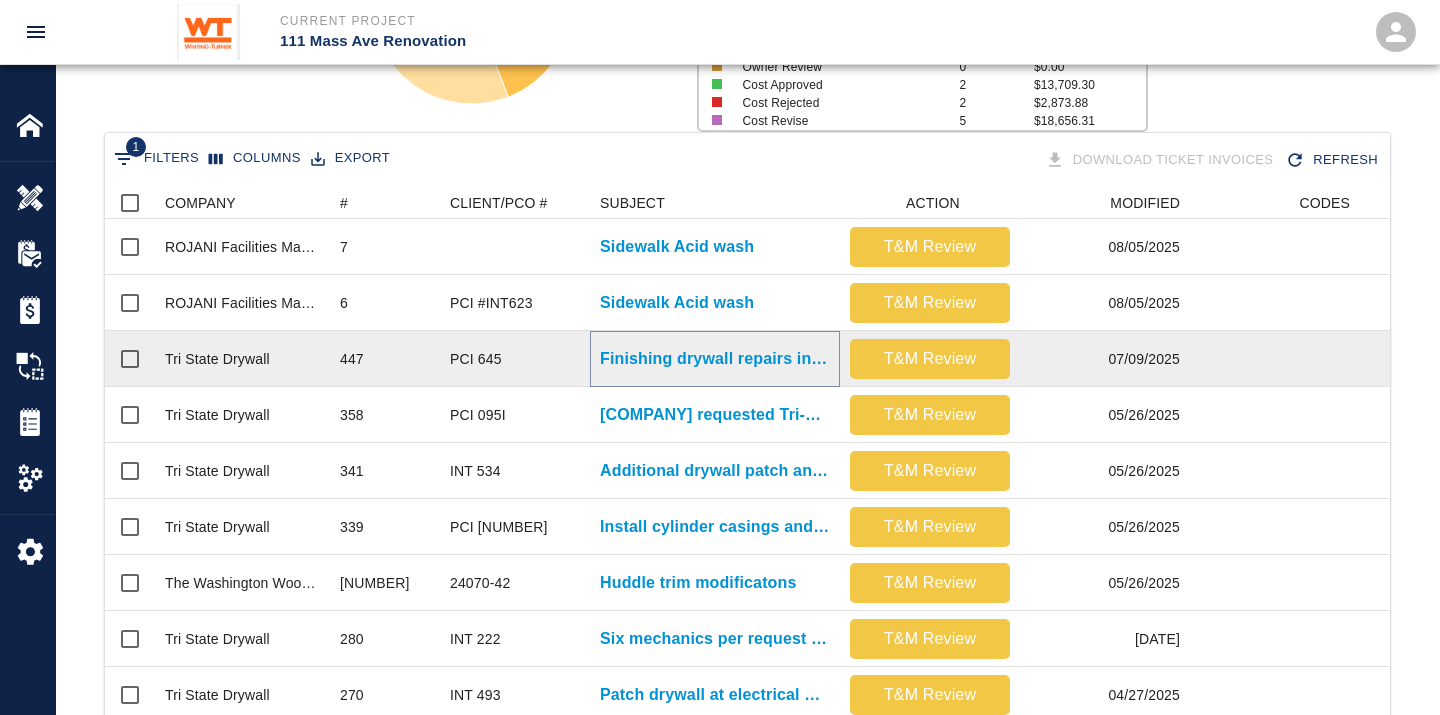 click on "Finishing drywall repairs in stair 1 from 2nd to 3rd..." at bounding box center (715, 359) 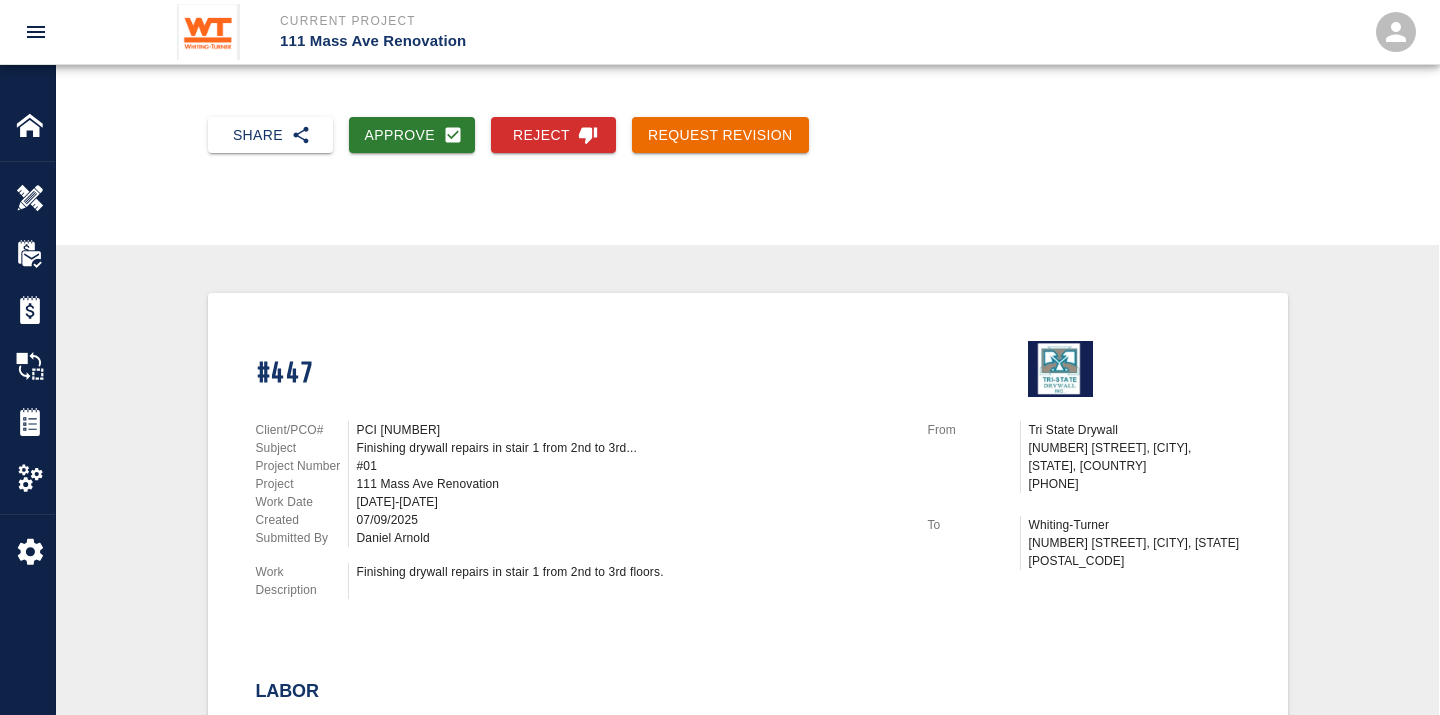 scroll, scrollTop: 222, scrollLeft: 0, axis: vertical 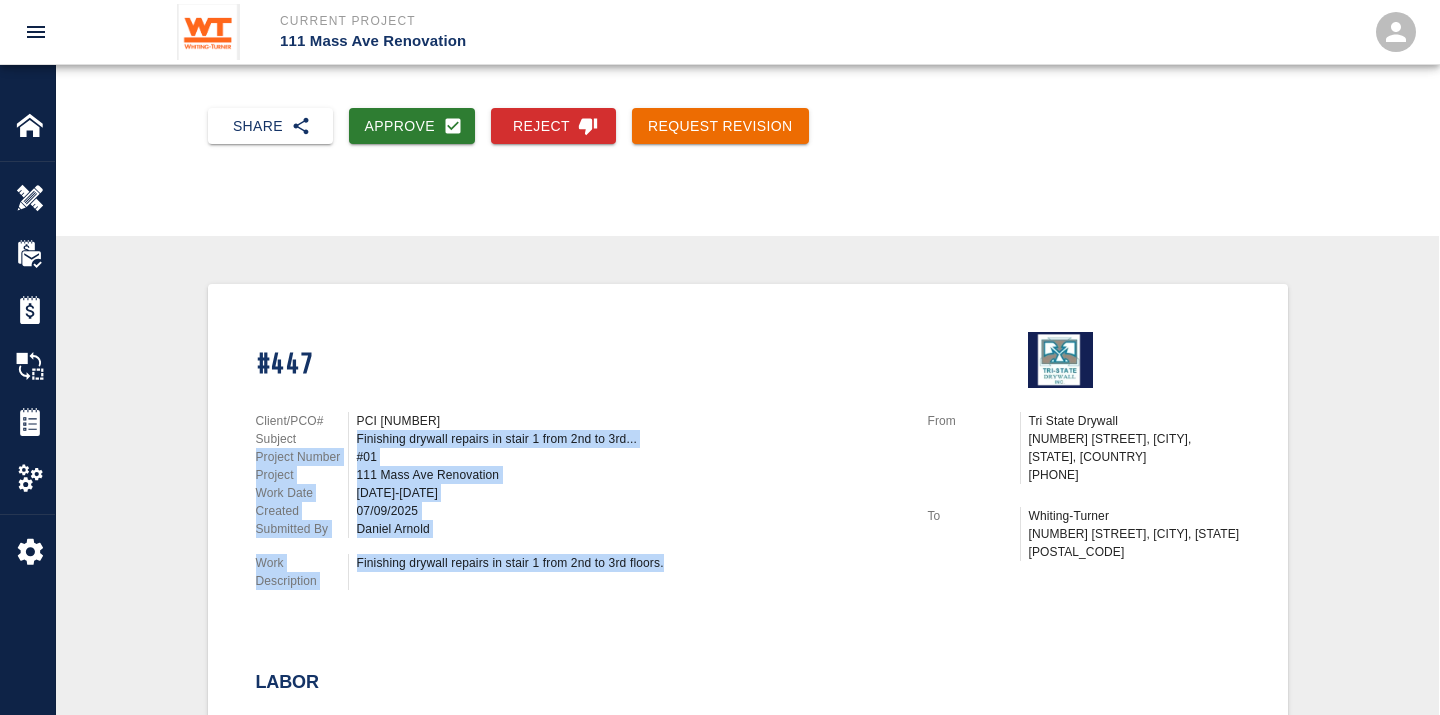 drag, startPoint x: 356, startPoint y: 430, endPoint x: 668, endPoint y: 562, distance: 338.77426 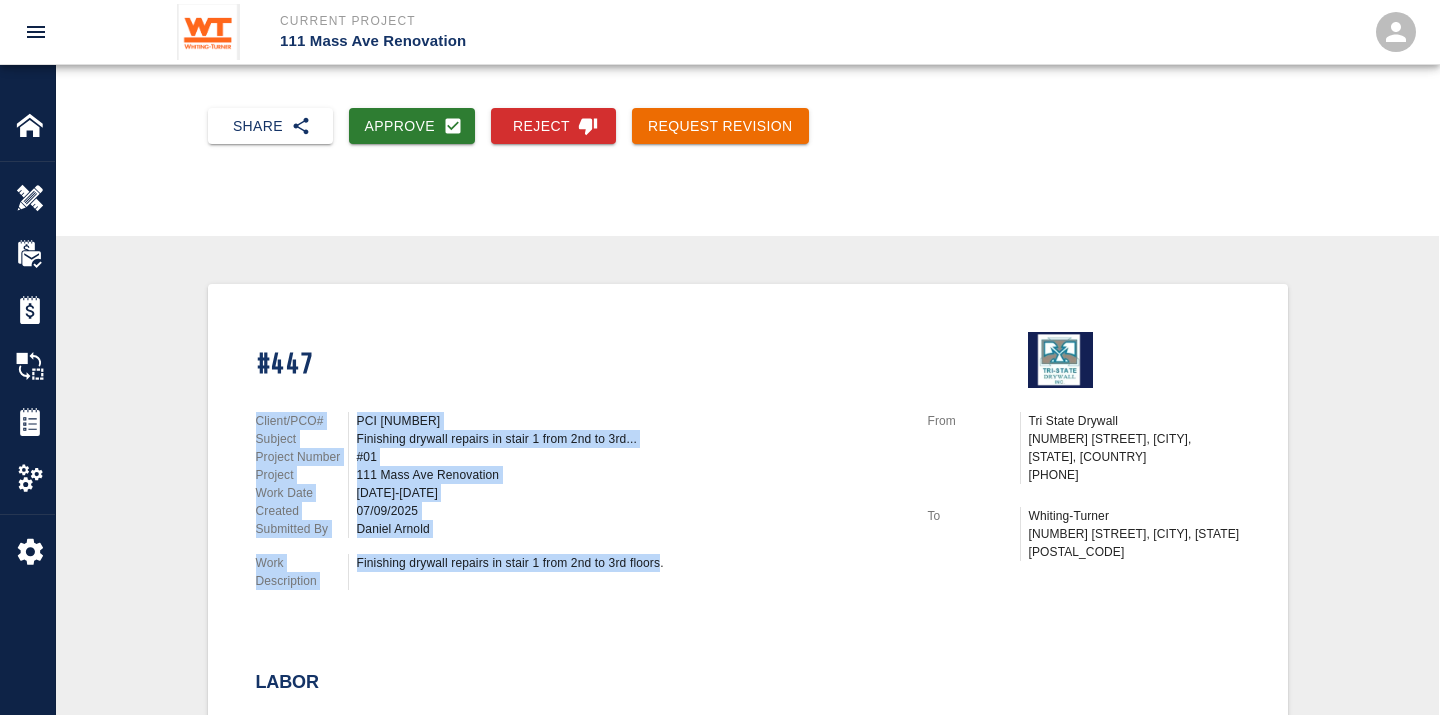 drag, startPoint x: 662, startPoint y: 555, endPoint x: 242, endPoint y: 406, distance: 445.64673 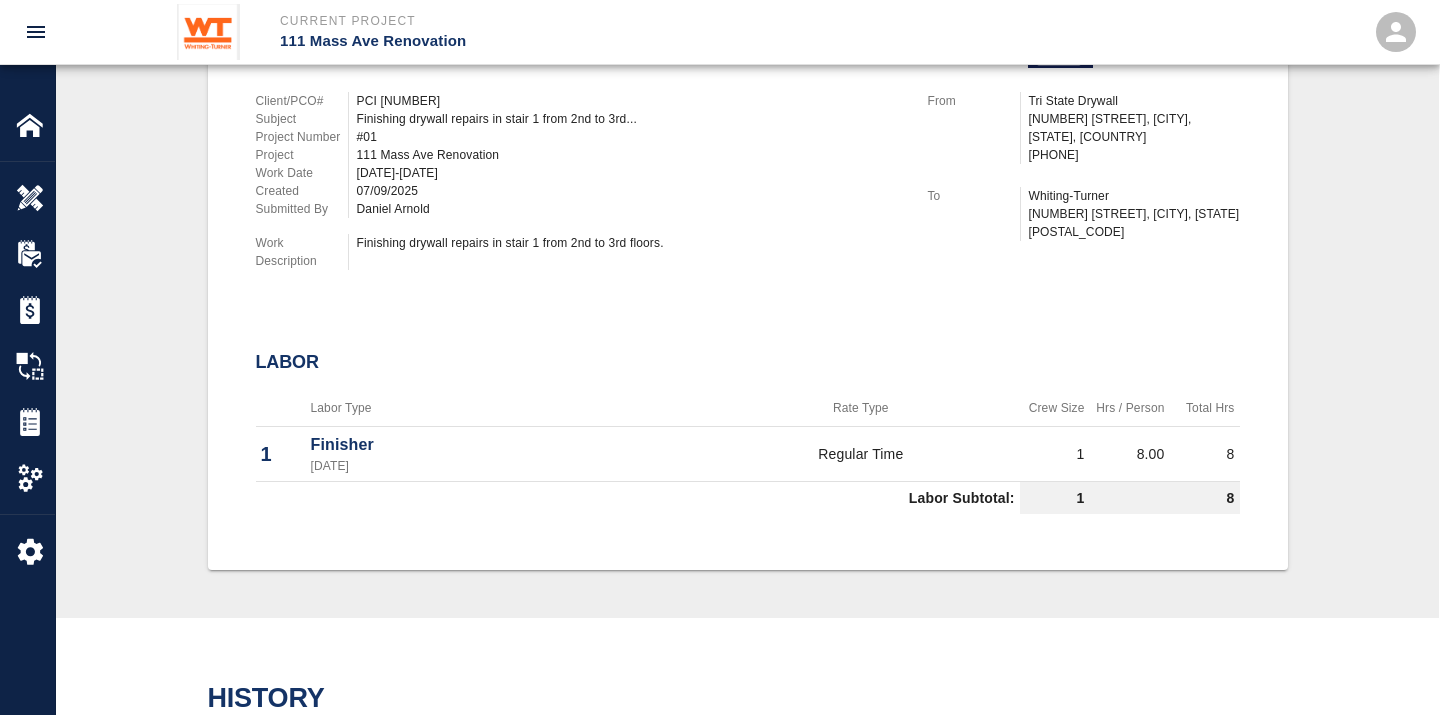 scroll, scrollTop: 555, scrollLeft: 0, axis: vertical 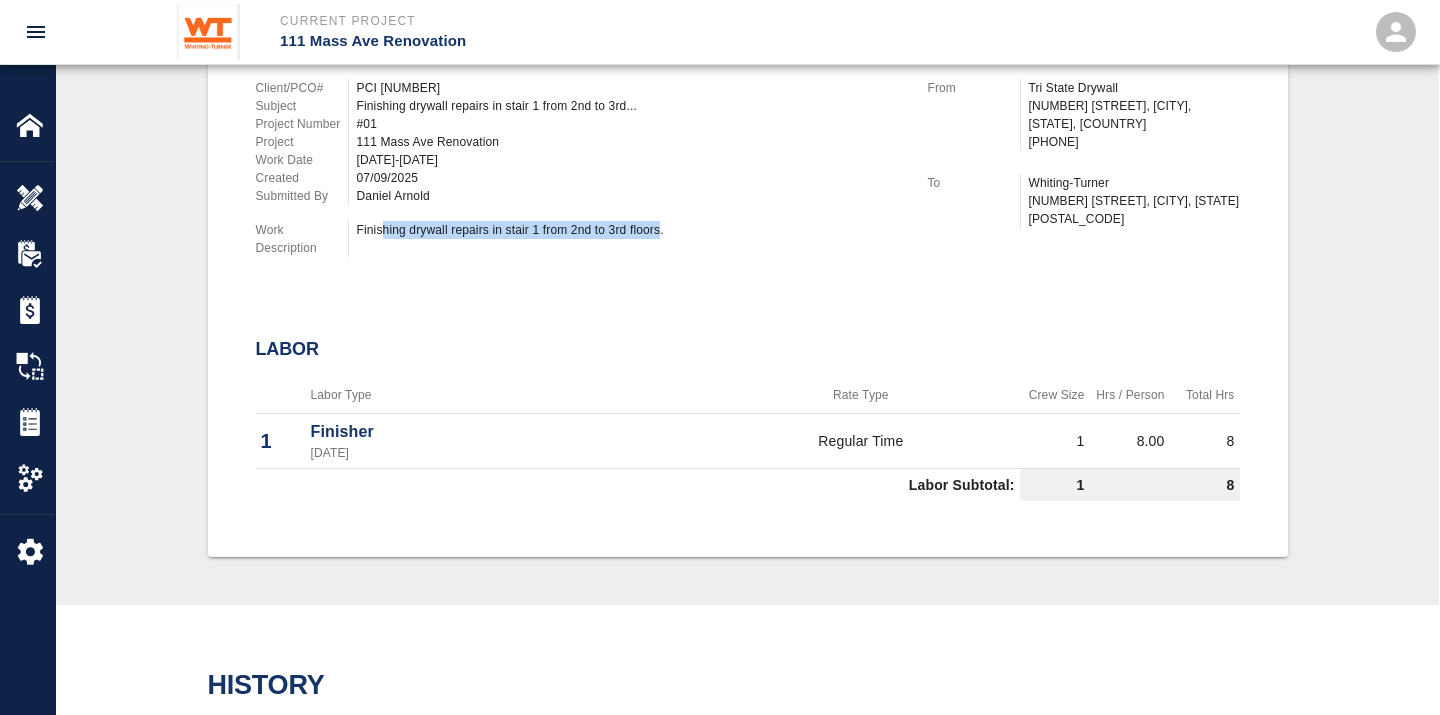drag, startPoint x: 662, startPoint y: 222, endPoint x: 385, endPoint y: 211, distance: 277.21832 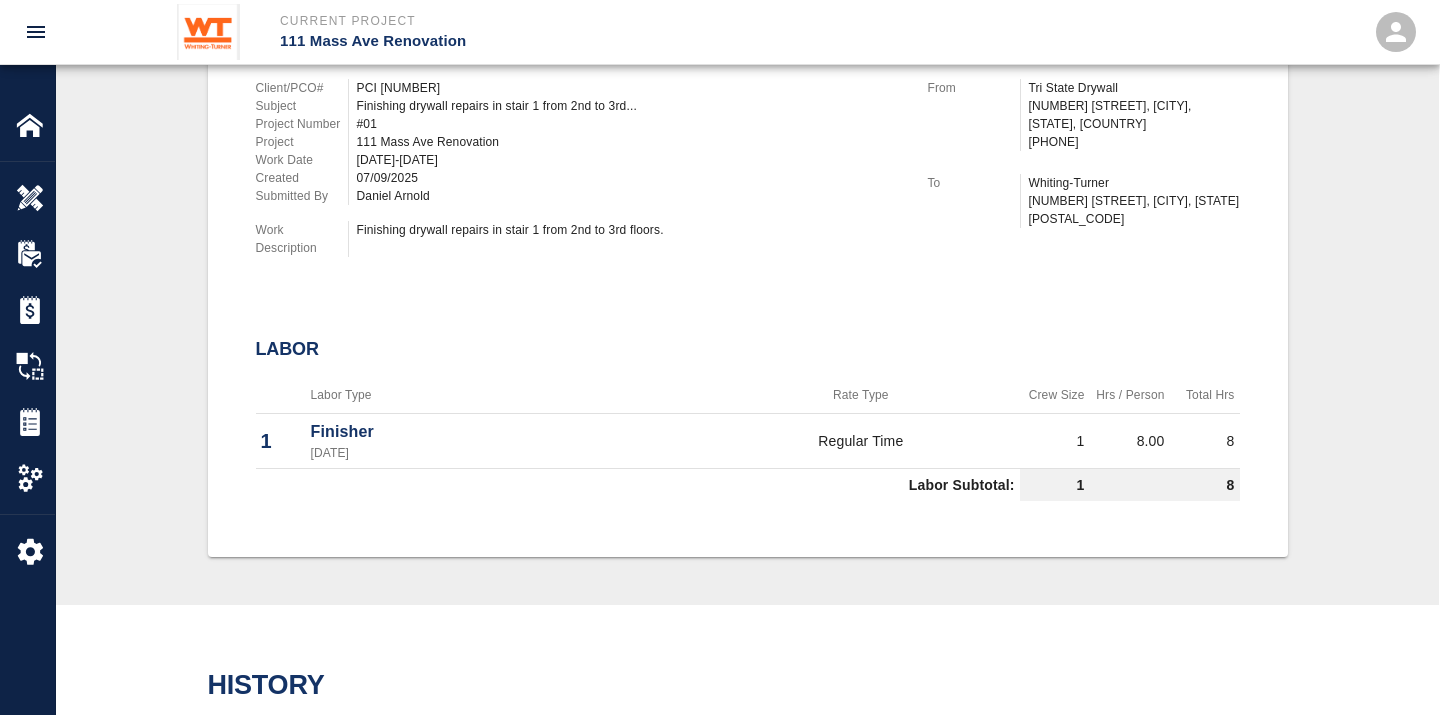 drag, startPoint x: 385, startPoint y: 211, endPoint x: 665, endPoint y: 237, distance: 281.20456 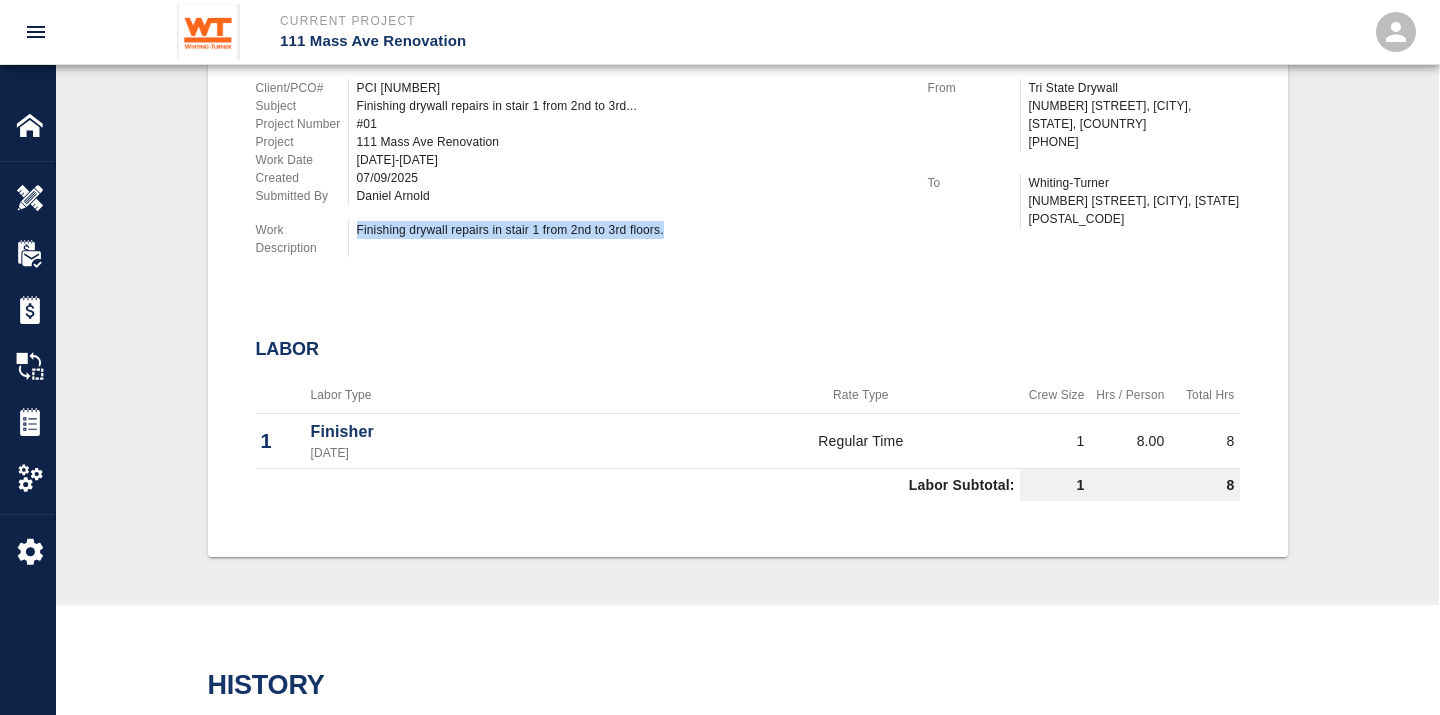 drag, startPoint x: 358, startPoint y: 216, endPoint x: 671, endPoint y: 226, distance: 313.1597 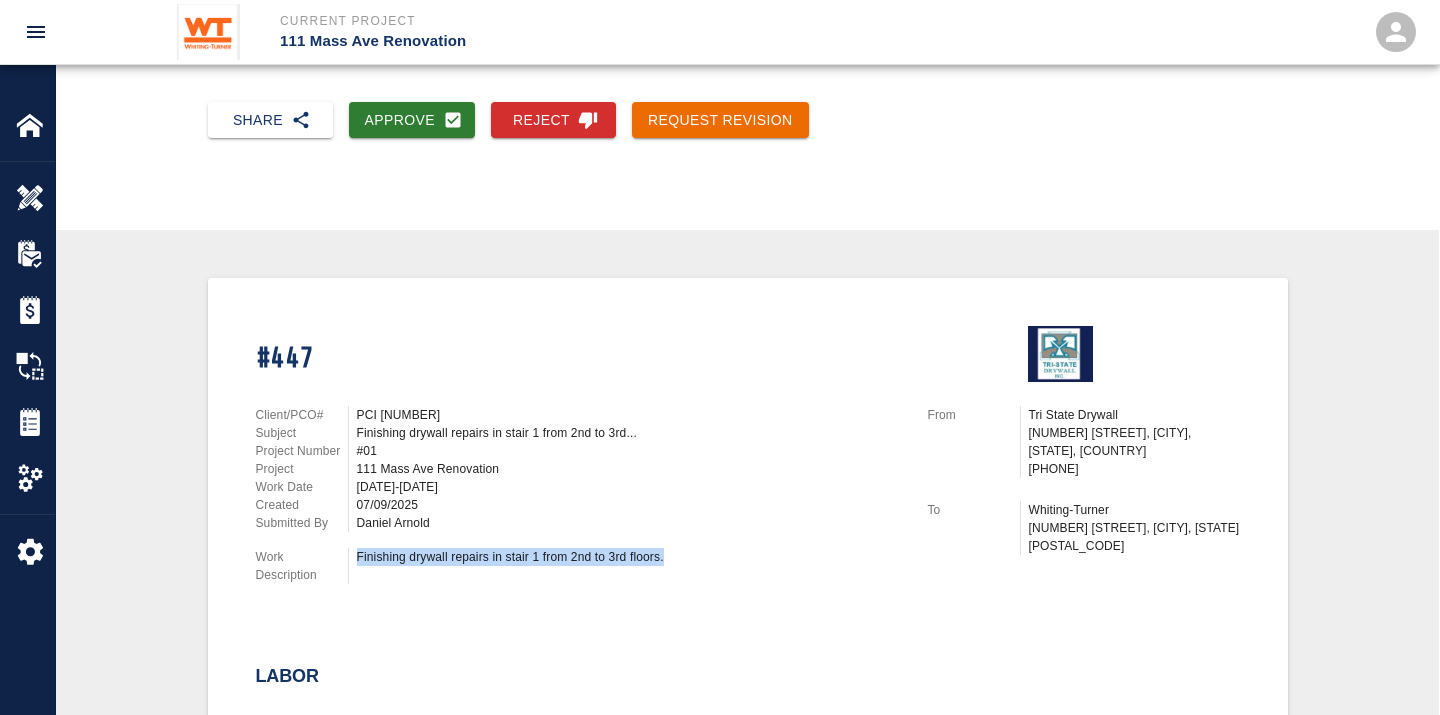 scroll, scrollTop: 111, scrollLeft: 0, axis: vertical 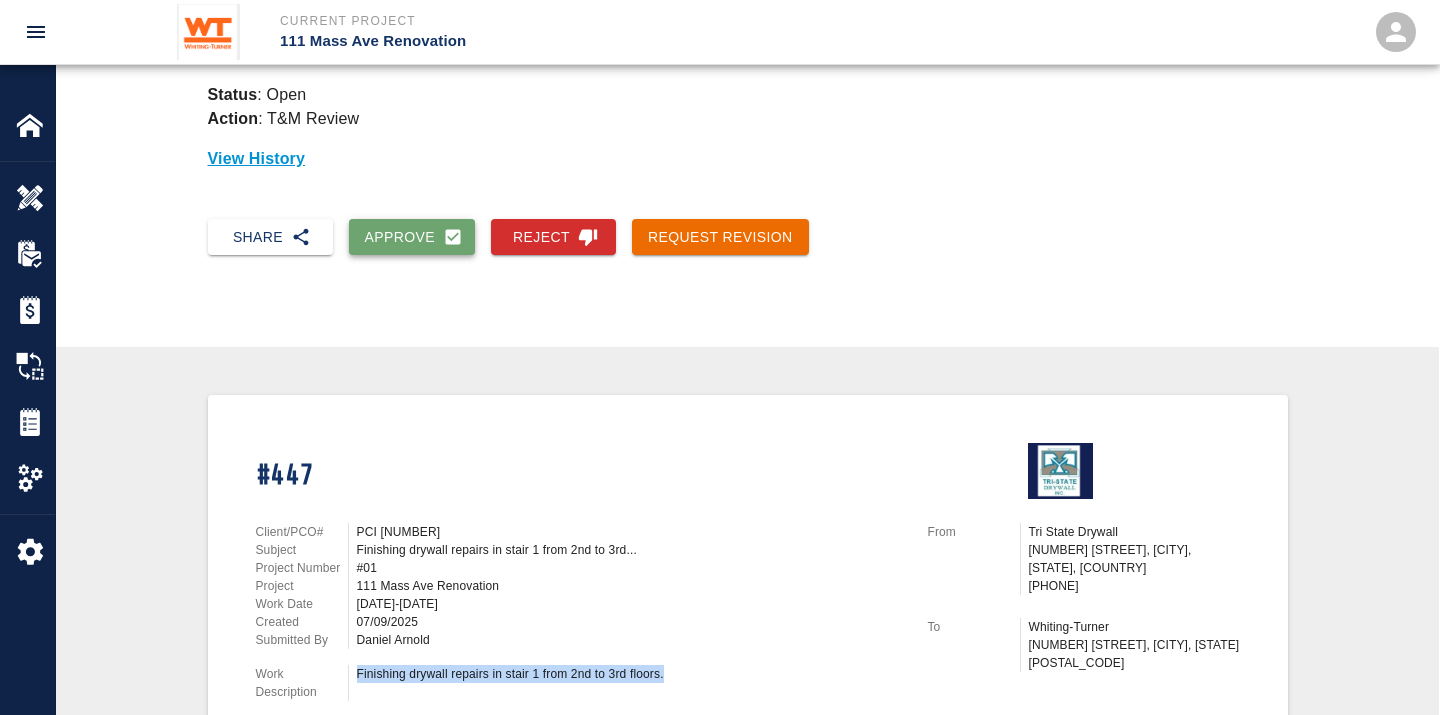 click on "Approve" at bounding box center (412, 237) 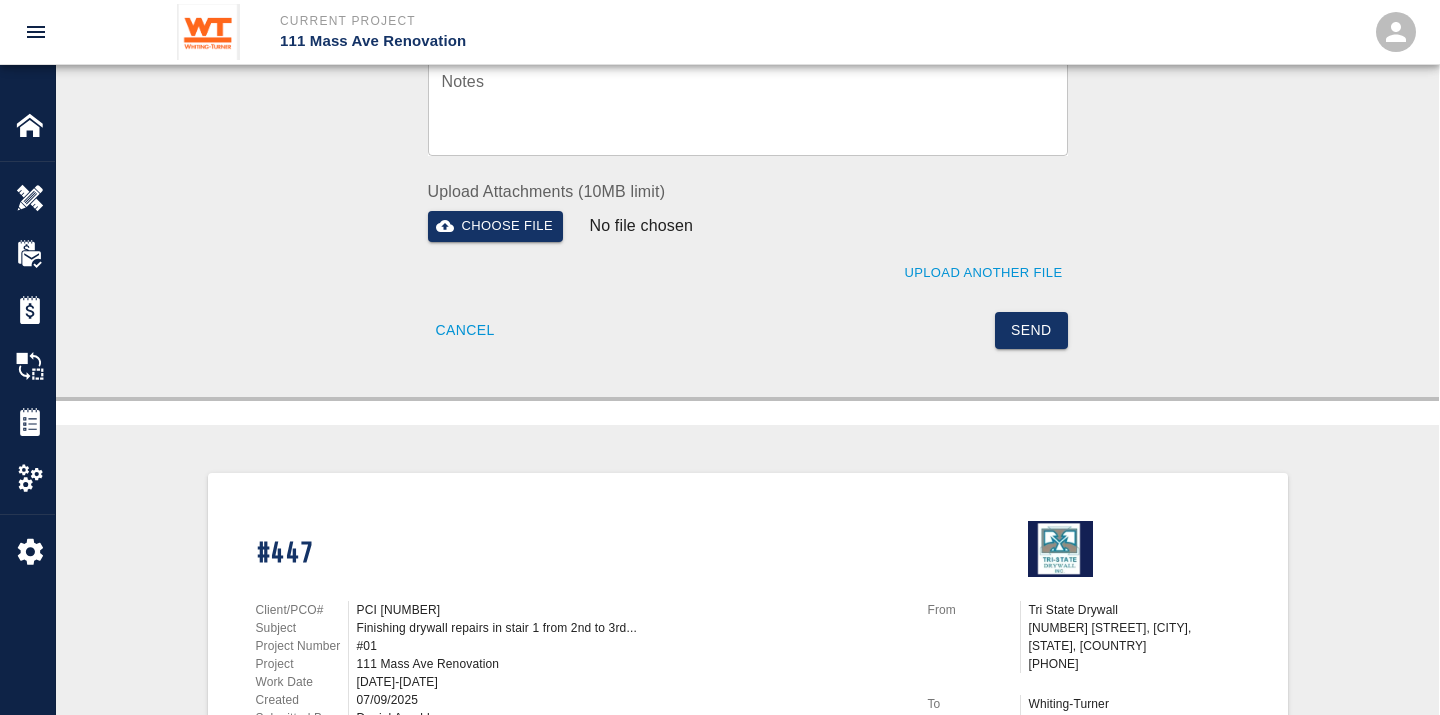 scroll, scrollTop: 888, scrollLeft: 0, axis: vertical 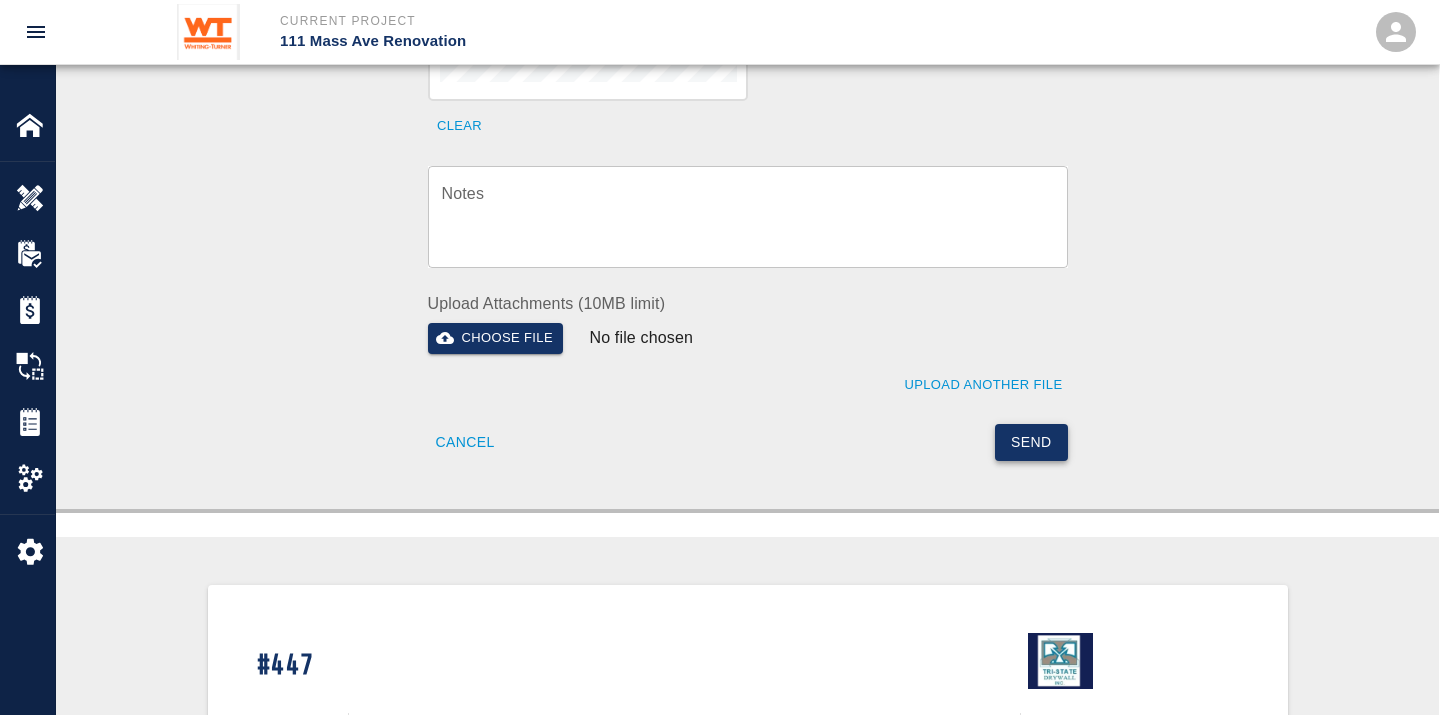 click on "Send" at bounding box center (1031, 442) 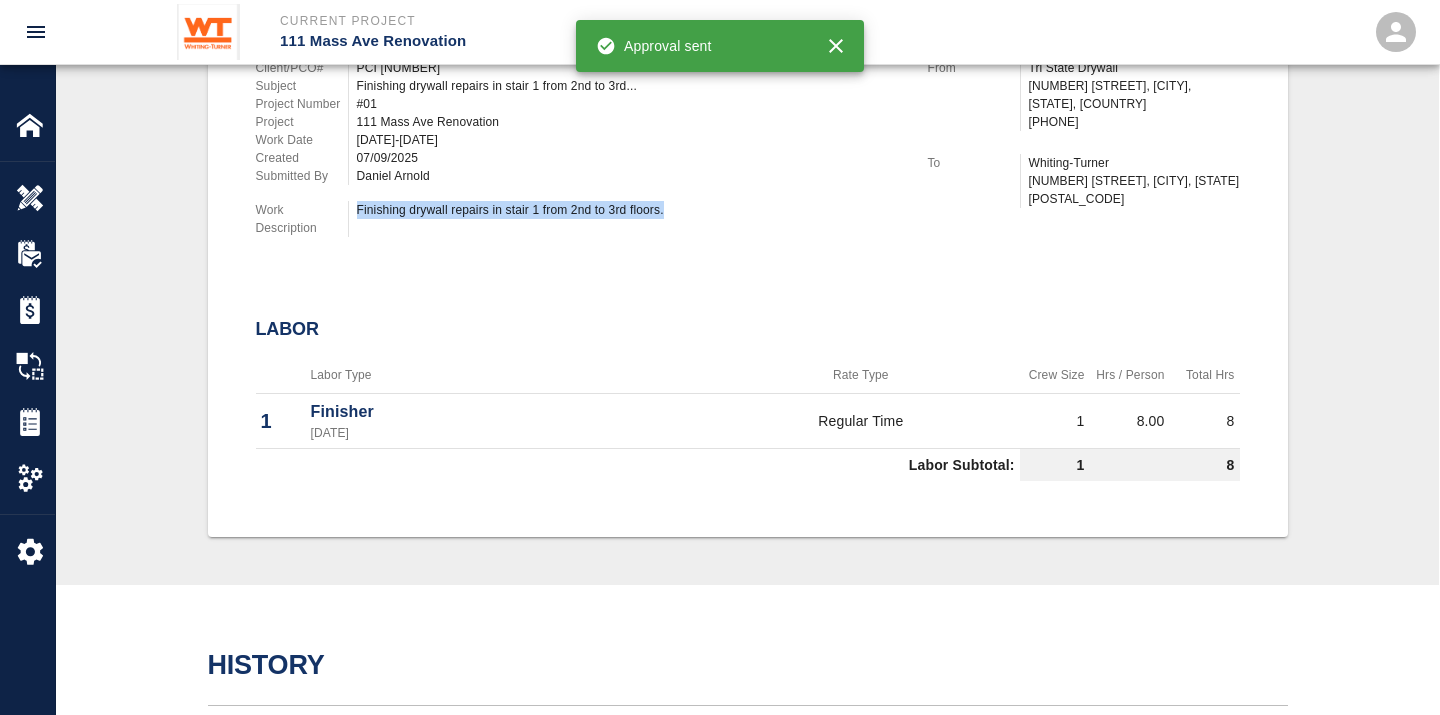 scroll, scrollTop: 0, scrollLeft: 0, axis: both 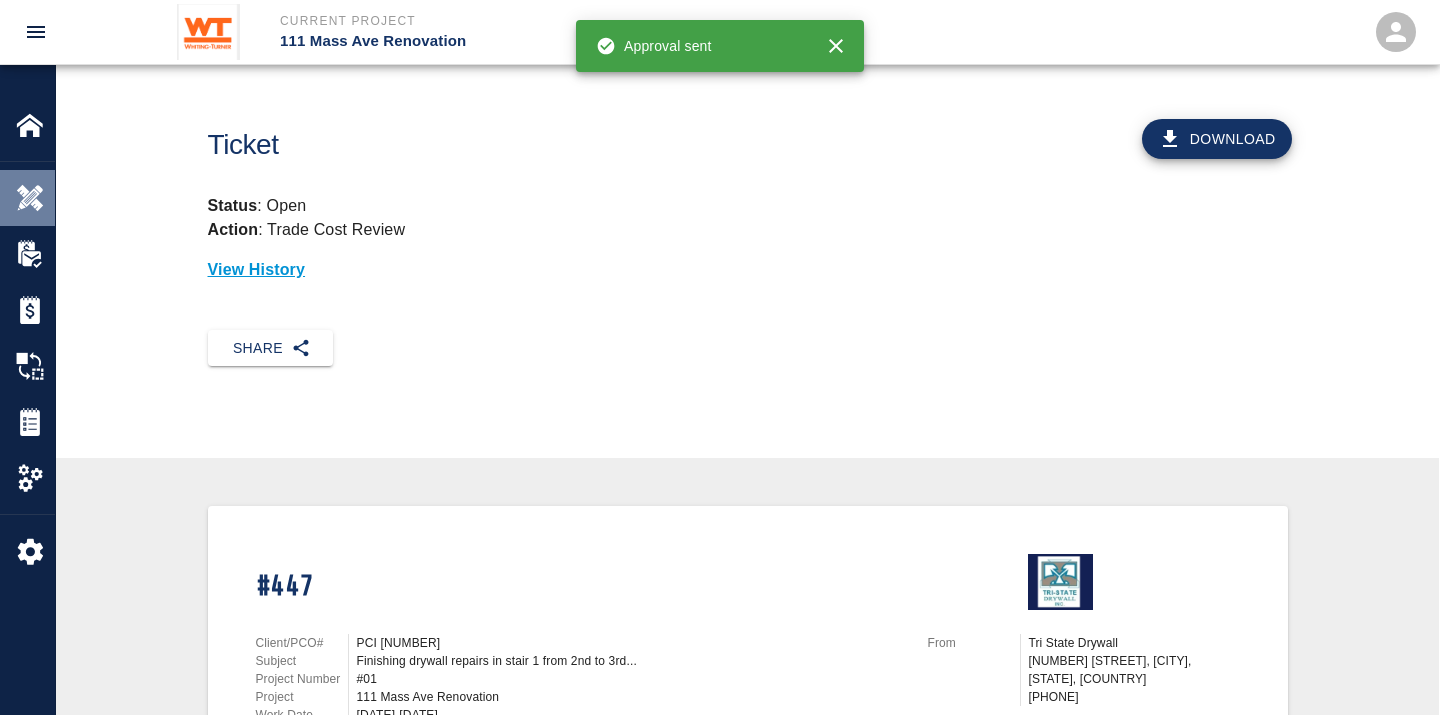 click at bounding box center (30, 198) 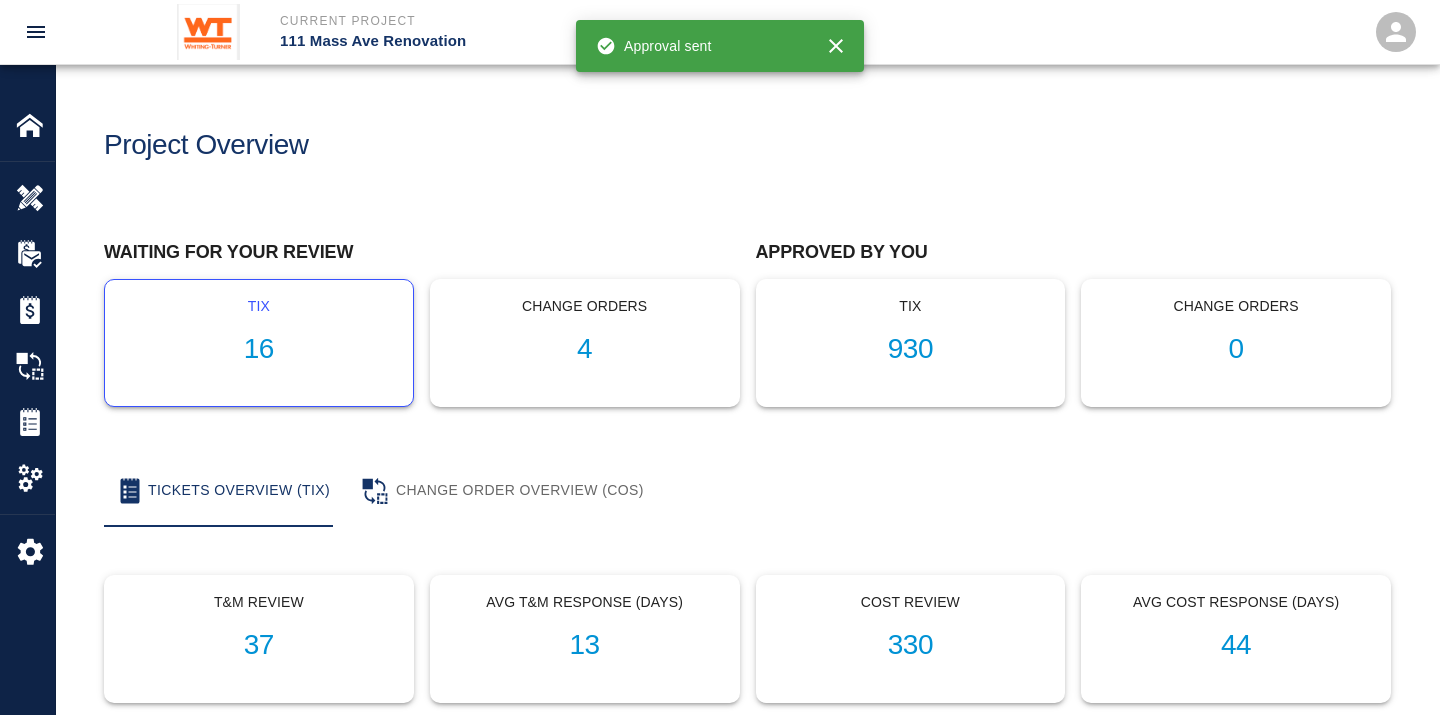 click on "16" at bounding box center (259, 349) 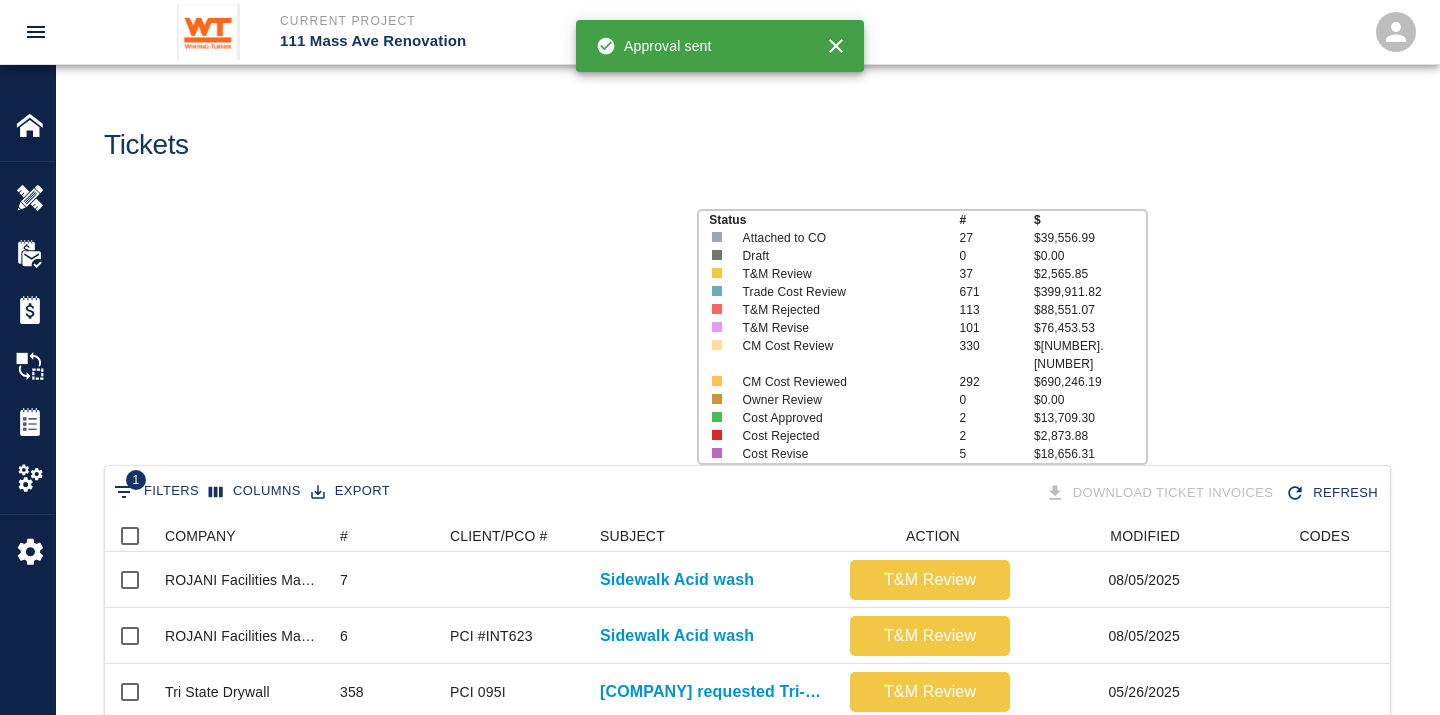 scroll, scrollTop: 17, scrollLeft: 17, axis: both 